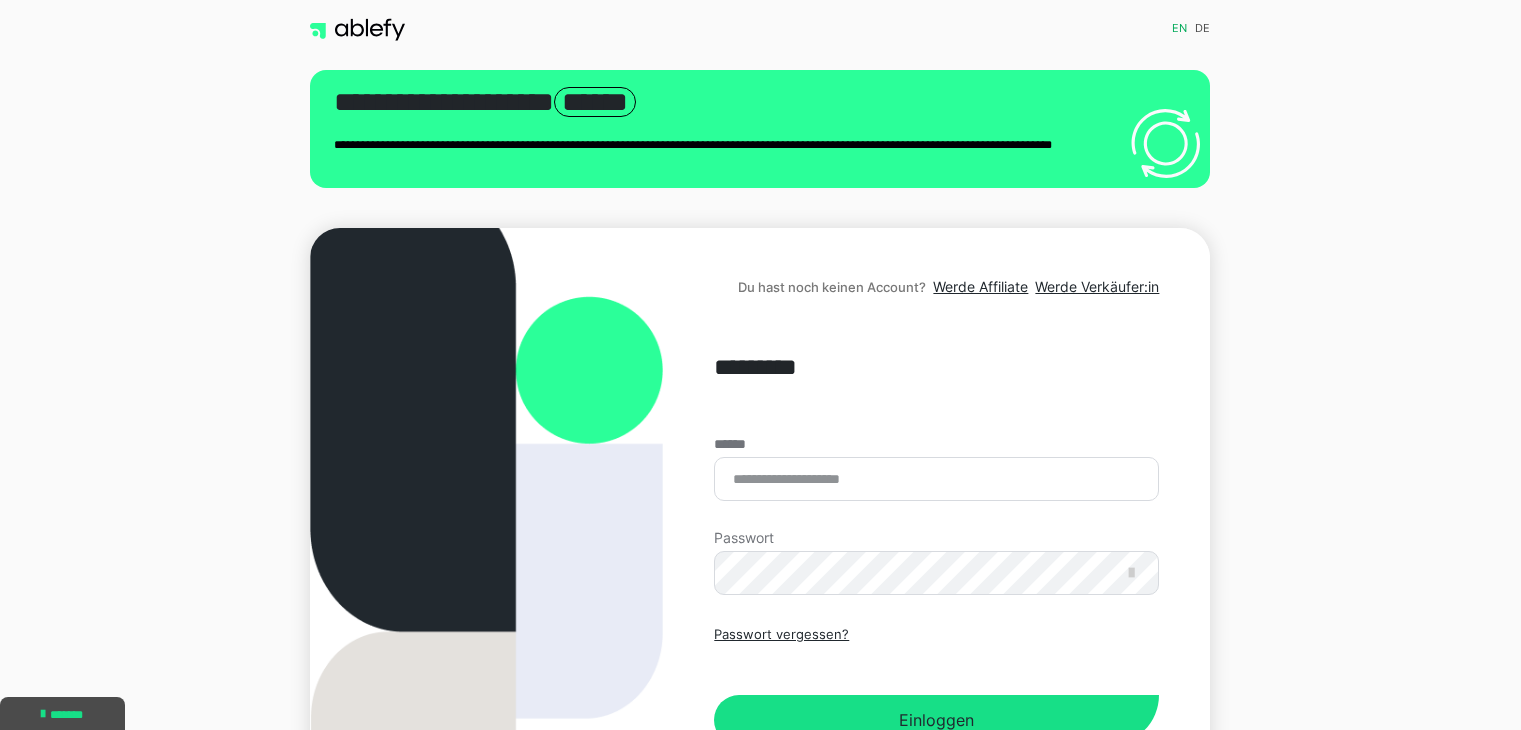 scroll, scrollTop: 0, scrollLeft: 0, axis: both 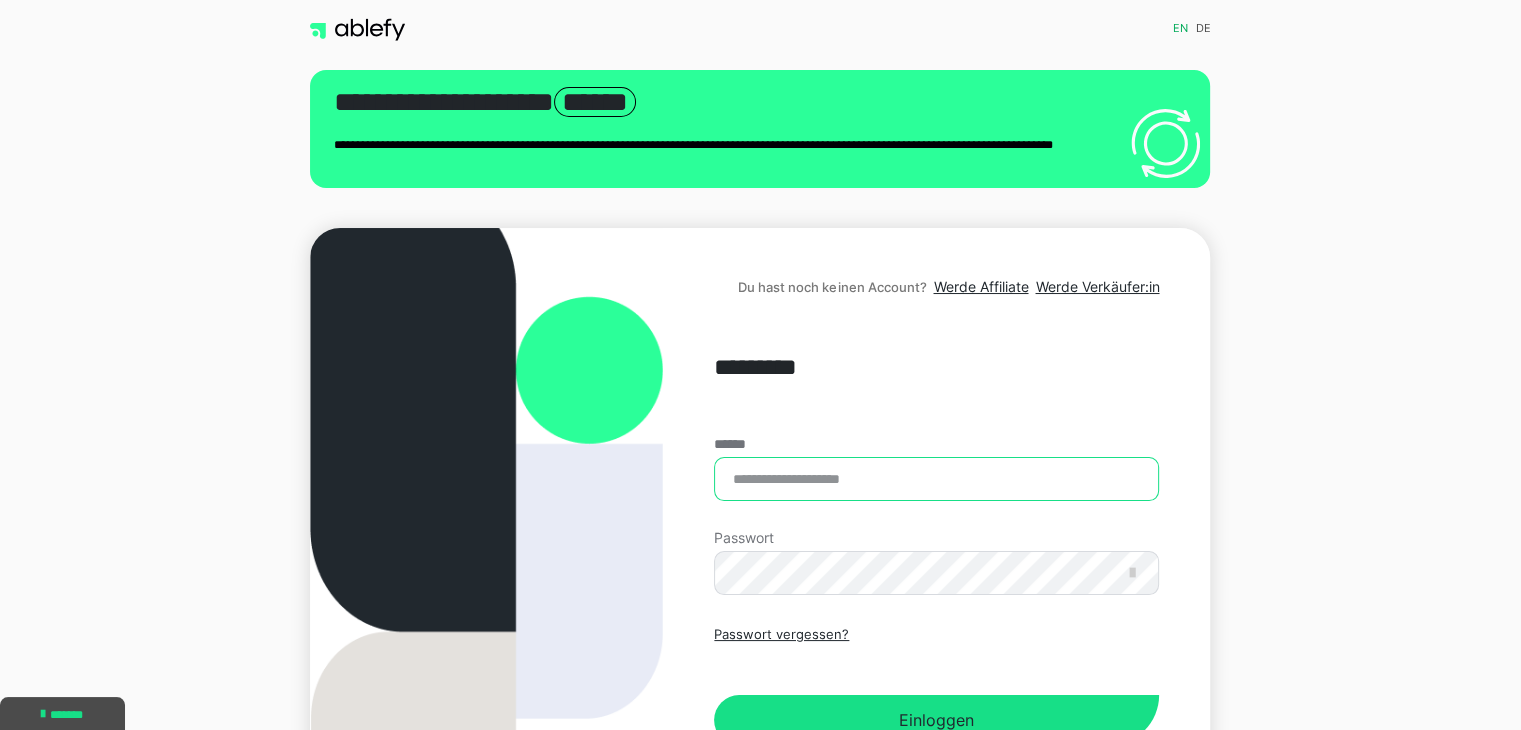 click on "******" at bounding box center [936, 479] 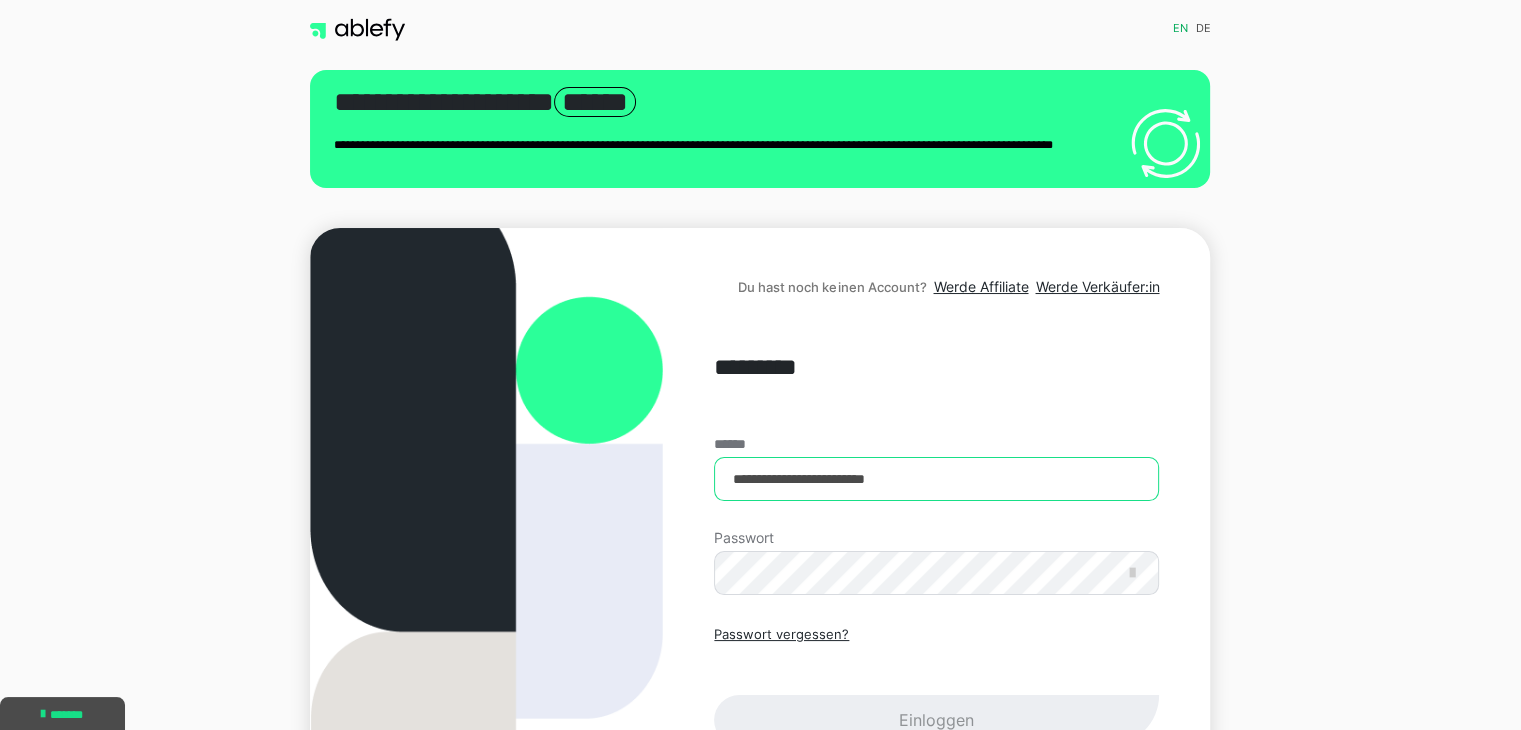 type on "**********" 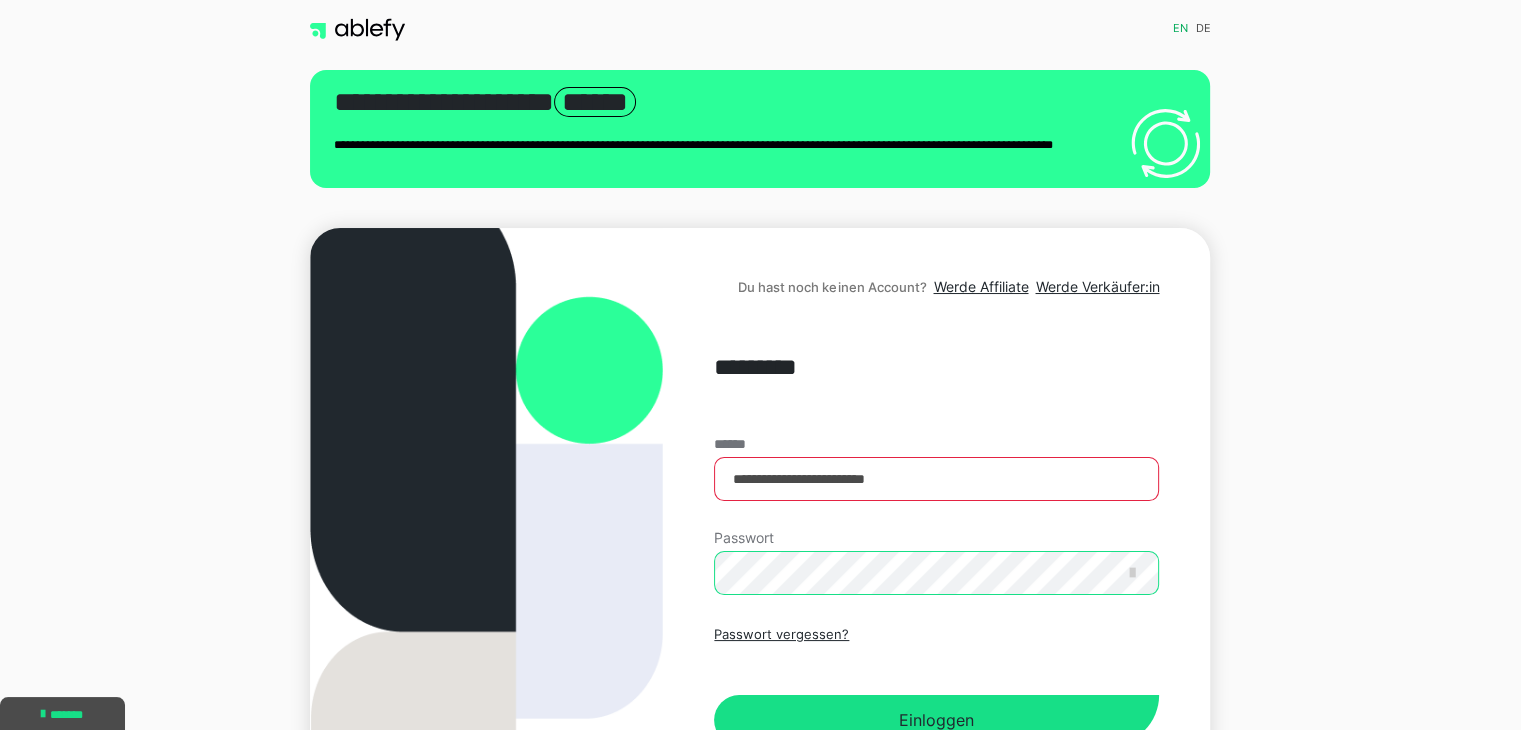 click on "Einloggen" at bounding box center (936, 720) 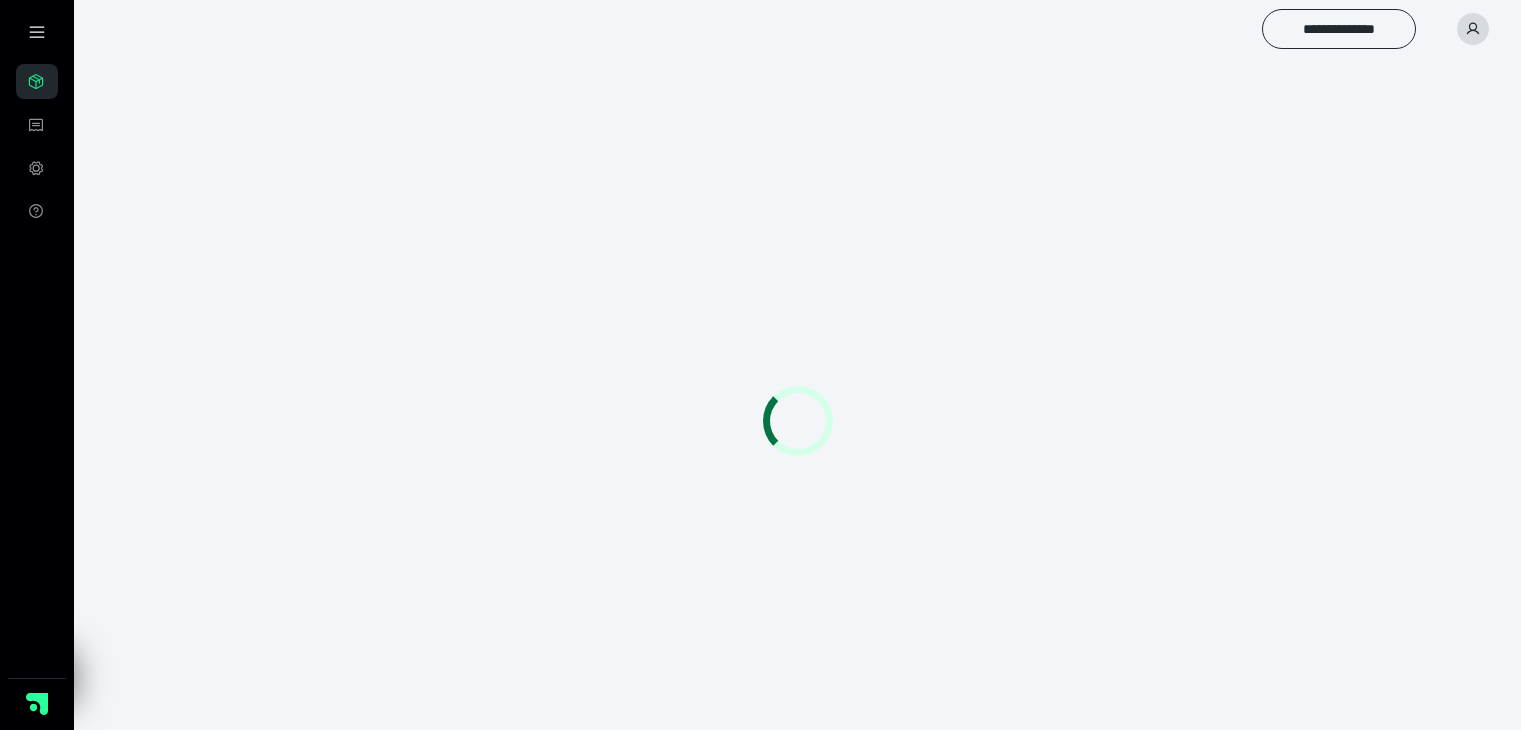 scroll, scrollTop: 0, scrollLeft: 0, axis: both 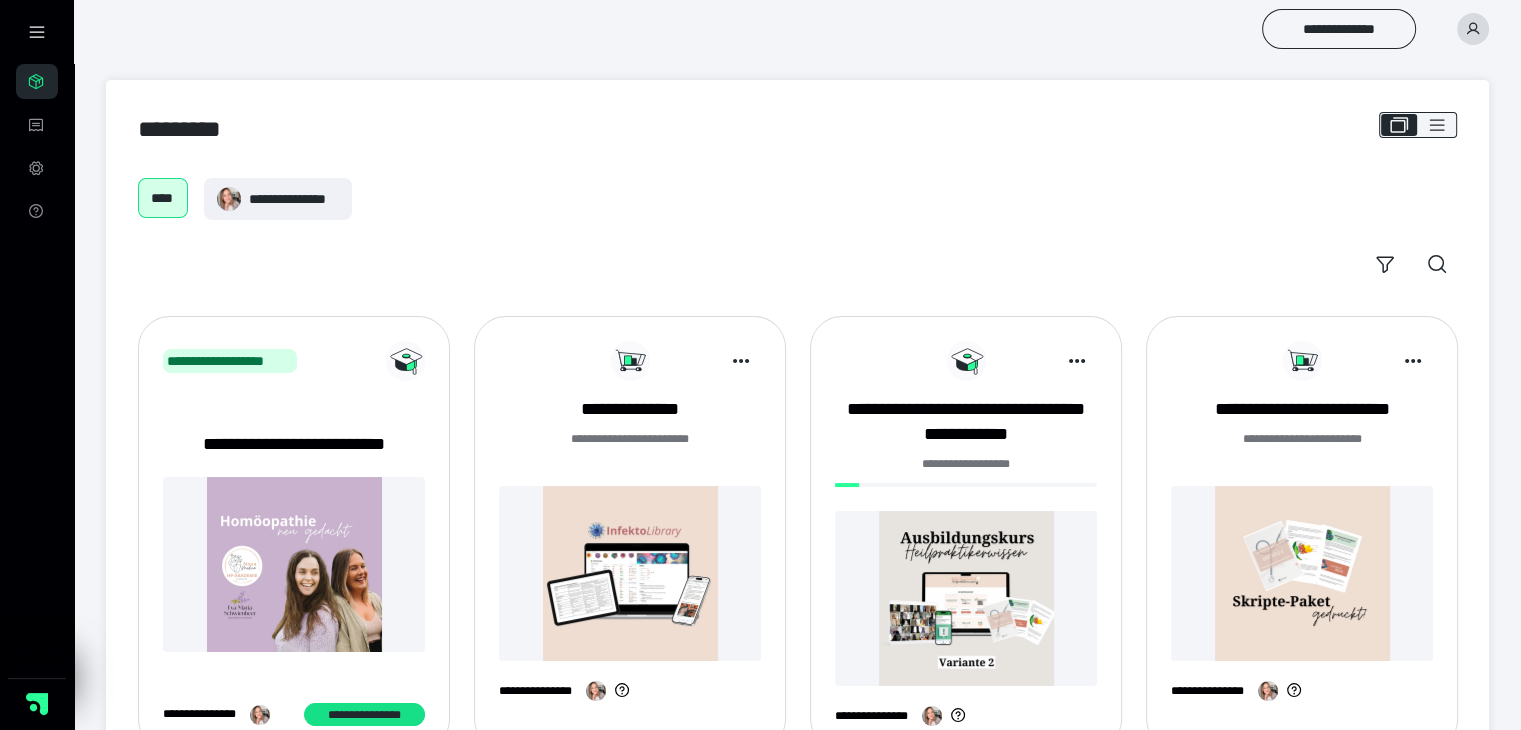 click on "*********" at bounding box center (797, 129) 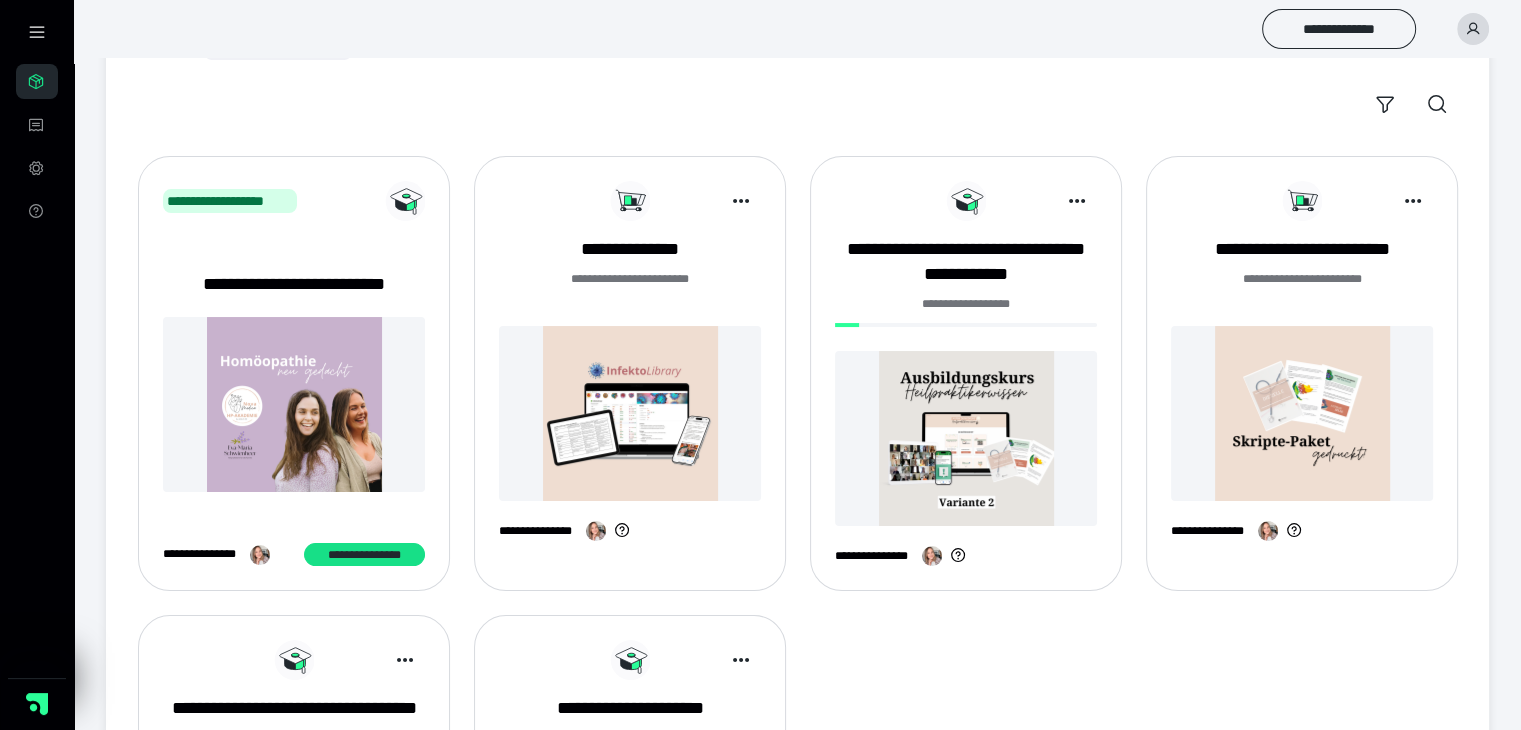 scroll, scrollTop: 200, scrollLeft: 0, axis: vertical 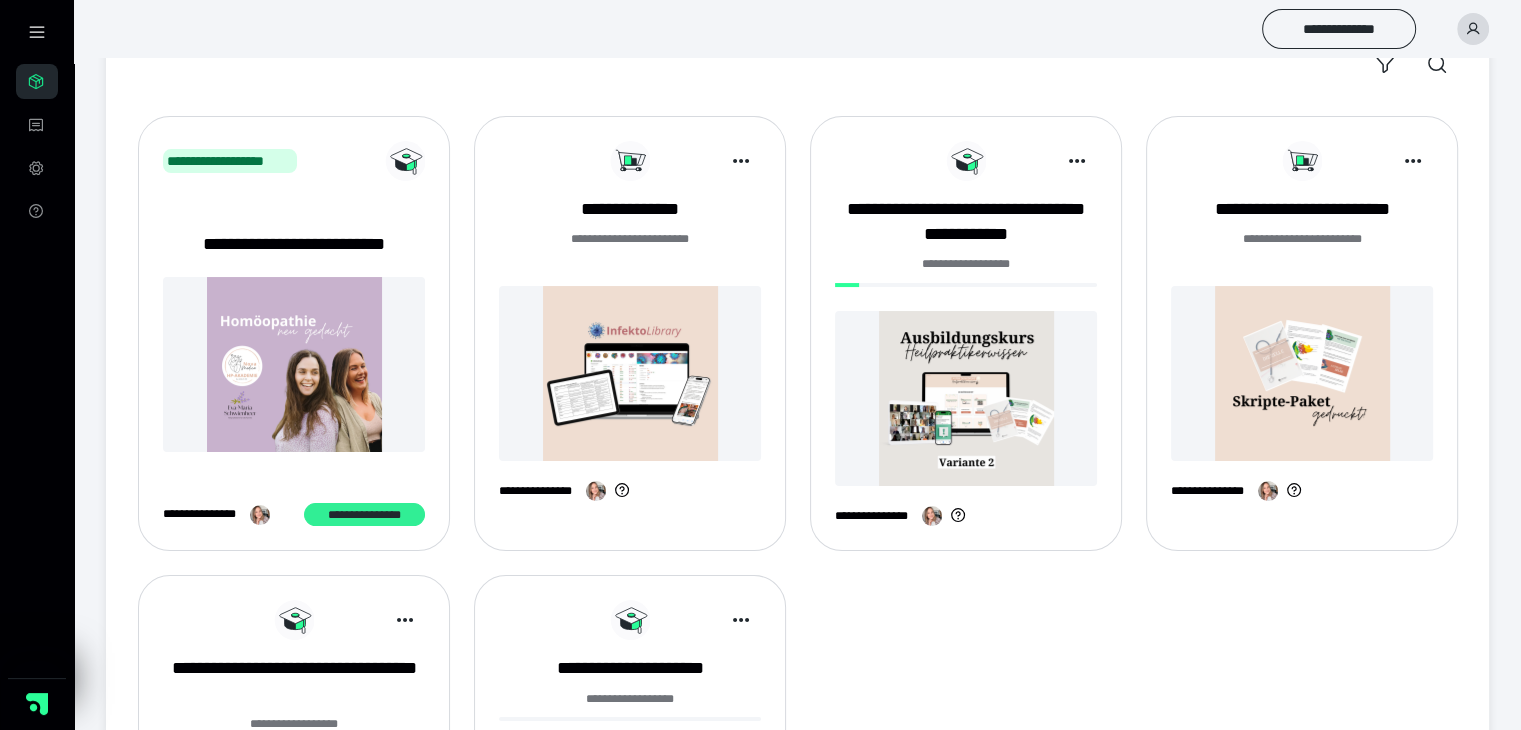 click on "**********" at bounding box center (364, 515) 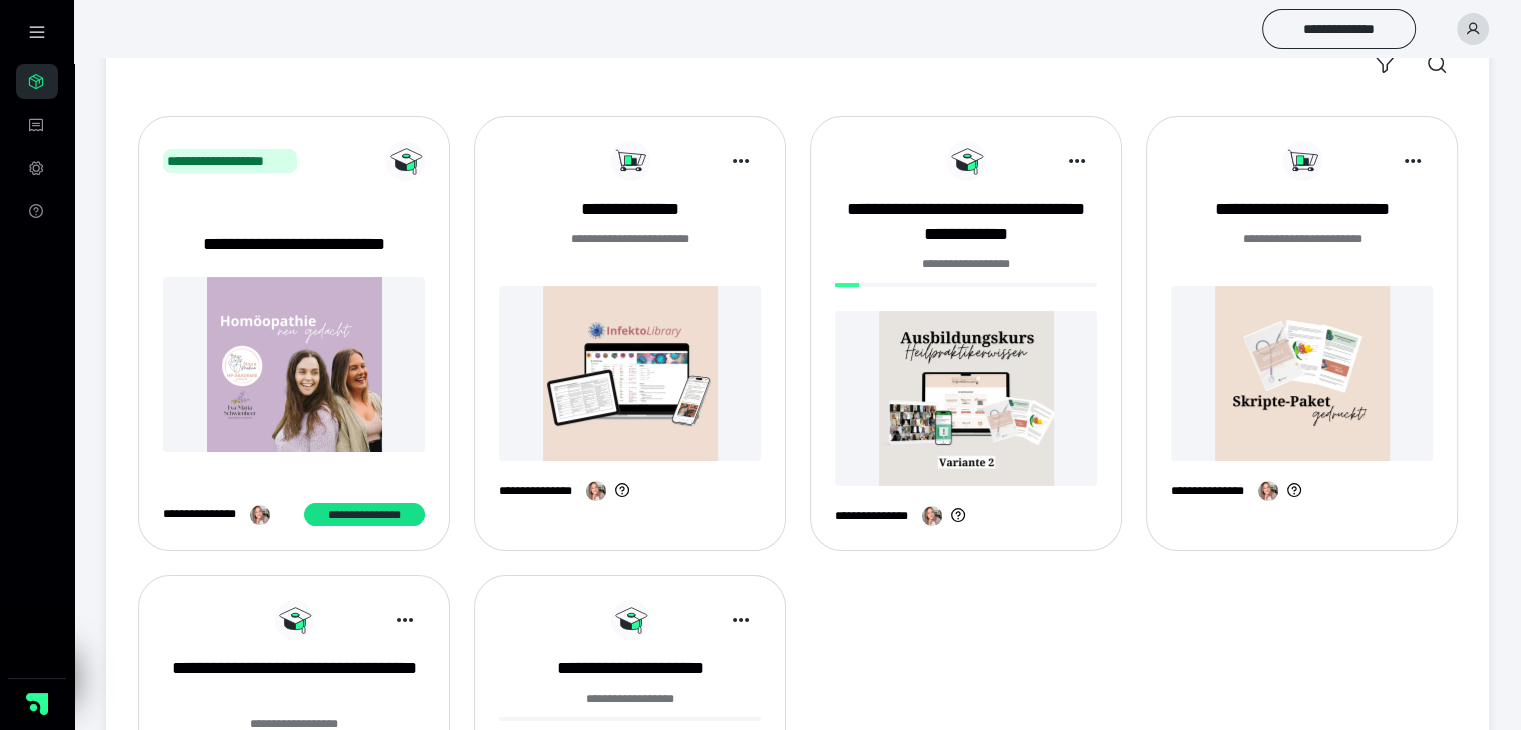 type 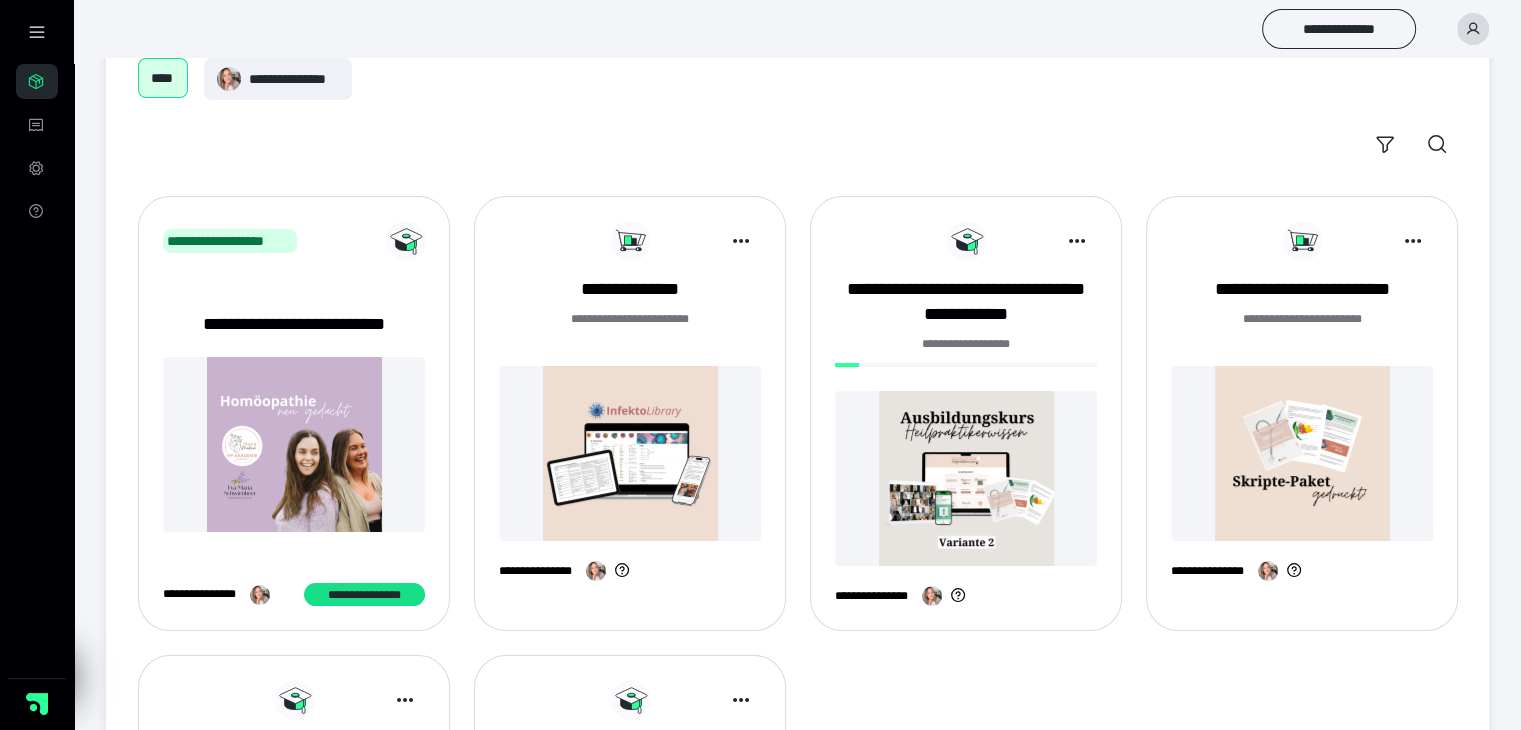 scroll, scrollTop: 120, scrollLeft: 0, axis: vertical 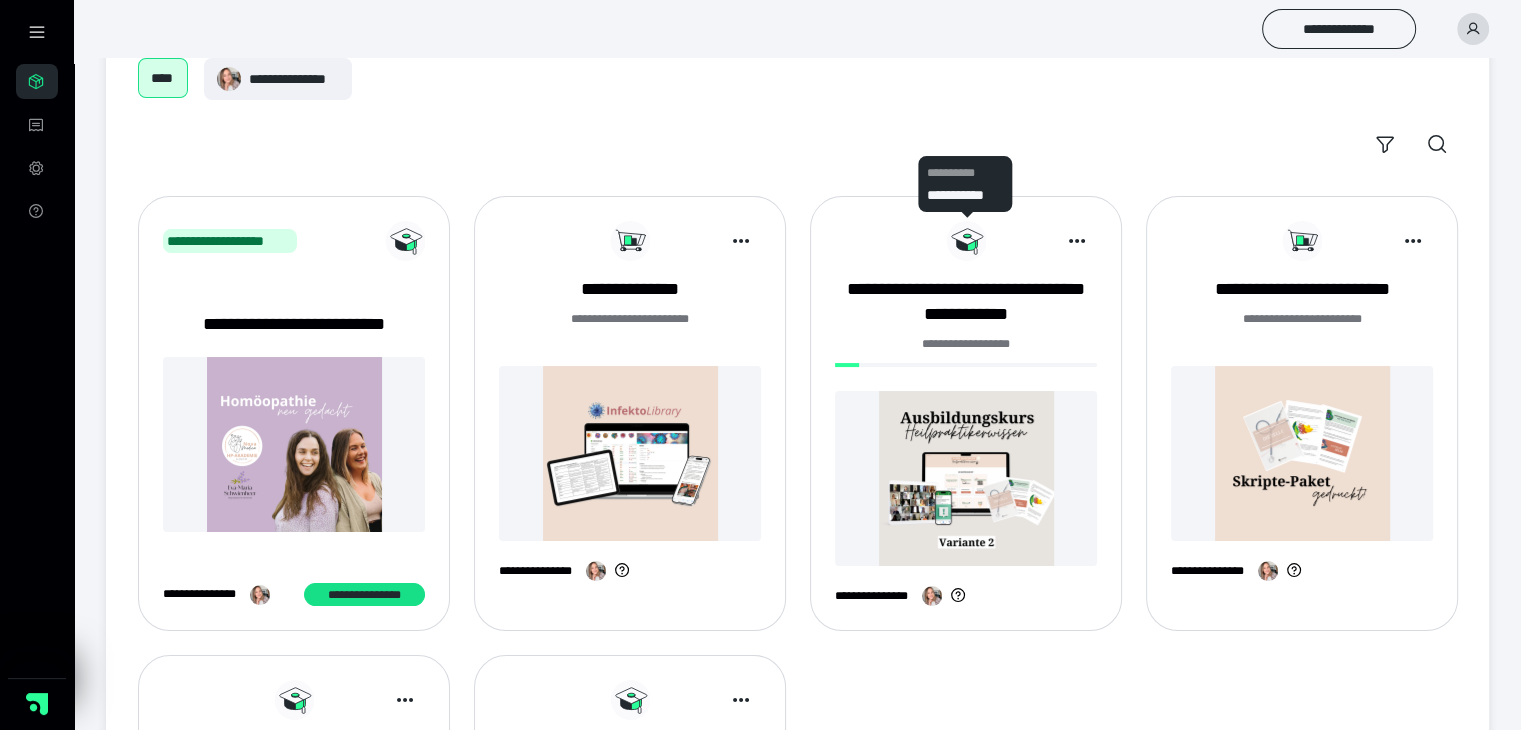 click 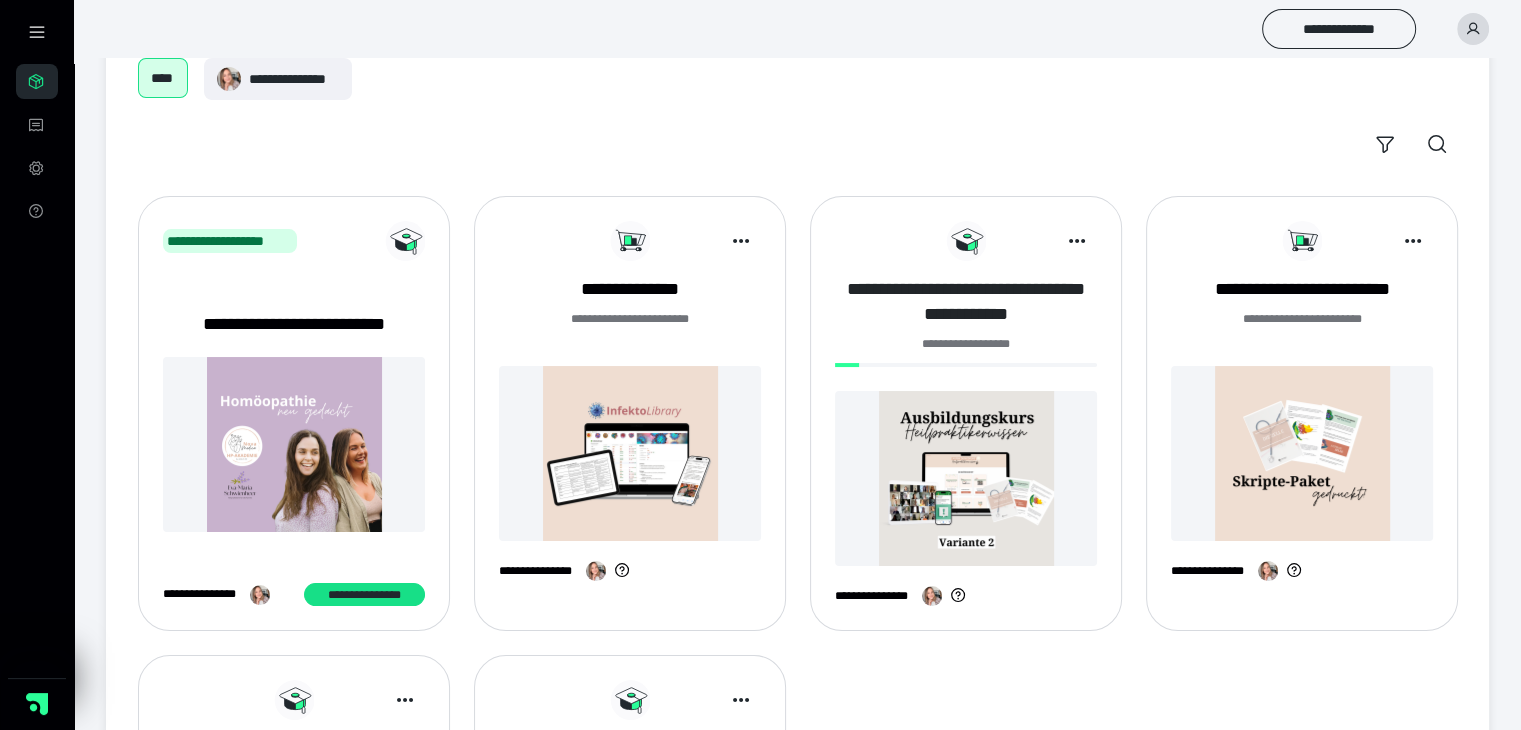 click on "**********" at bounding box center (966, 302) 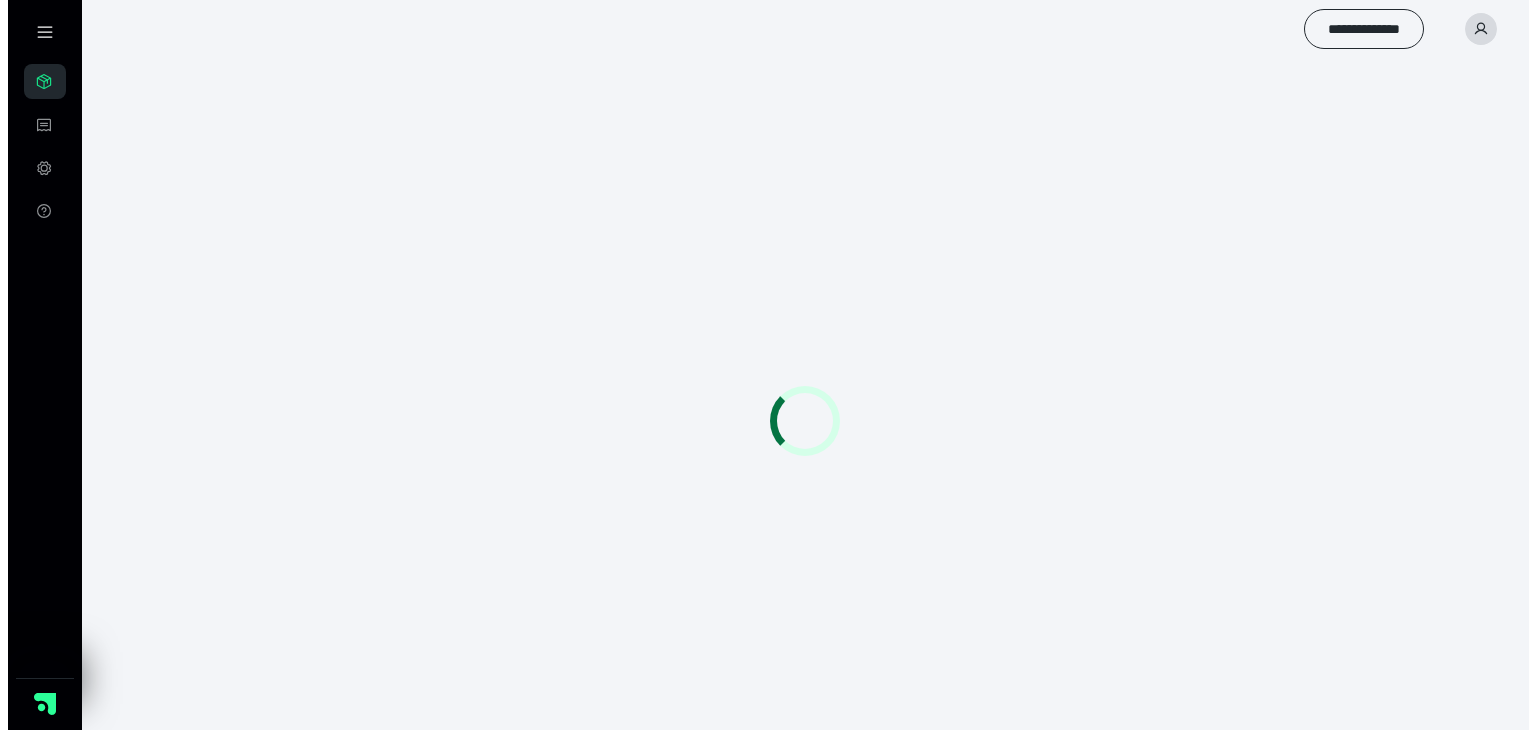 scroll, scrollTop: 0, scrollLeft: 0, axis: both 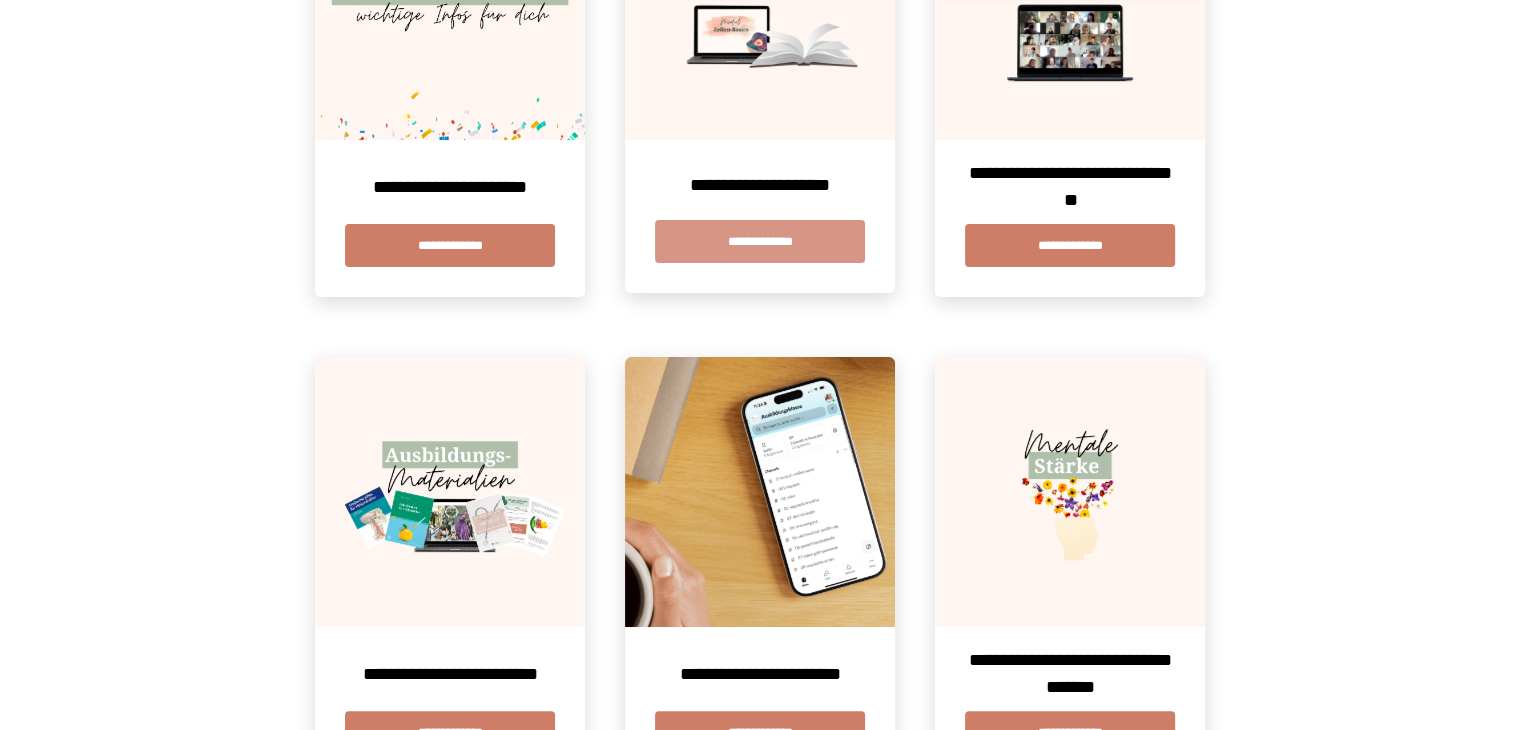 click on "**********" at bounding box center [760, 241] 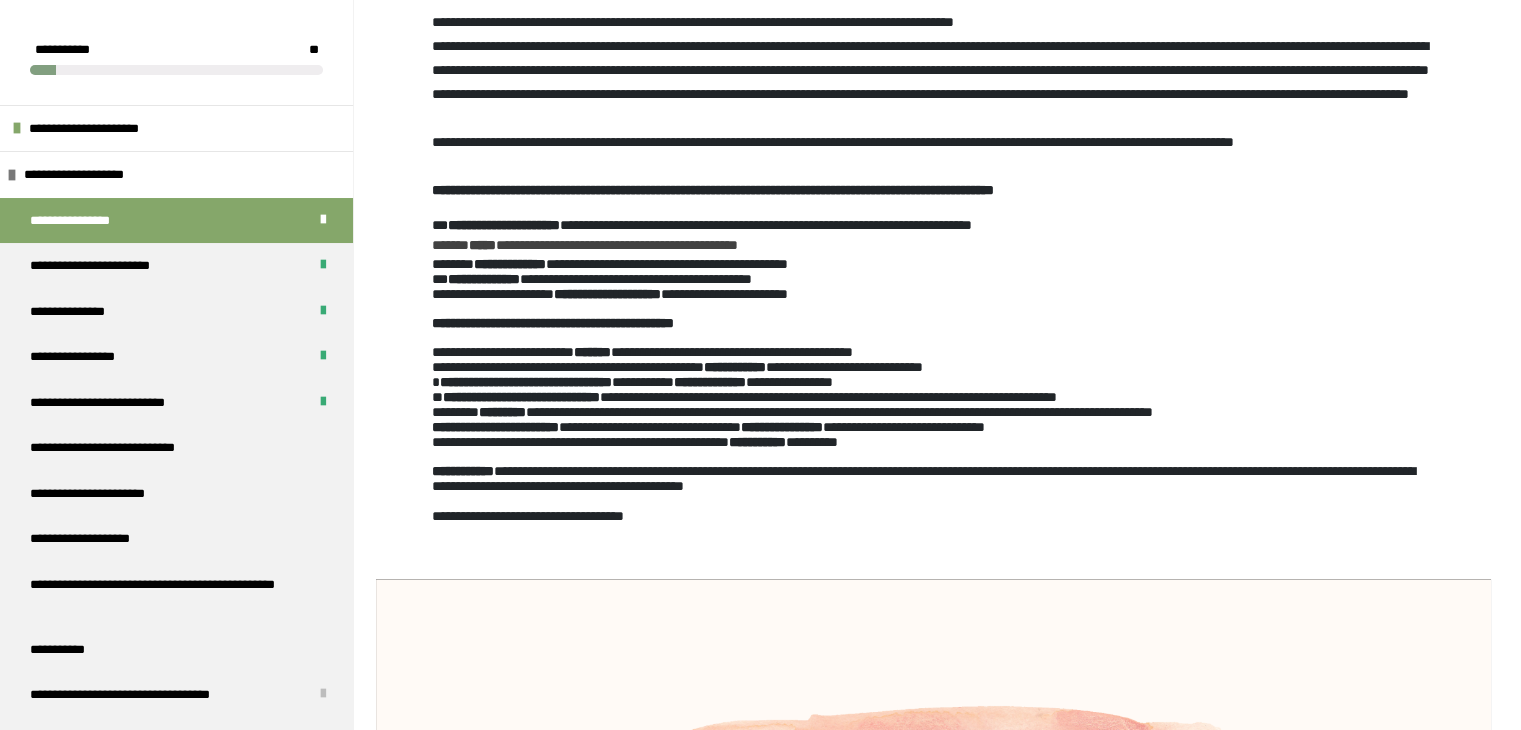 scroll, scrollTop: 440, scrollLeft: 0, axis: vertical 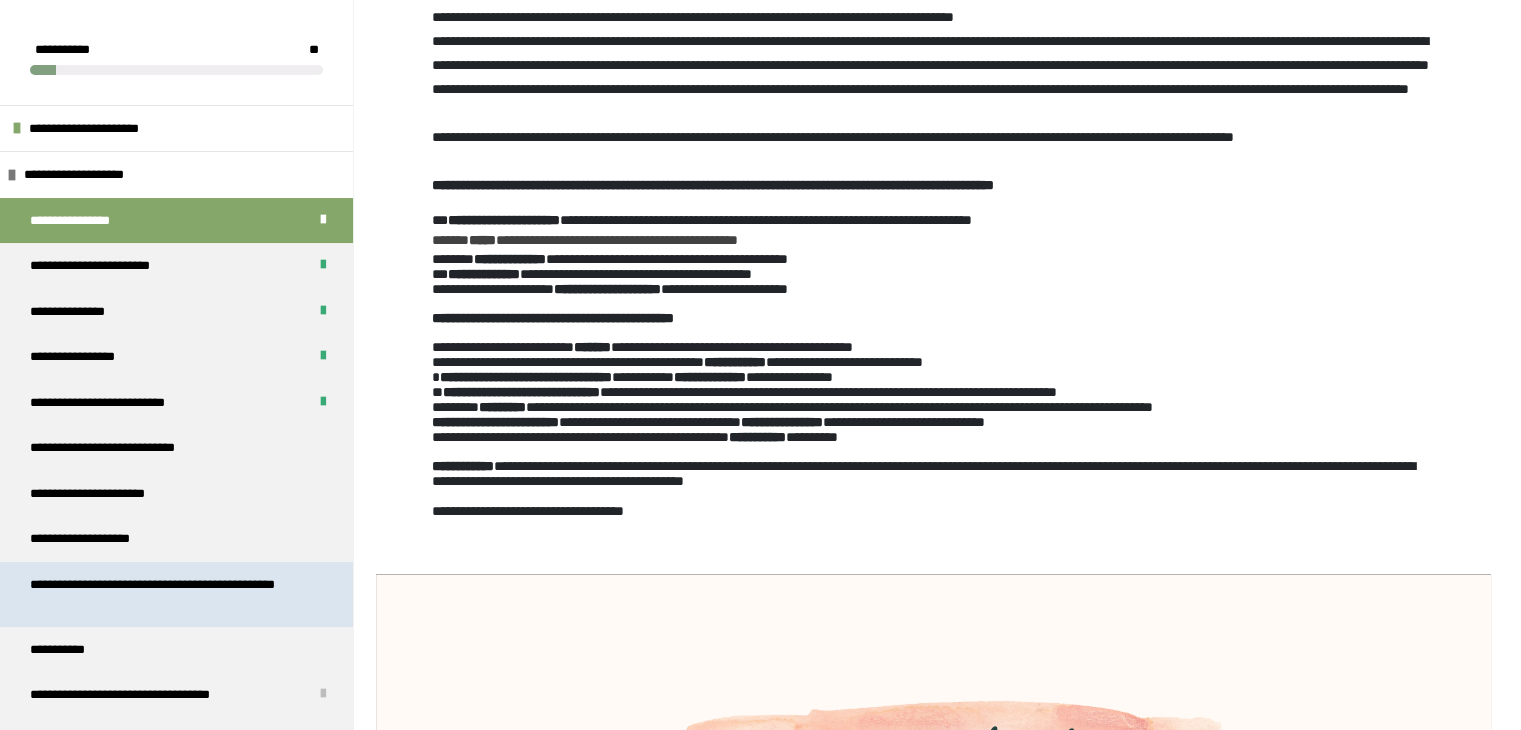 click on "**********" at bounding box center (161, 594) 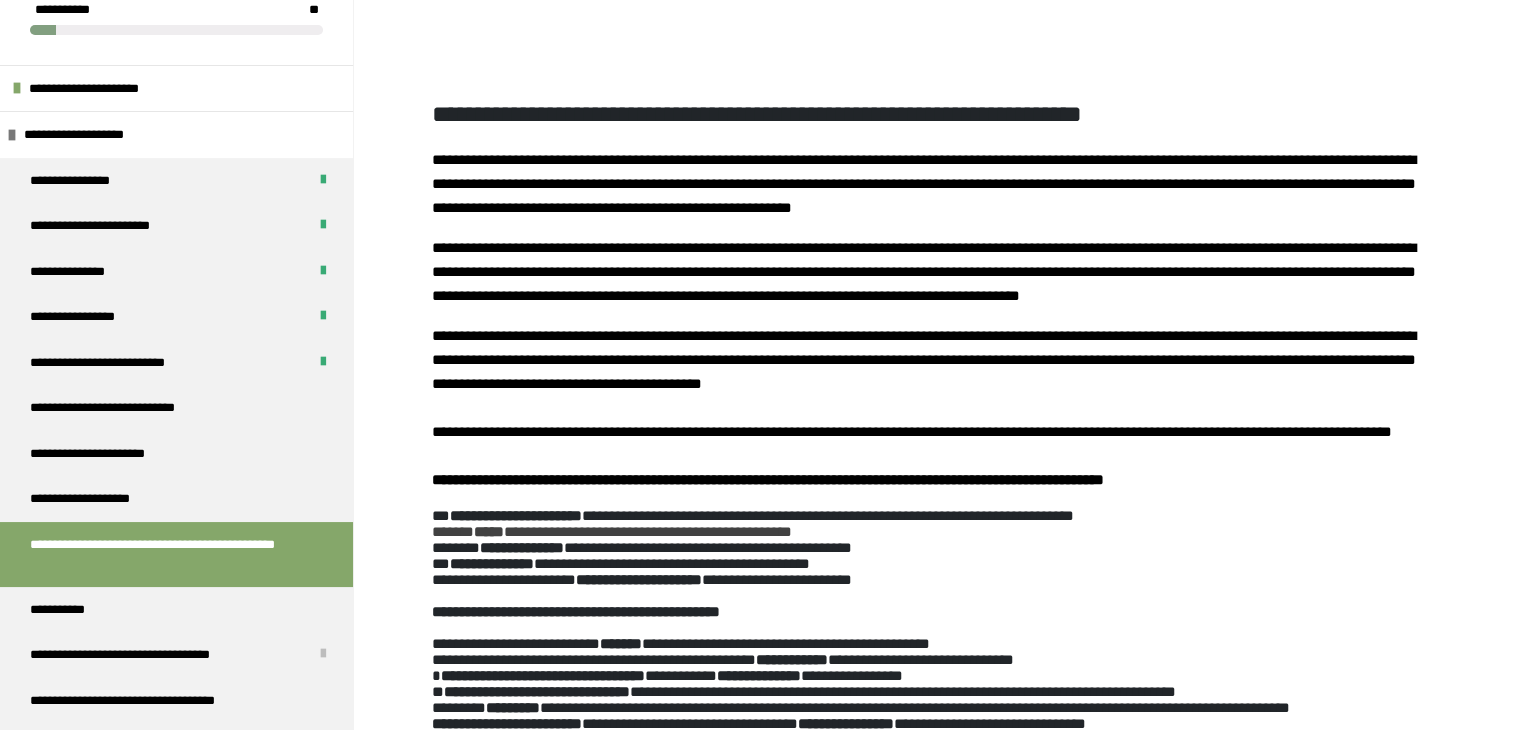 scroll, scrollTop: 80, scrollLeft: 0, axis: vertical 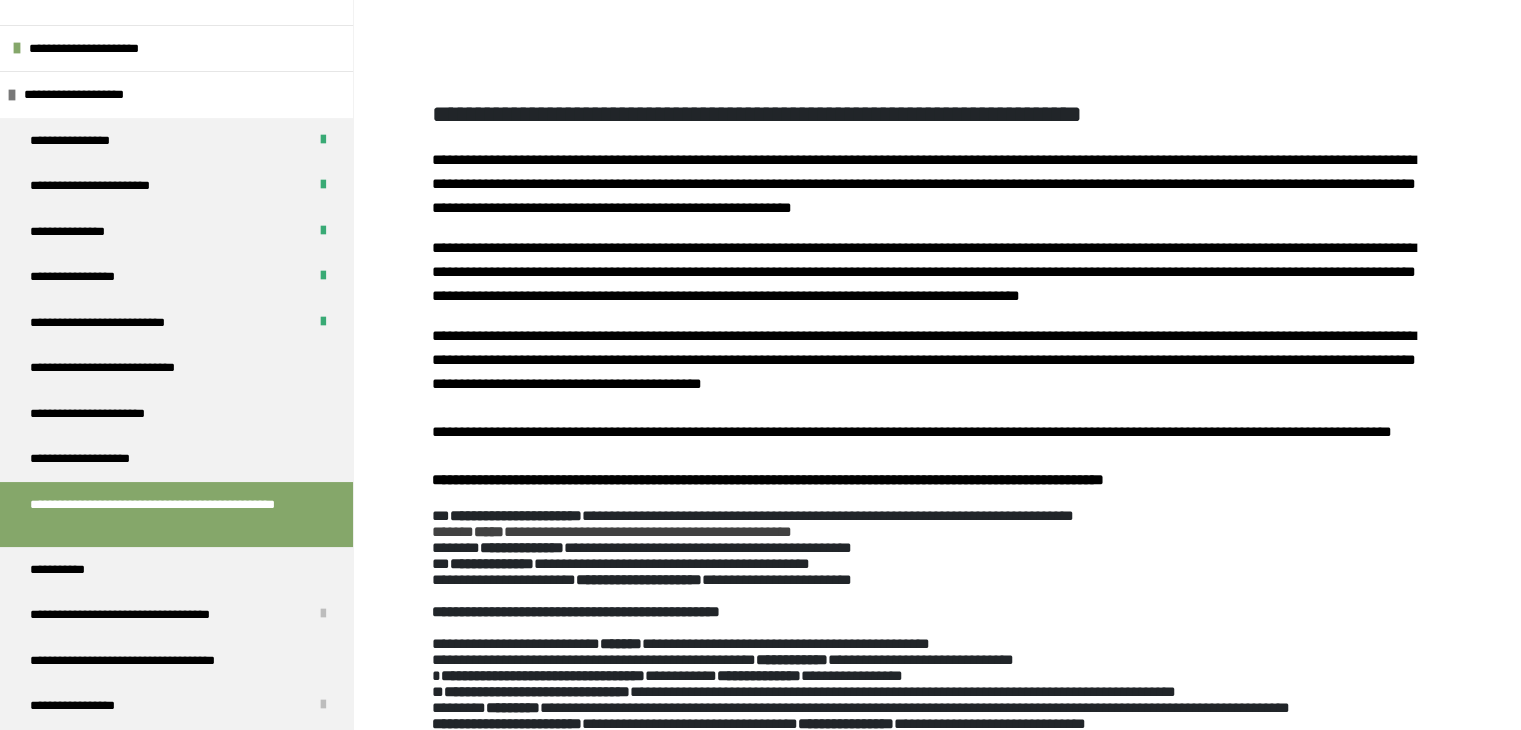 click on "**********" at bounding box center (933, 462) 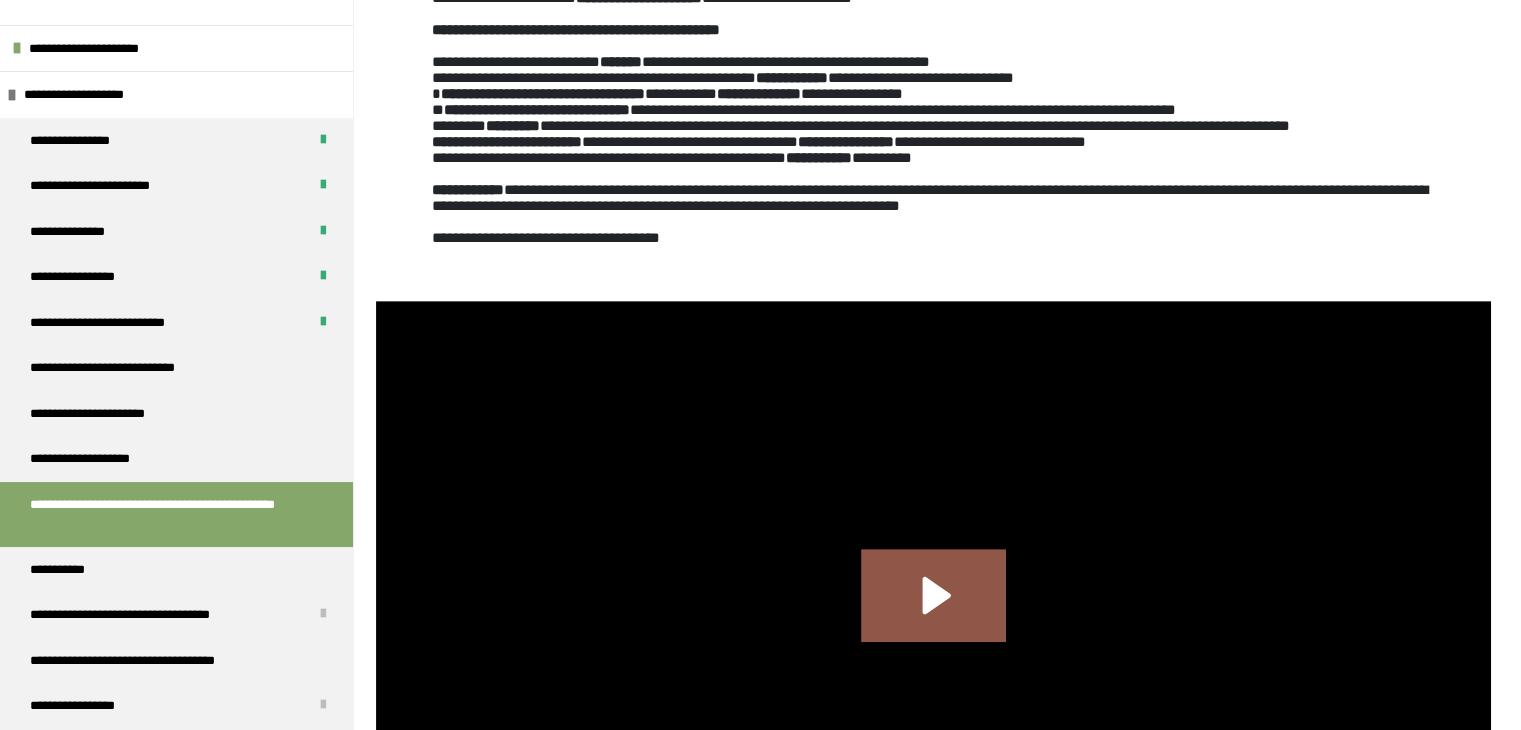 scroll, scrollTop: 910, scrollLeft: 0, axis: vertical 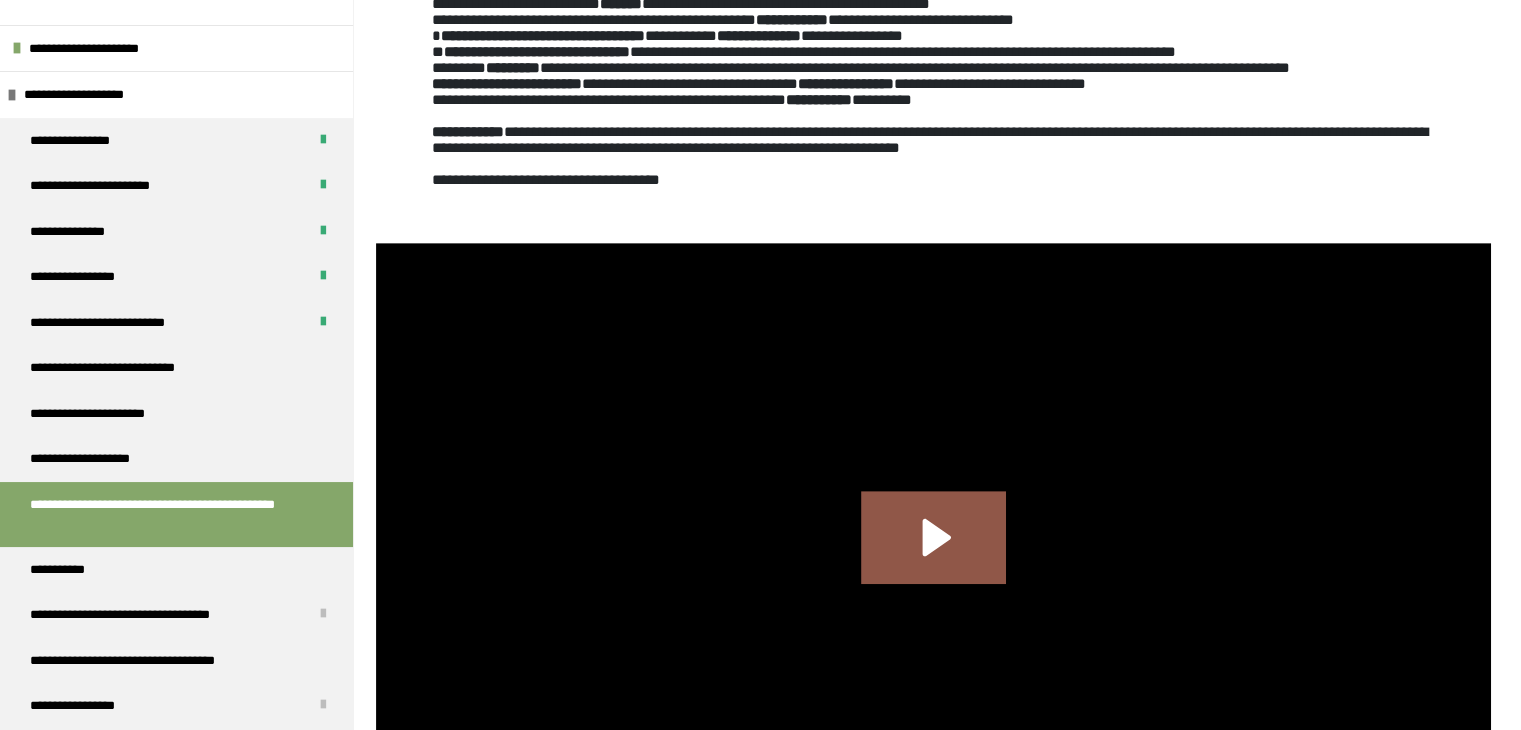 click on "**********" at bounding box center [933, 68] 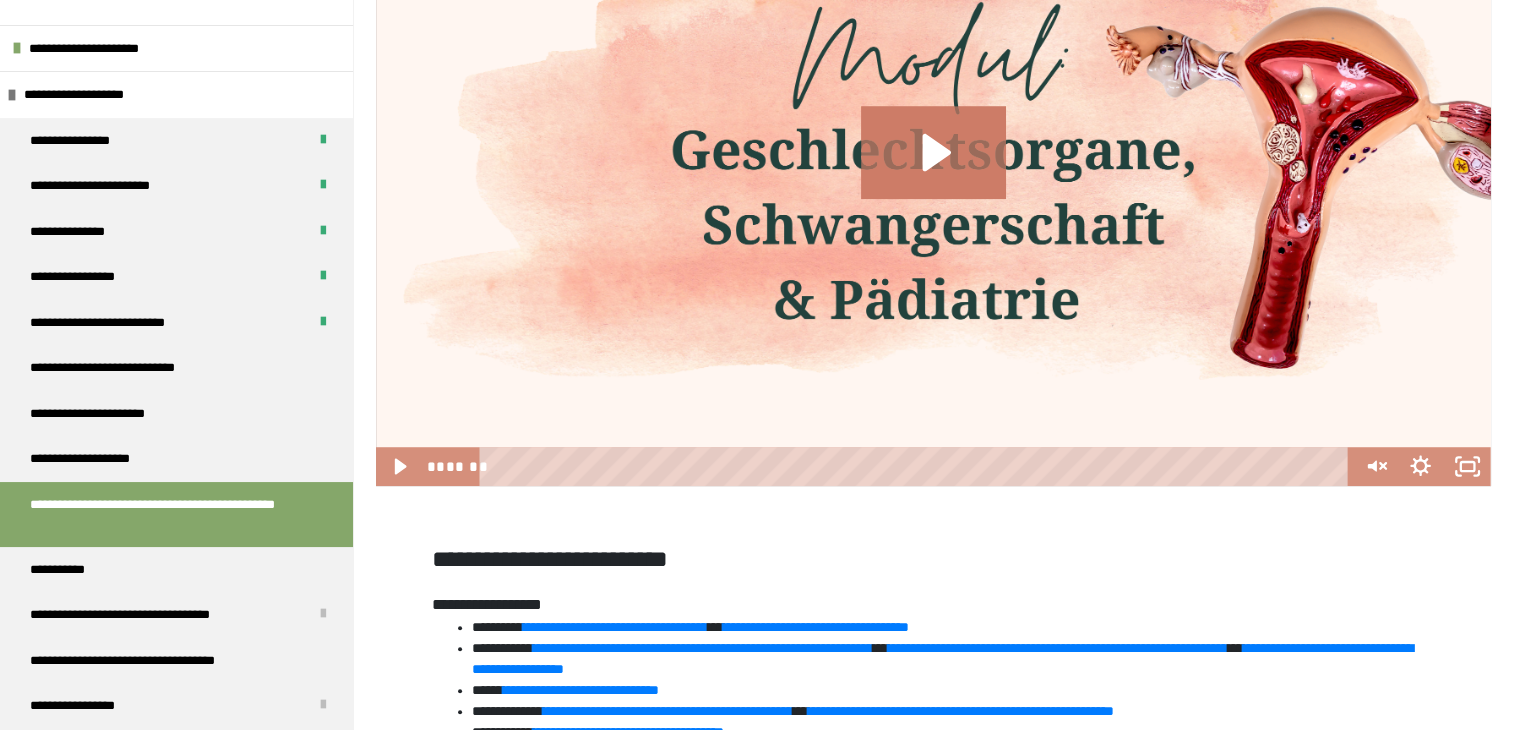 scroll, scrollTop: 1310, scrollLeft: 0, axis: vertical 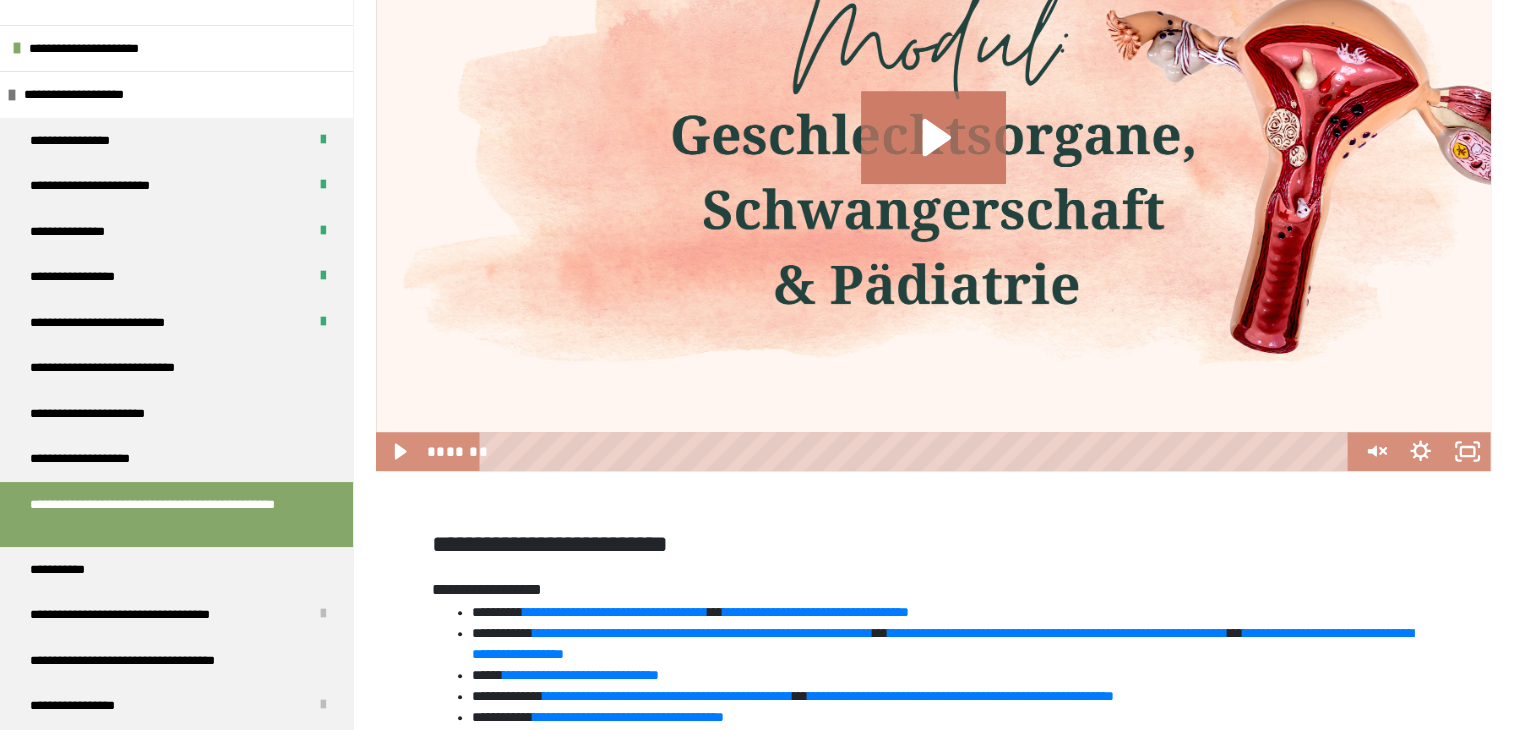 click on "**********" at bounding box center (933, 738) 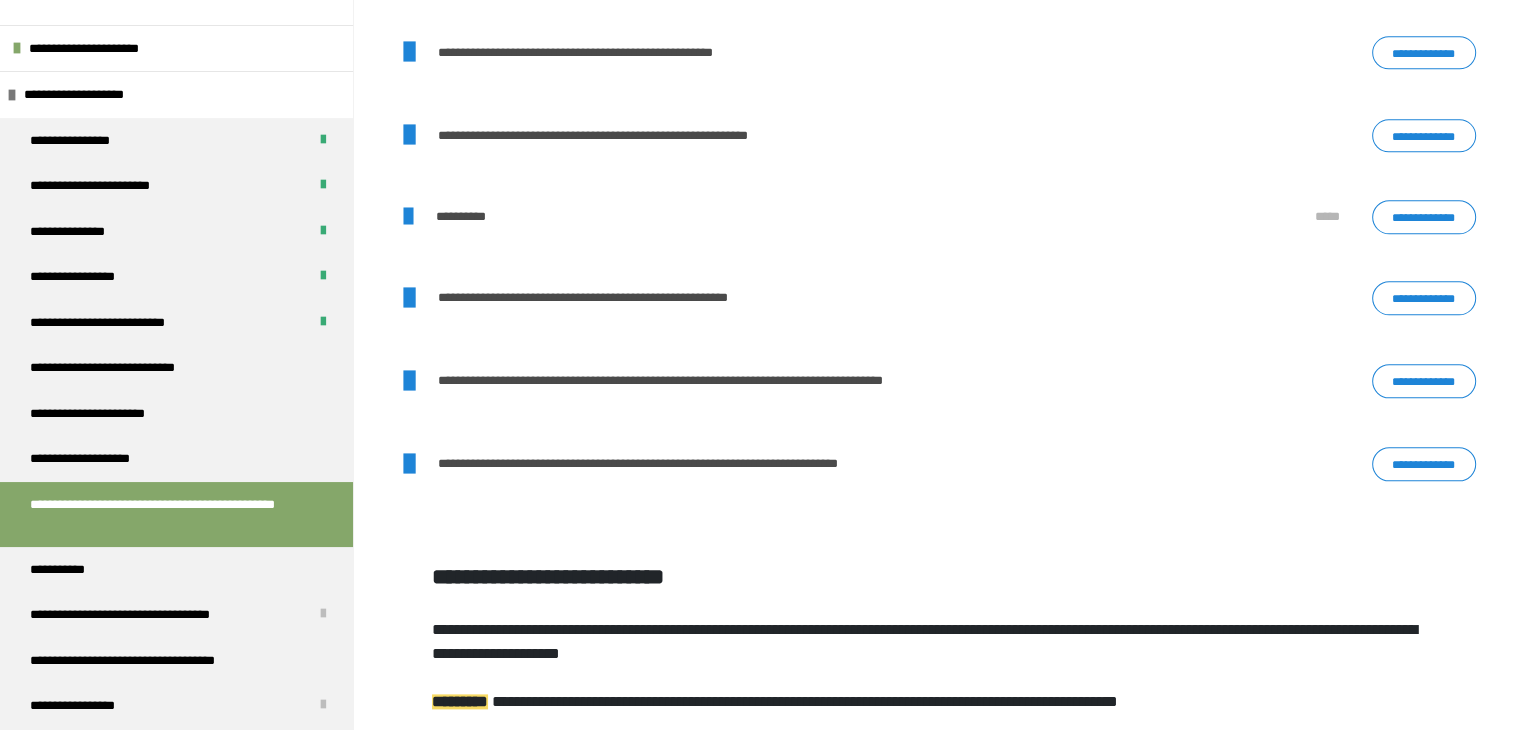 scroll, scrollTop: 2310, scrollLeft: 0, axis: vertical 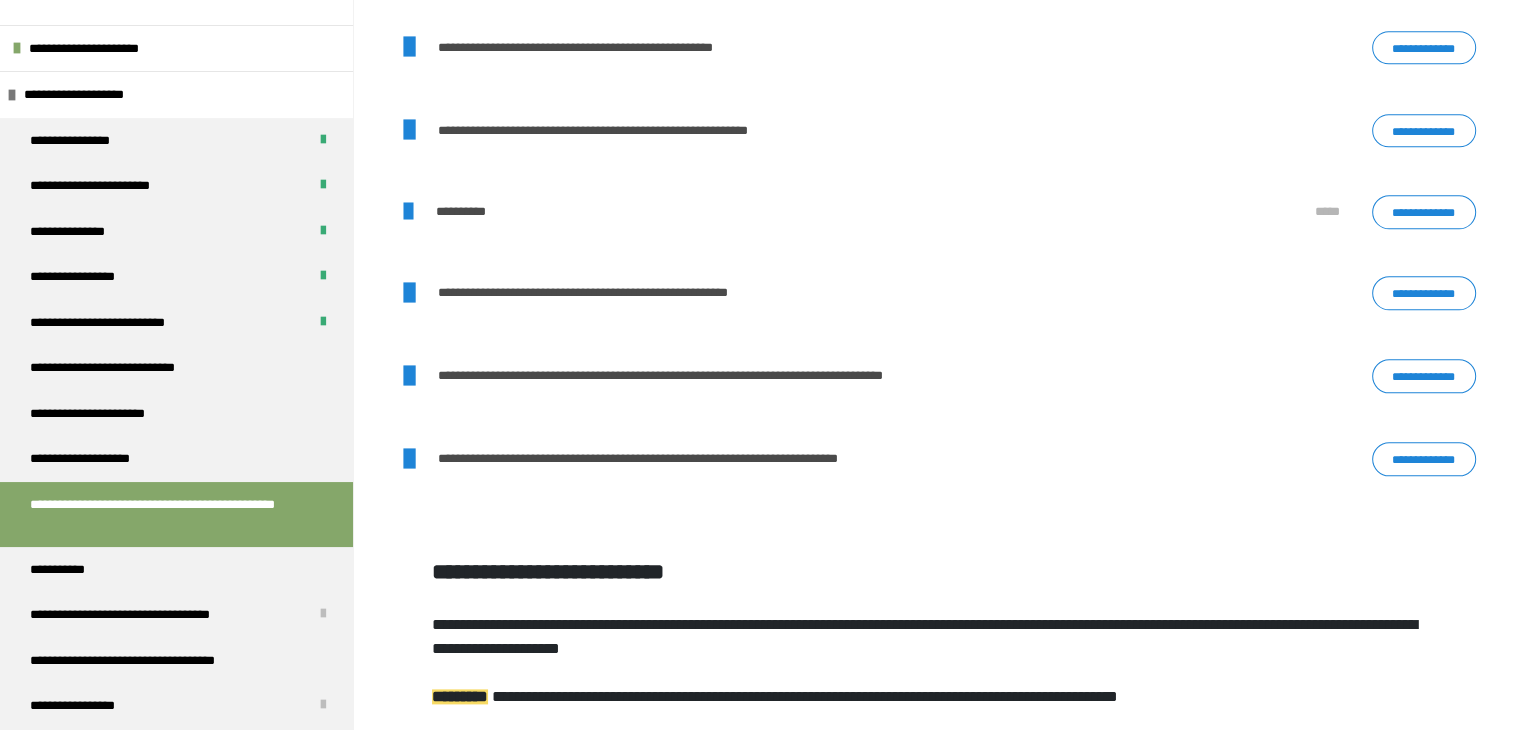 click on "**********" at bounding box center [1424, 48] 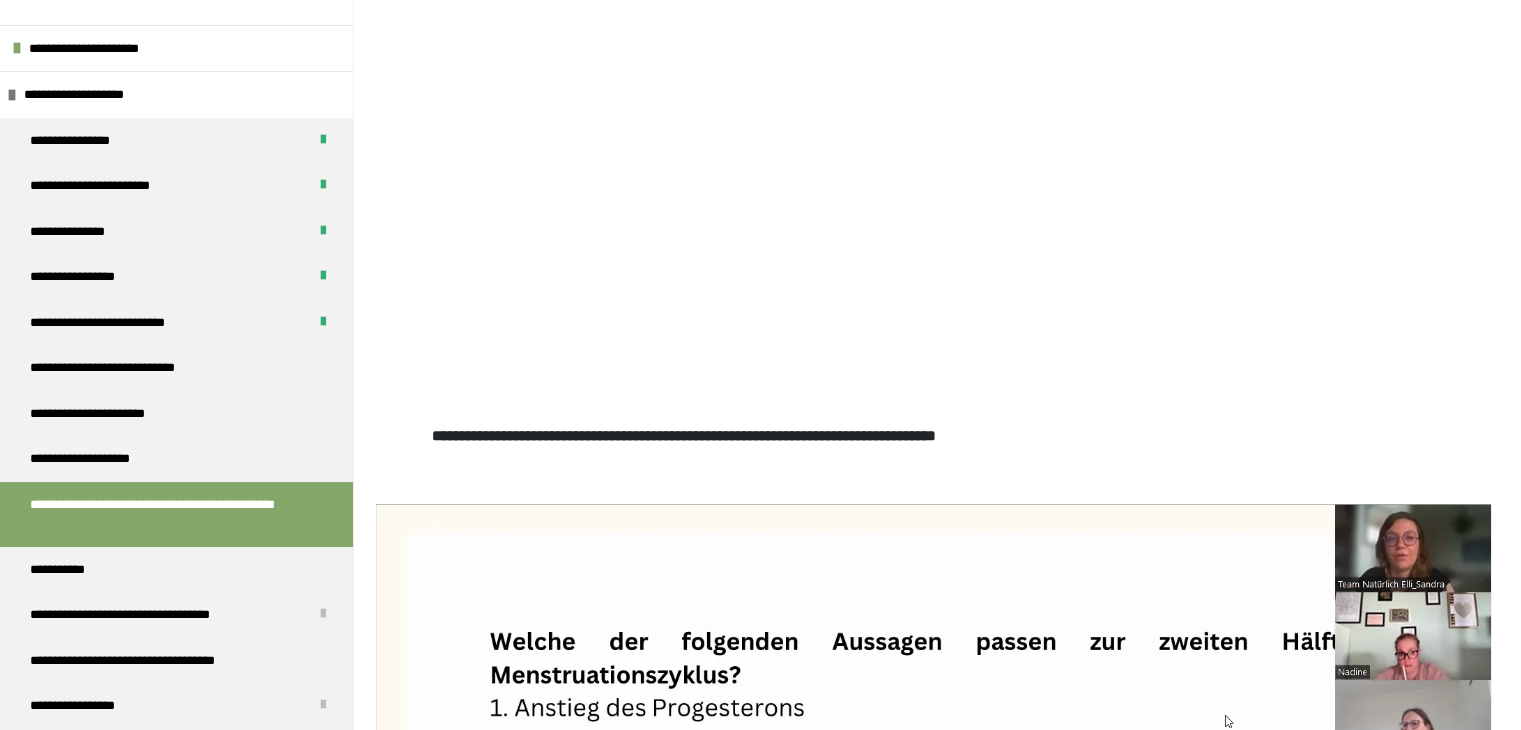 scroll, scrollTop: 3070, scrollLeft: 0, axis: vertical 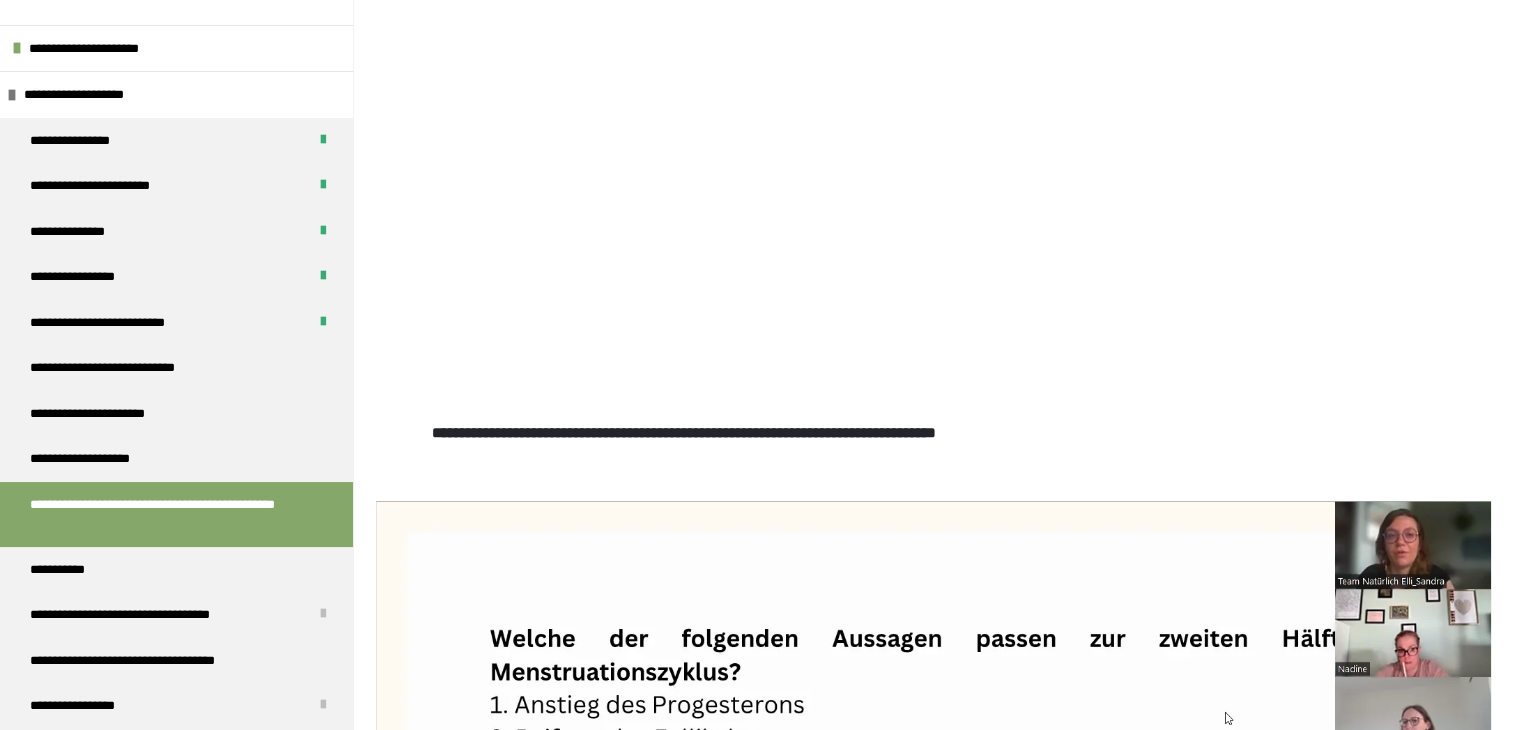 click on "**********" at bounding box center [933, -128] 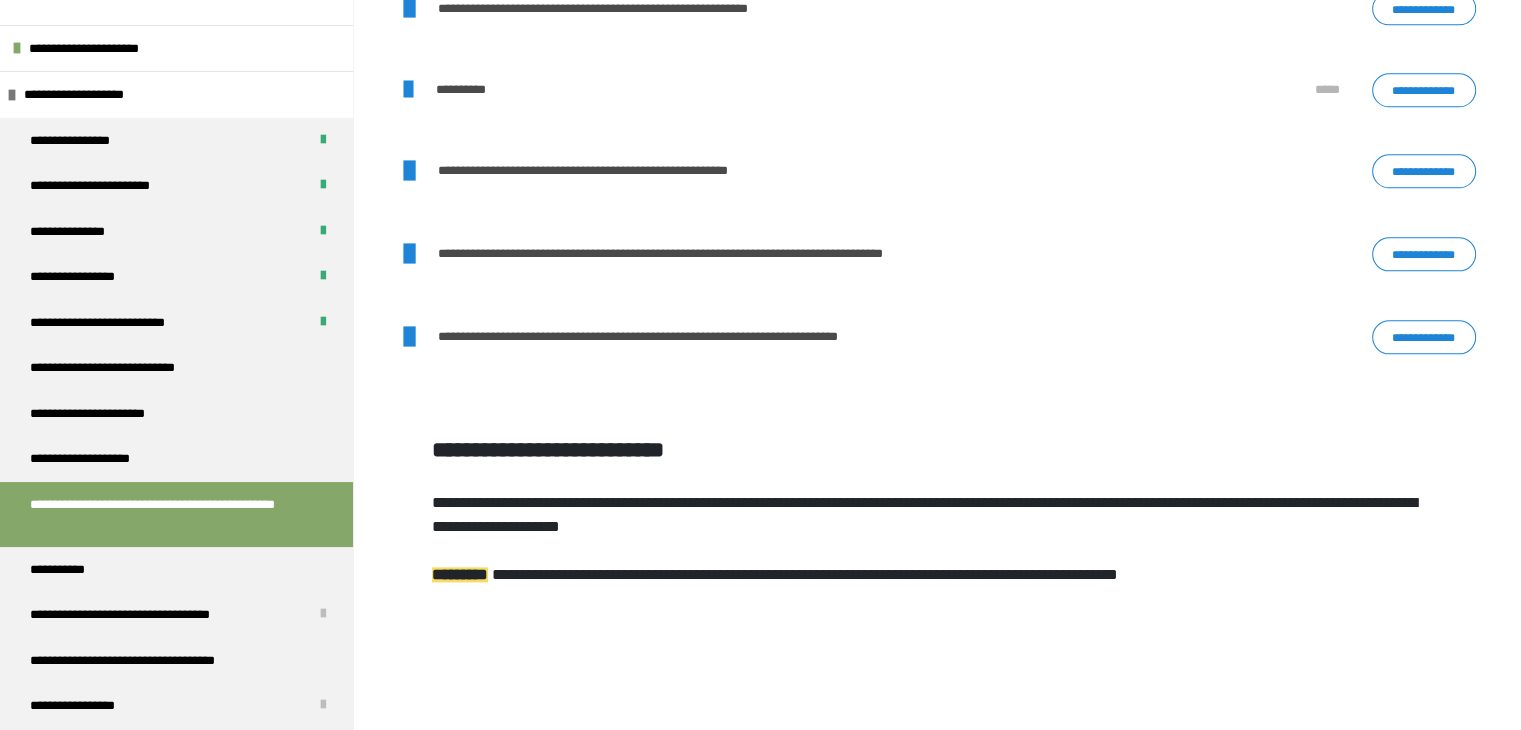 scroll, scrollTop: 2430, scrollLeft: 0, axis: vertical 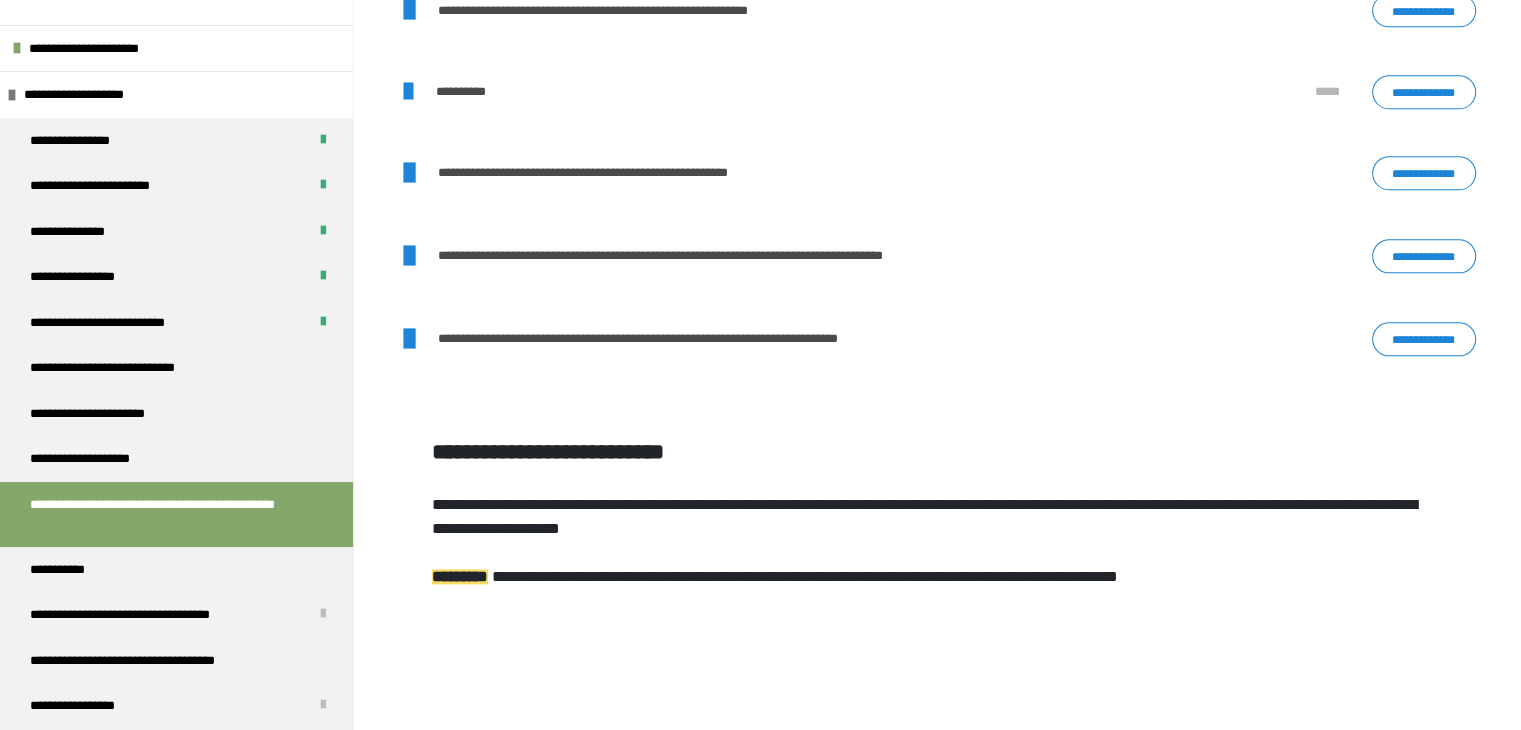 click on "**********" at bounding box center [1424, 11] 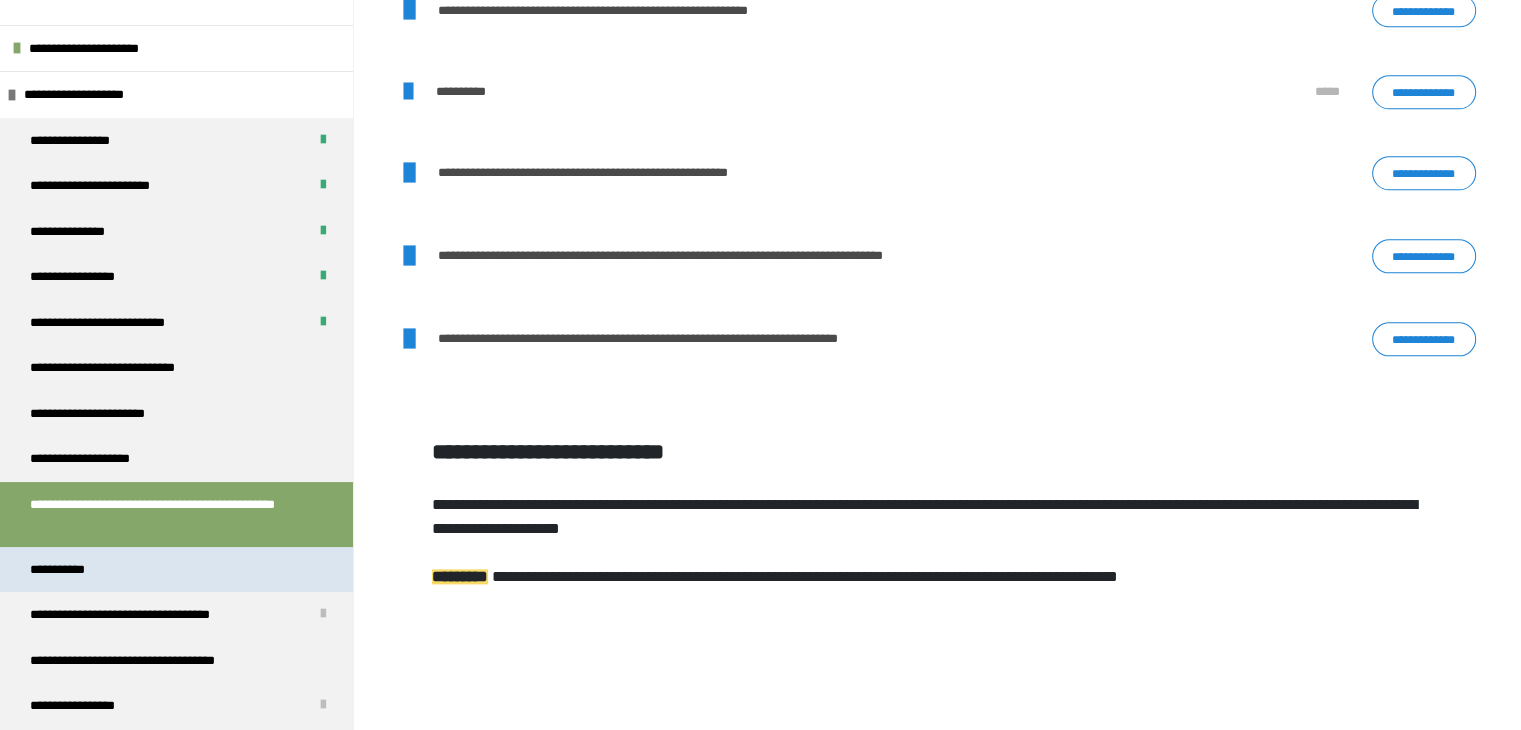 click on "**********" at bounding box center (176, 570) 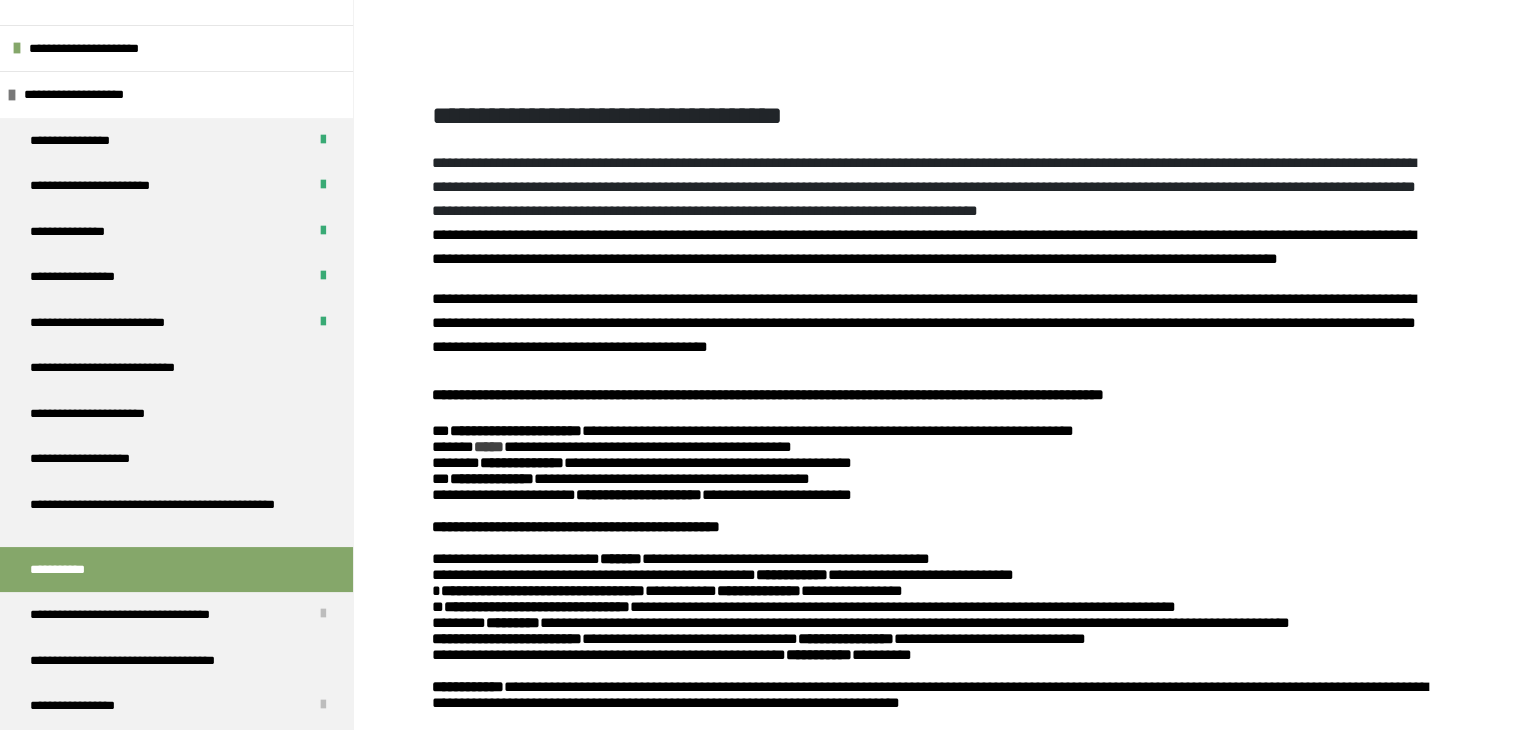 click at bounding box center (933, 511) 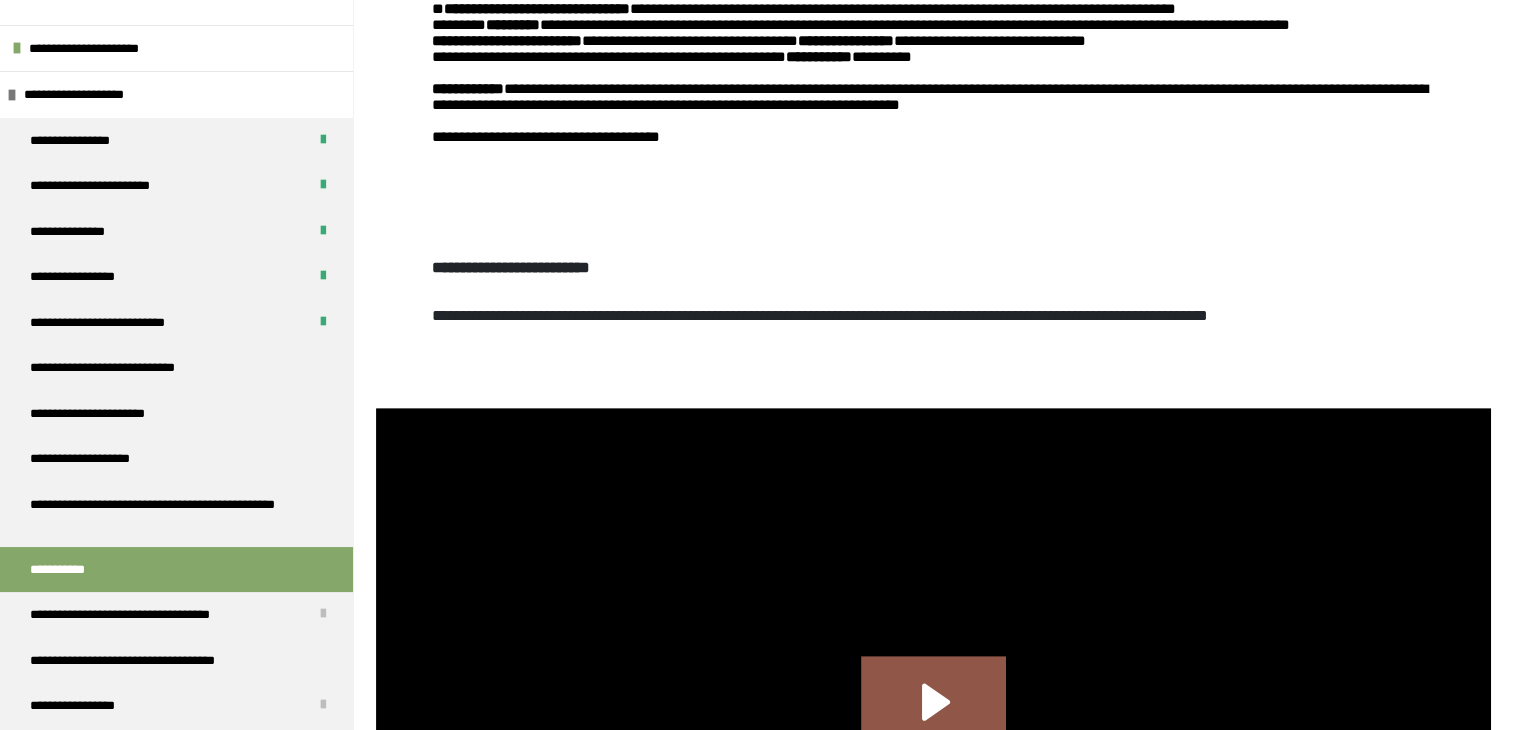 scroll, scrollTop: 870, scrollLeft: 0, axis: vertical 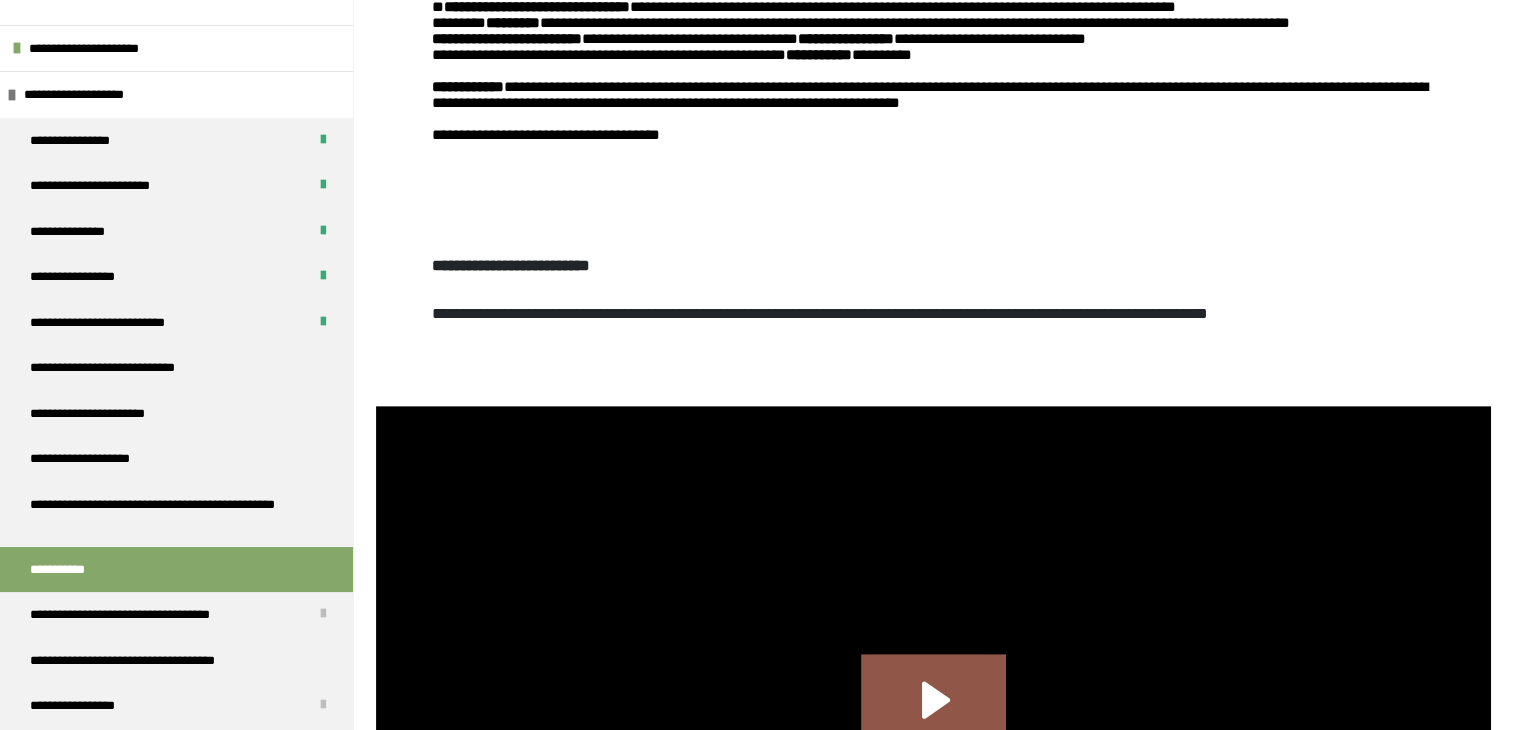 click on "**********" at bounding box center (933, -41) 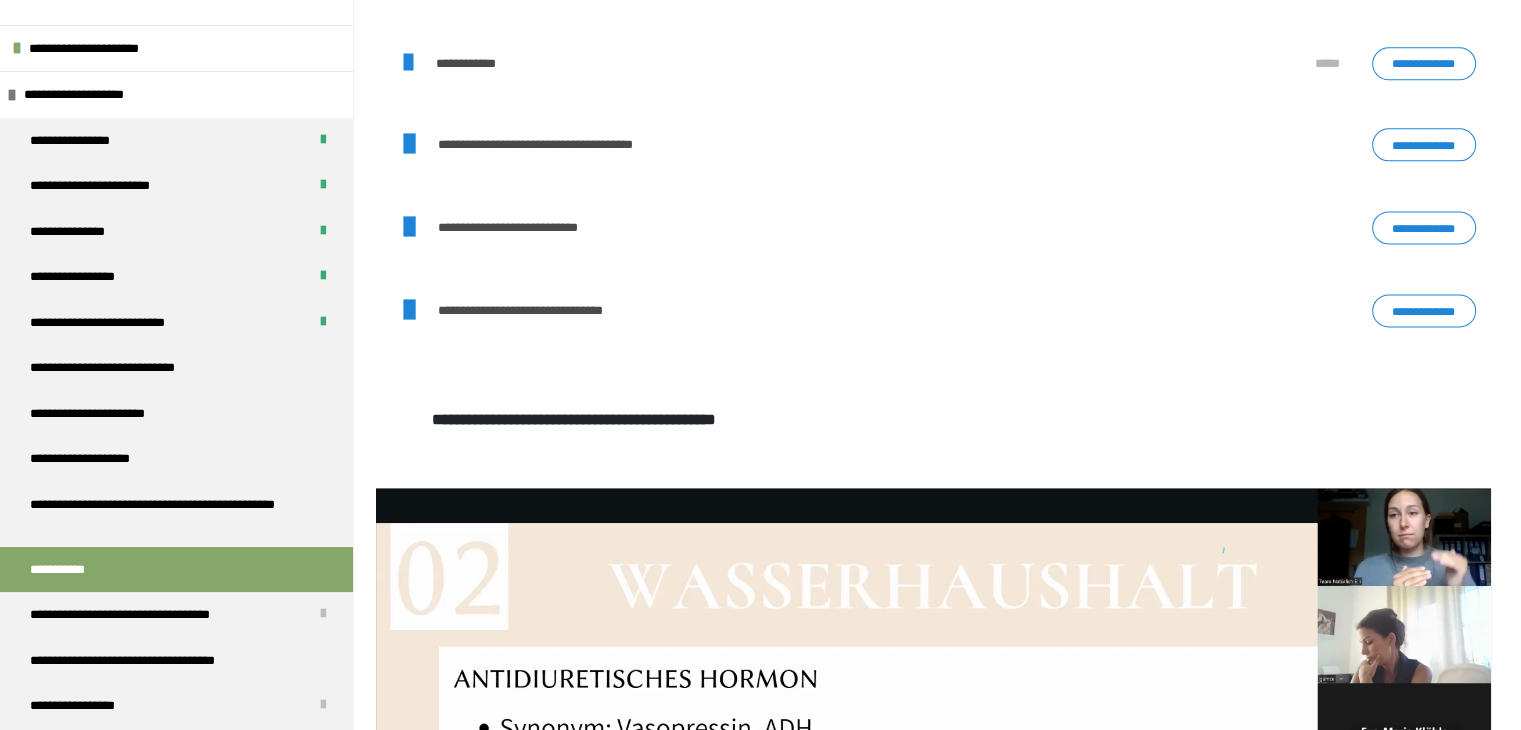 scroll, scrollTop: 2710, scrollLeft: 0, axis: vertical 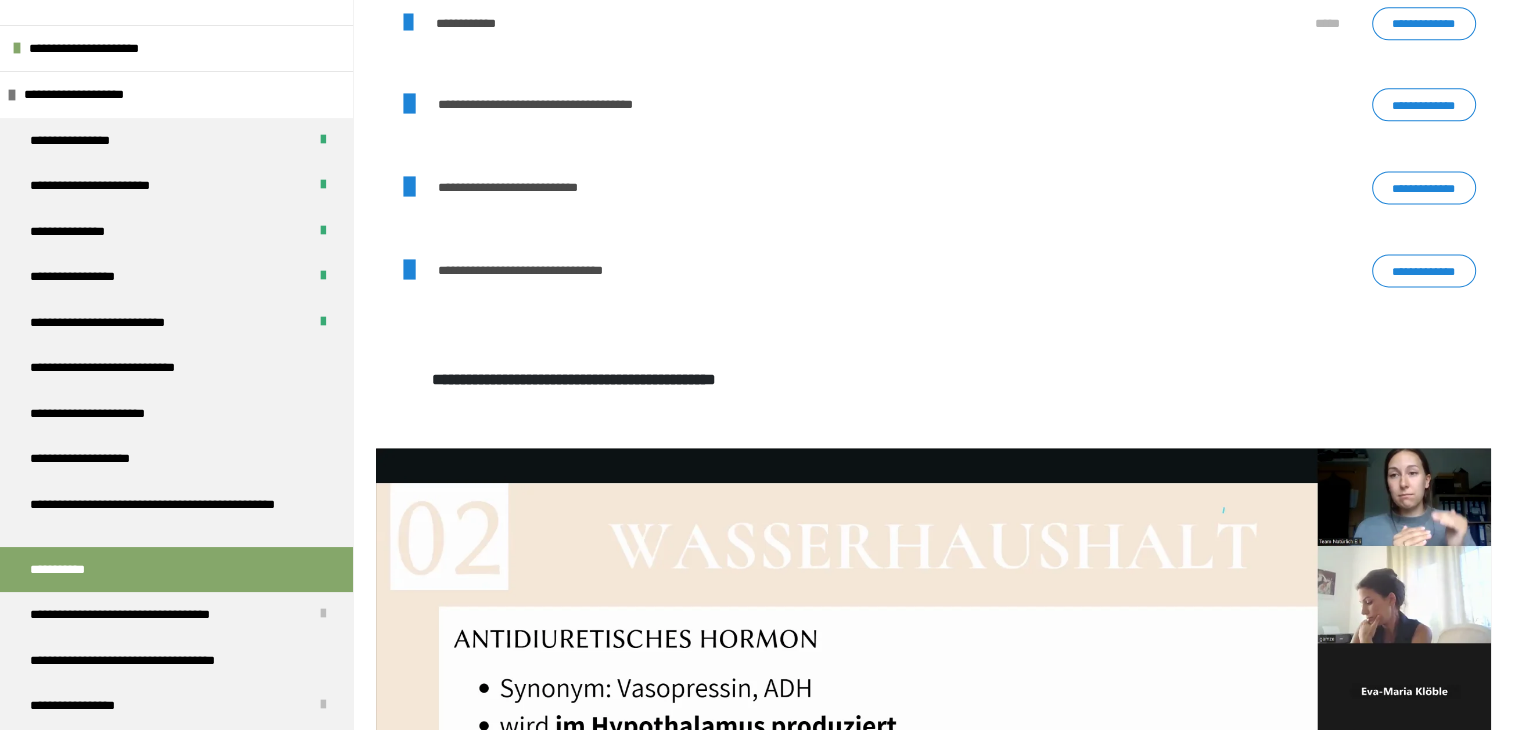 click on "**********" at bounding box center (1424, -58) 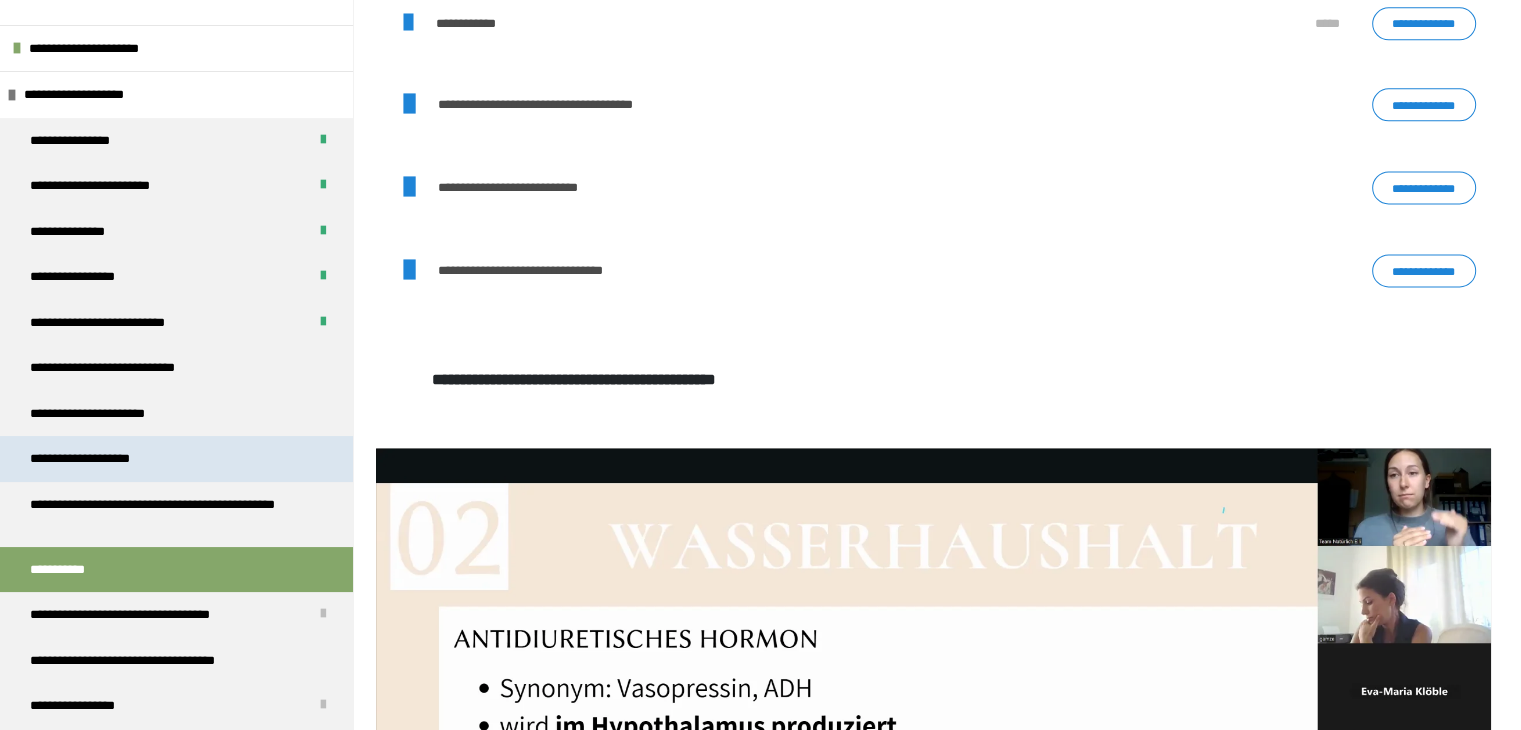 click on "**********" at bounding box center (176, 459) 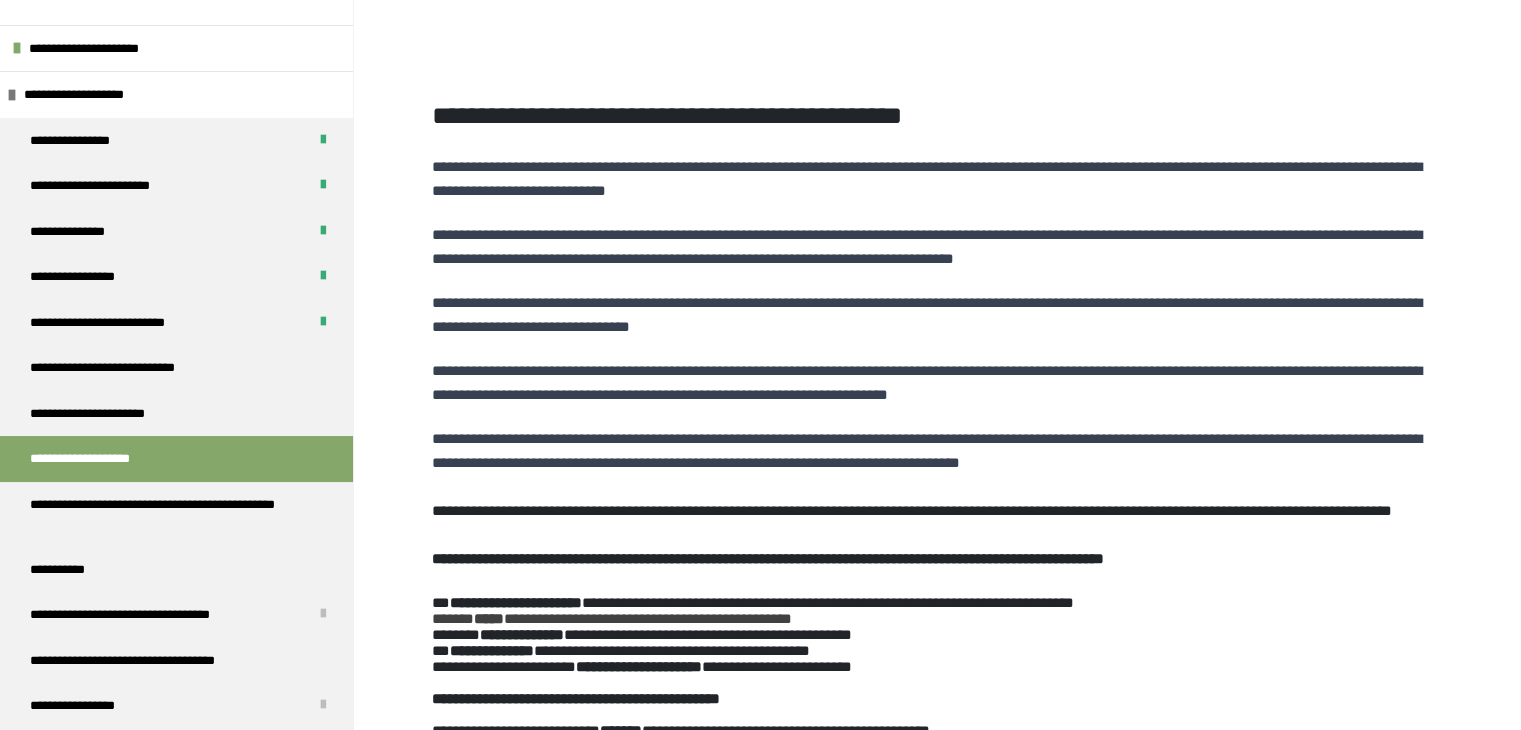 click on "**********" at bounding box center (933, 505) 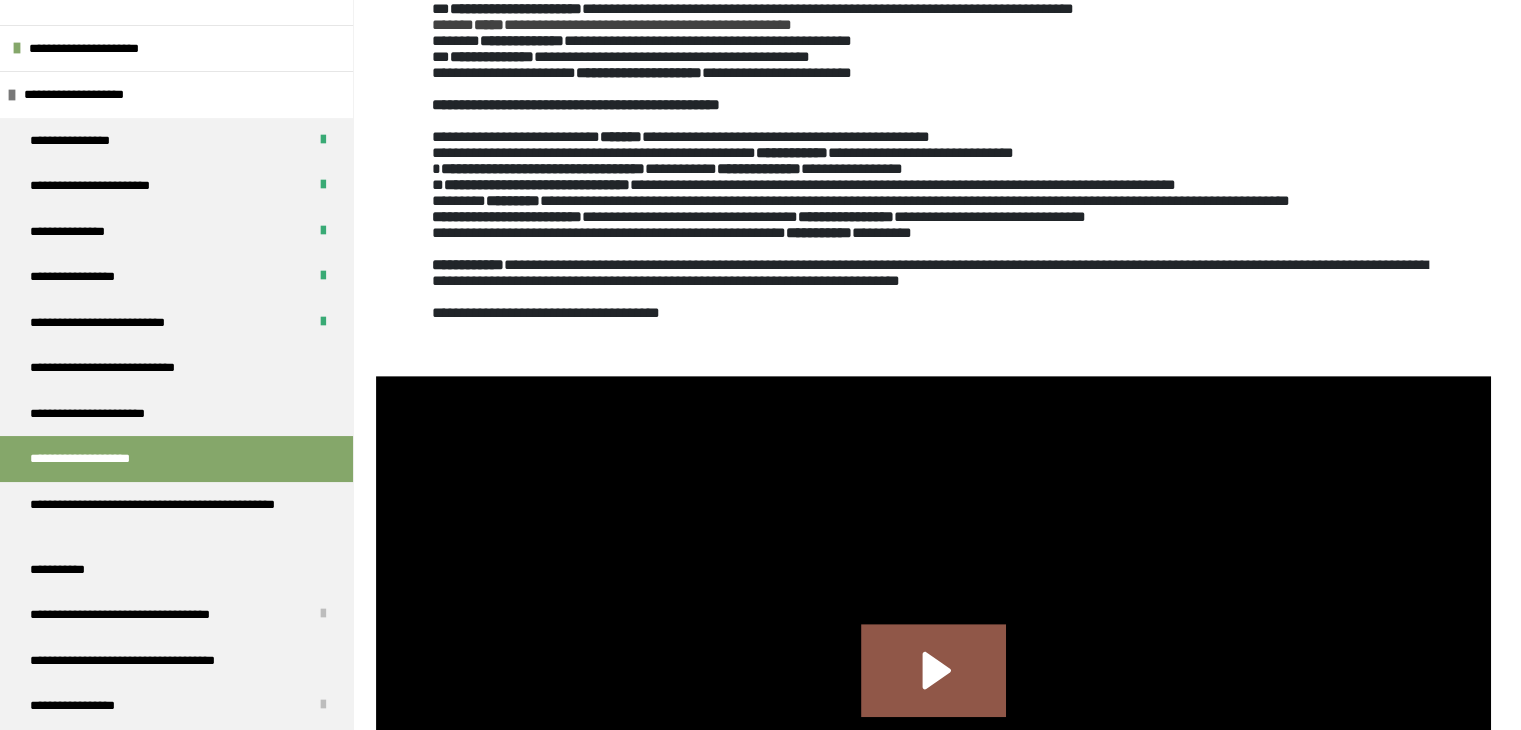 scroll, scrollTop: 1030, scrollLeft: 0, axis: vertical 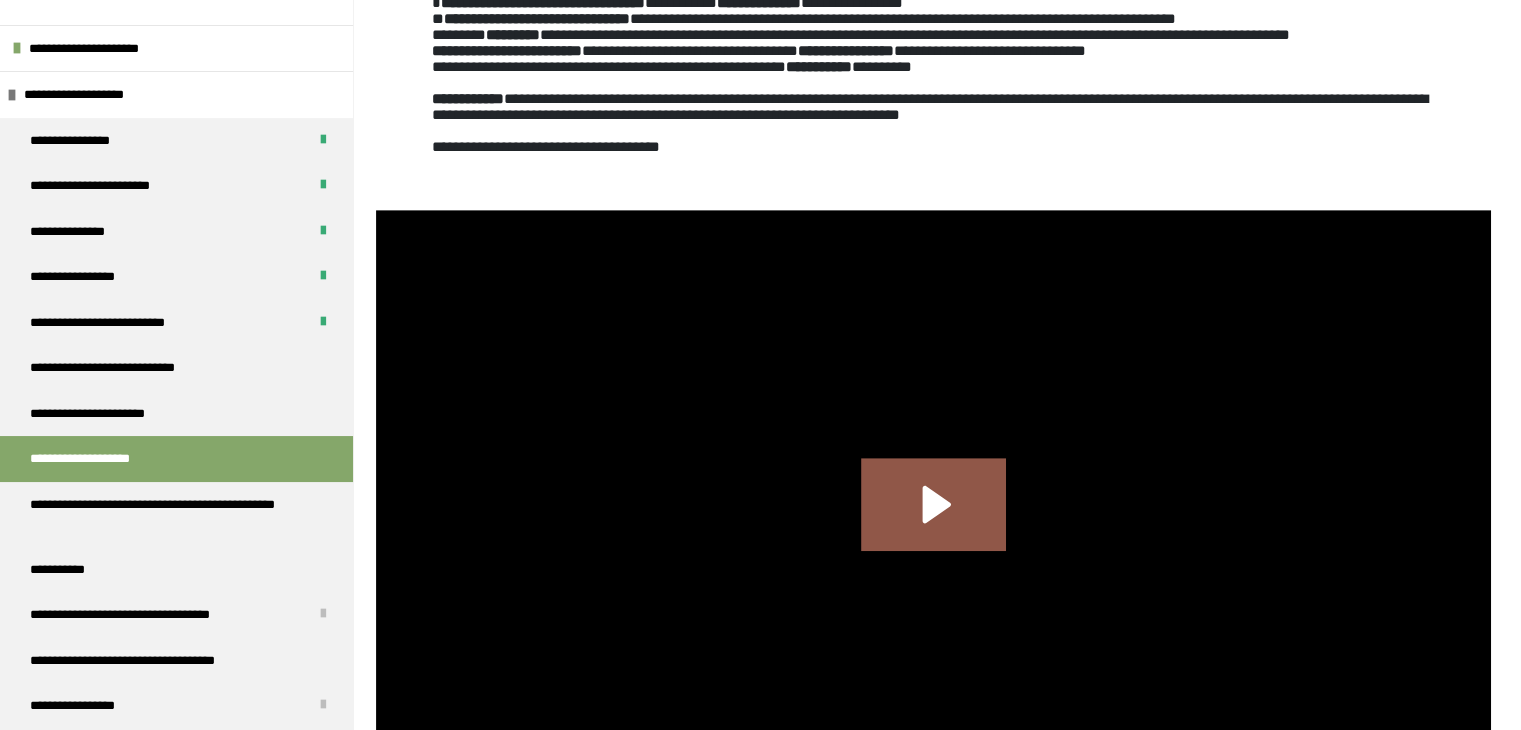 click on "**********" at bounding box center [667, 2] 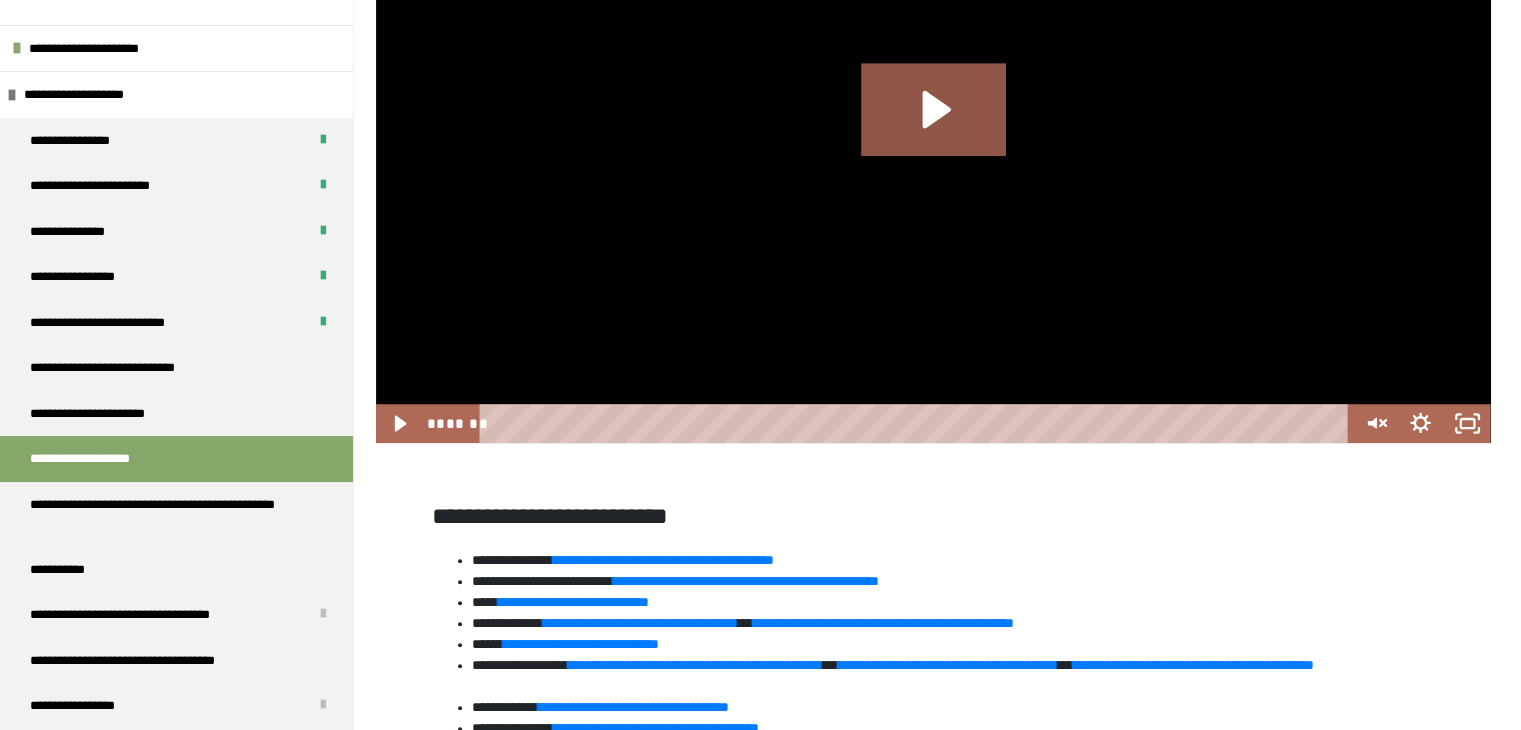 scroll, scrollTop: 1430, scrollLeft: 0, axis: vertical 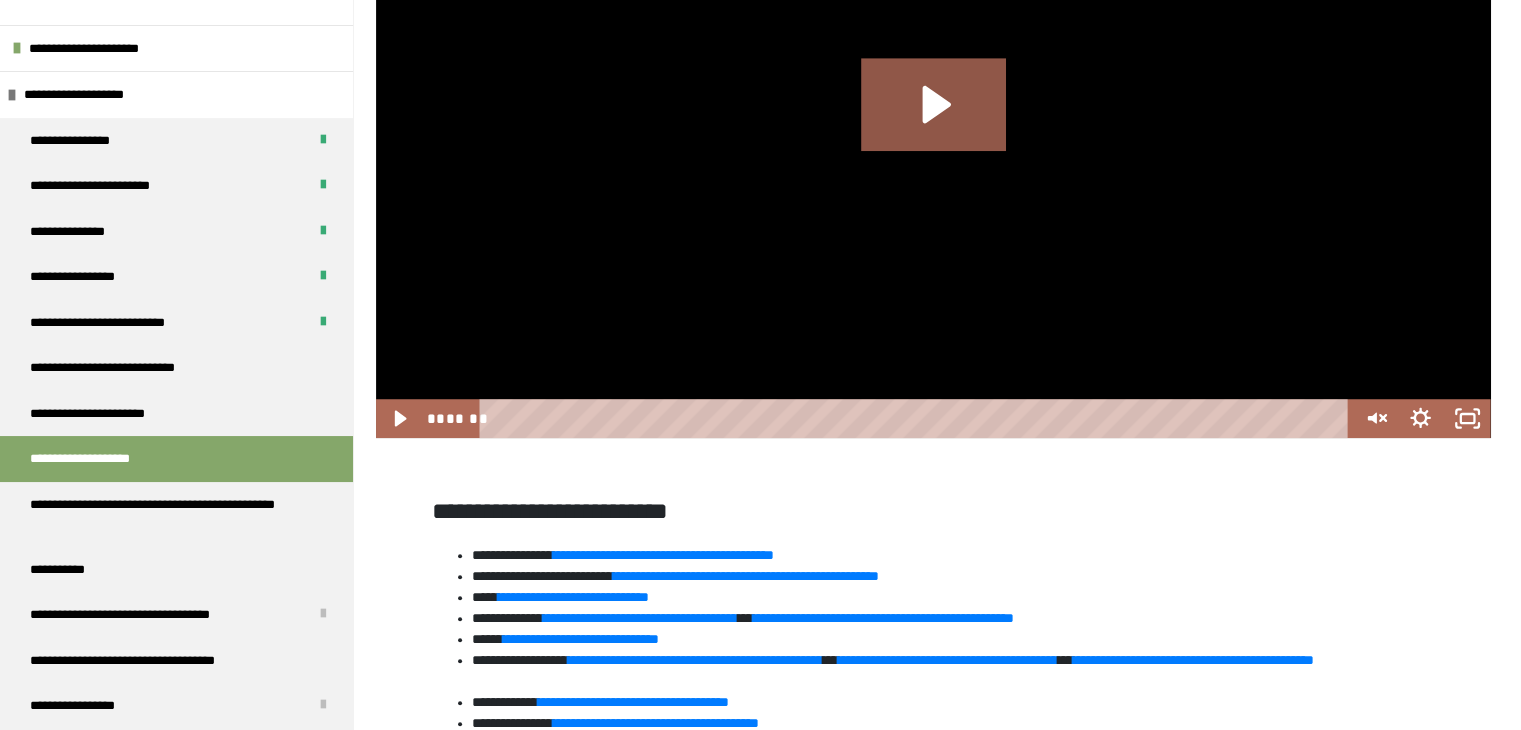 click on "**********" at bounding box center (933, 695) 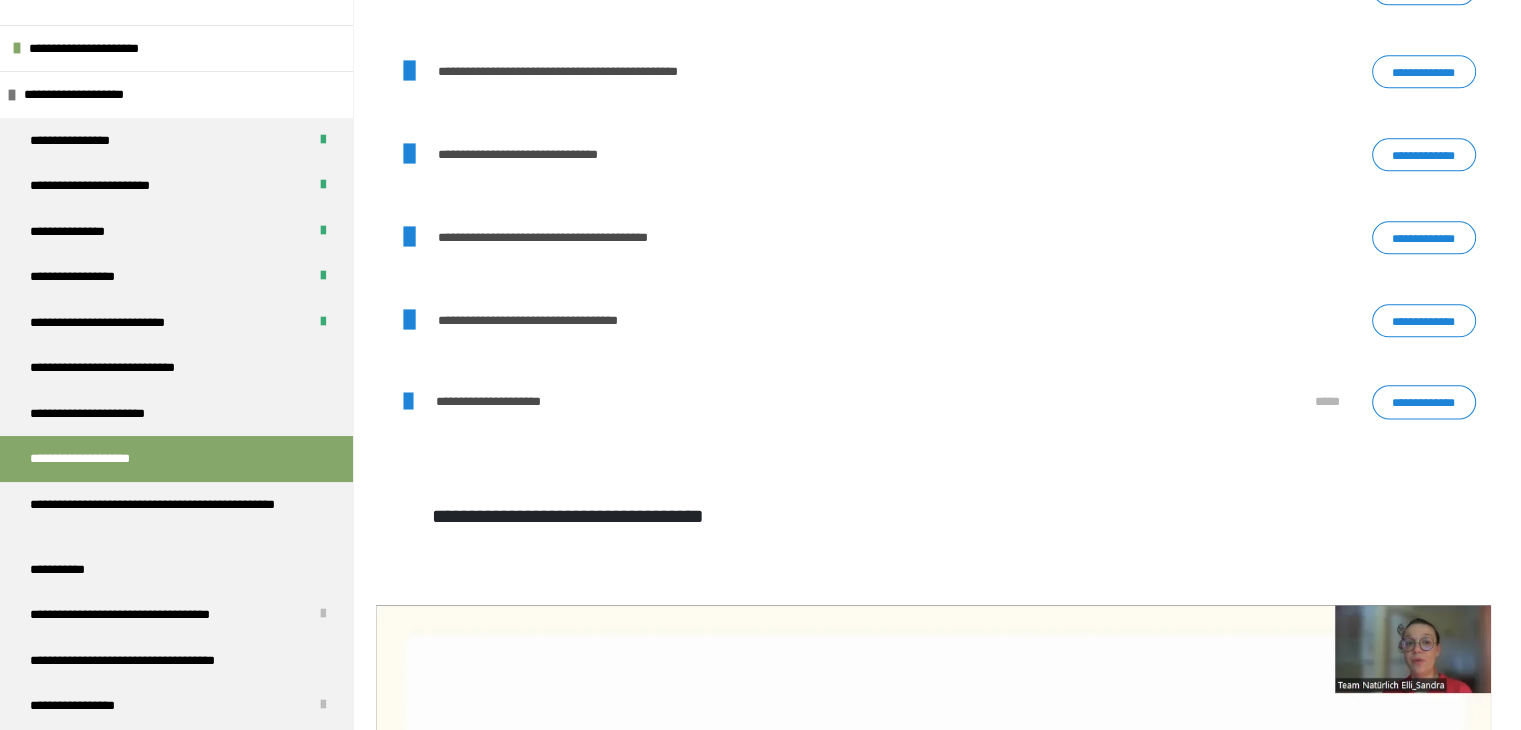 scroll, scrollTop: 2470, scrollLeft: 0, axis: vertical 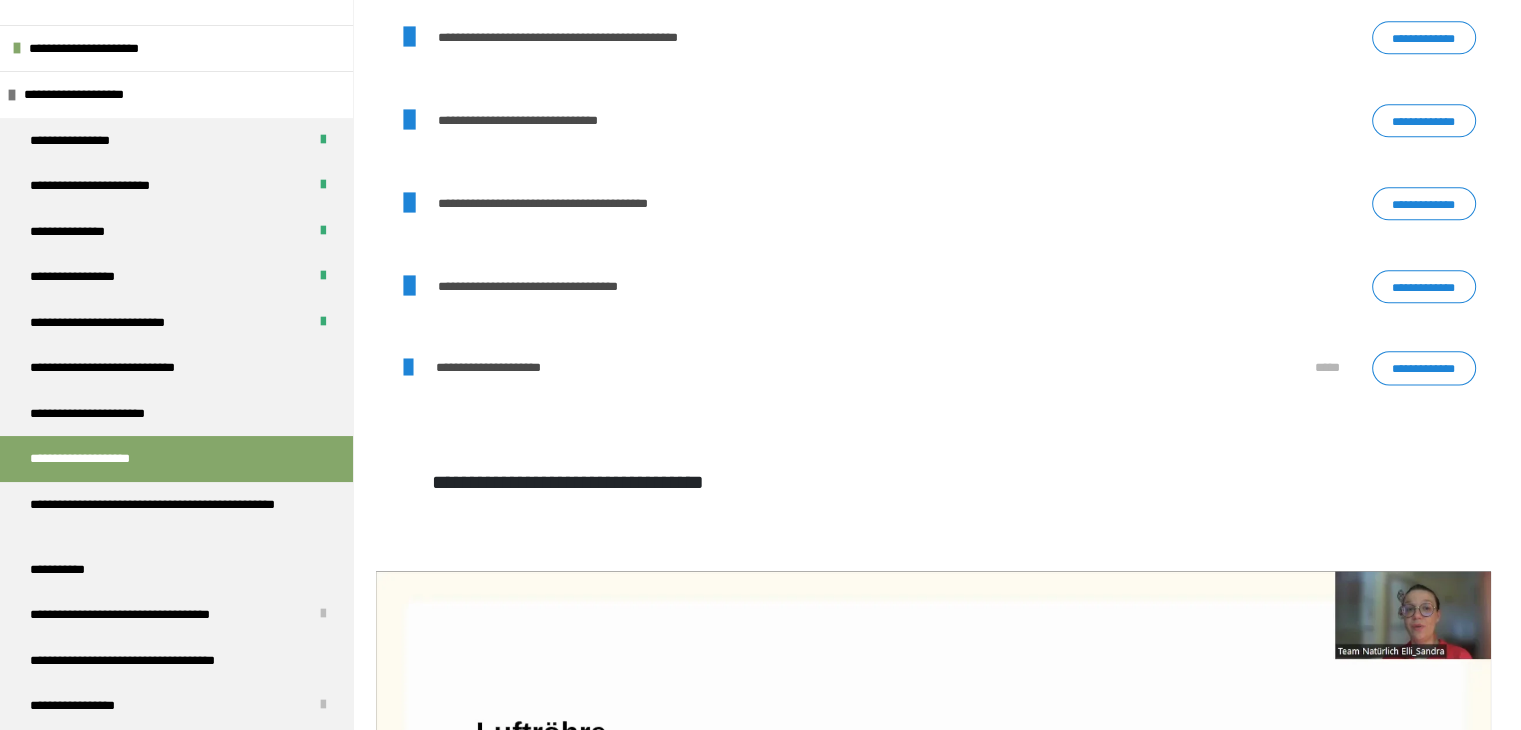click on "**********" at bounding box center [1424, 287] 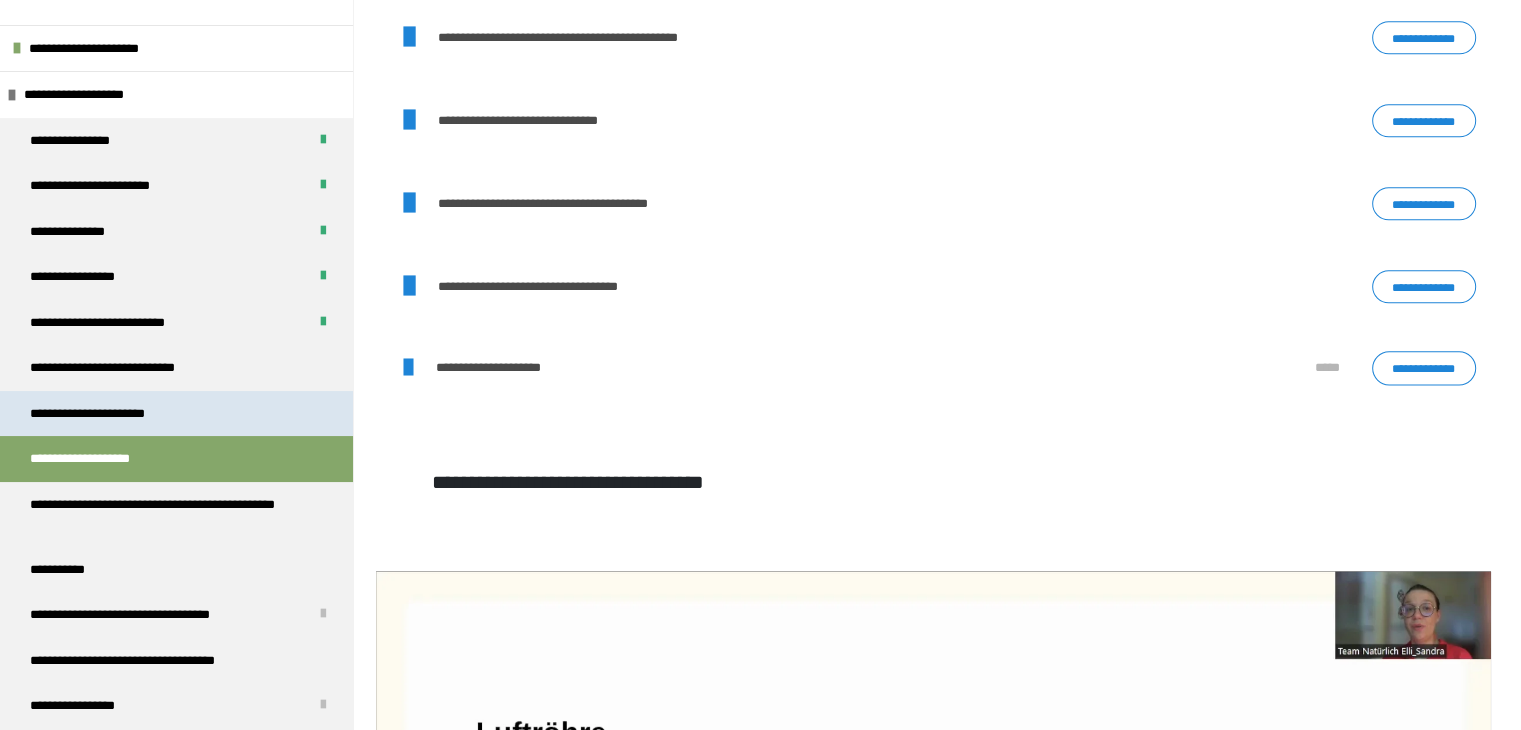 click on "**********" at bounding box center [176, 414] 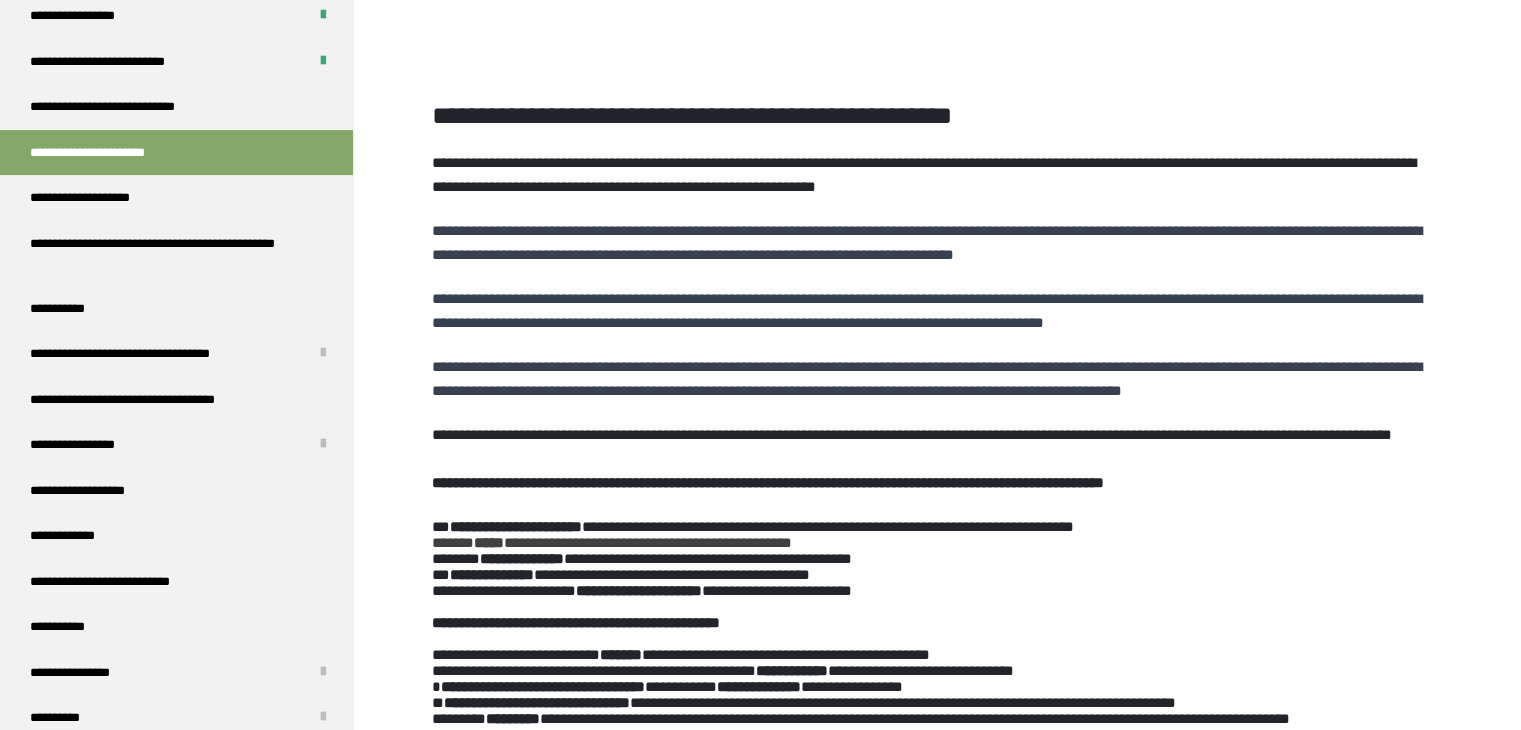 scroll, scrollTop: 360, scrollLeft: 0, axis: vertical 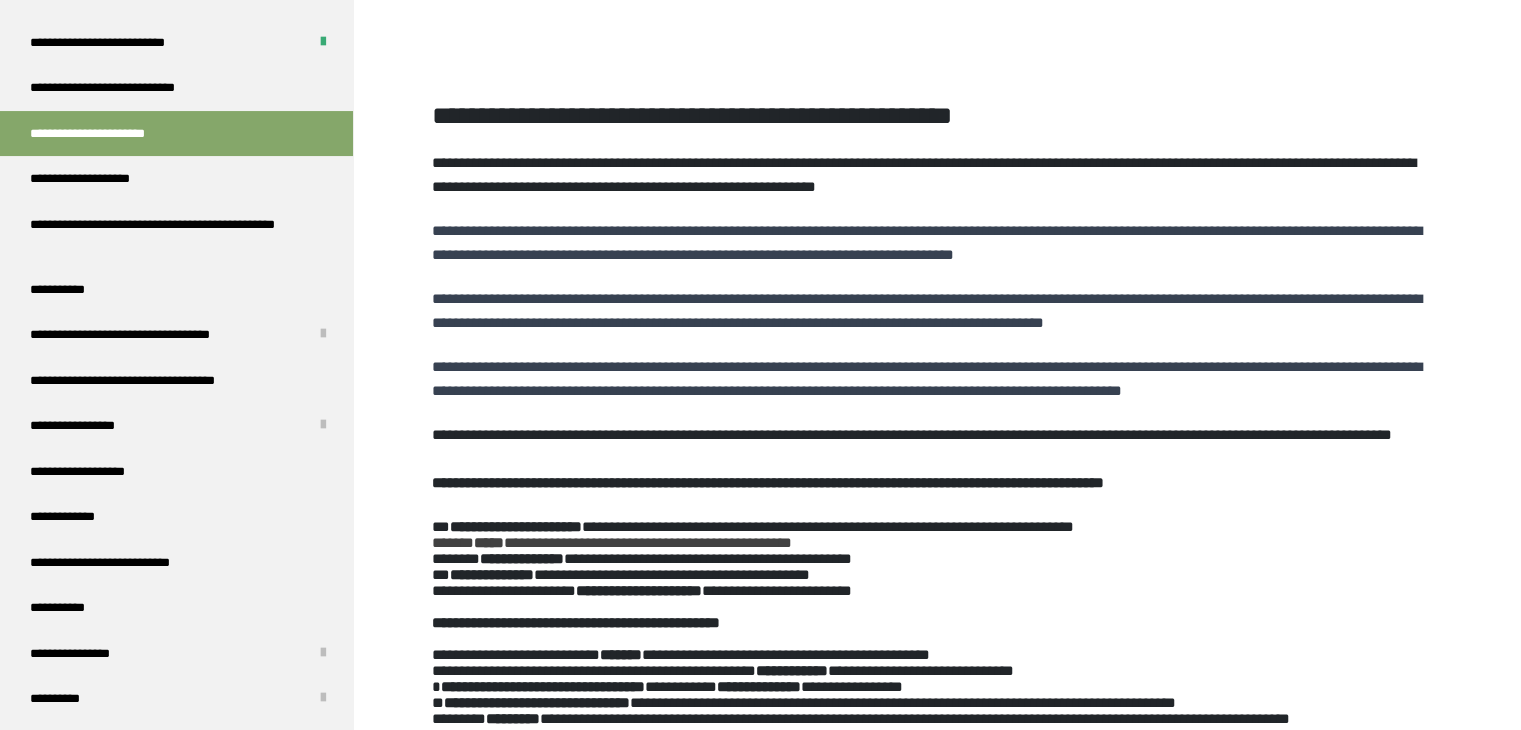 click on "**********" at bounding box center (933, 467) 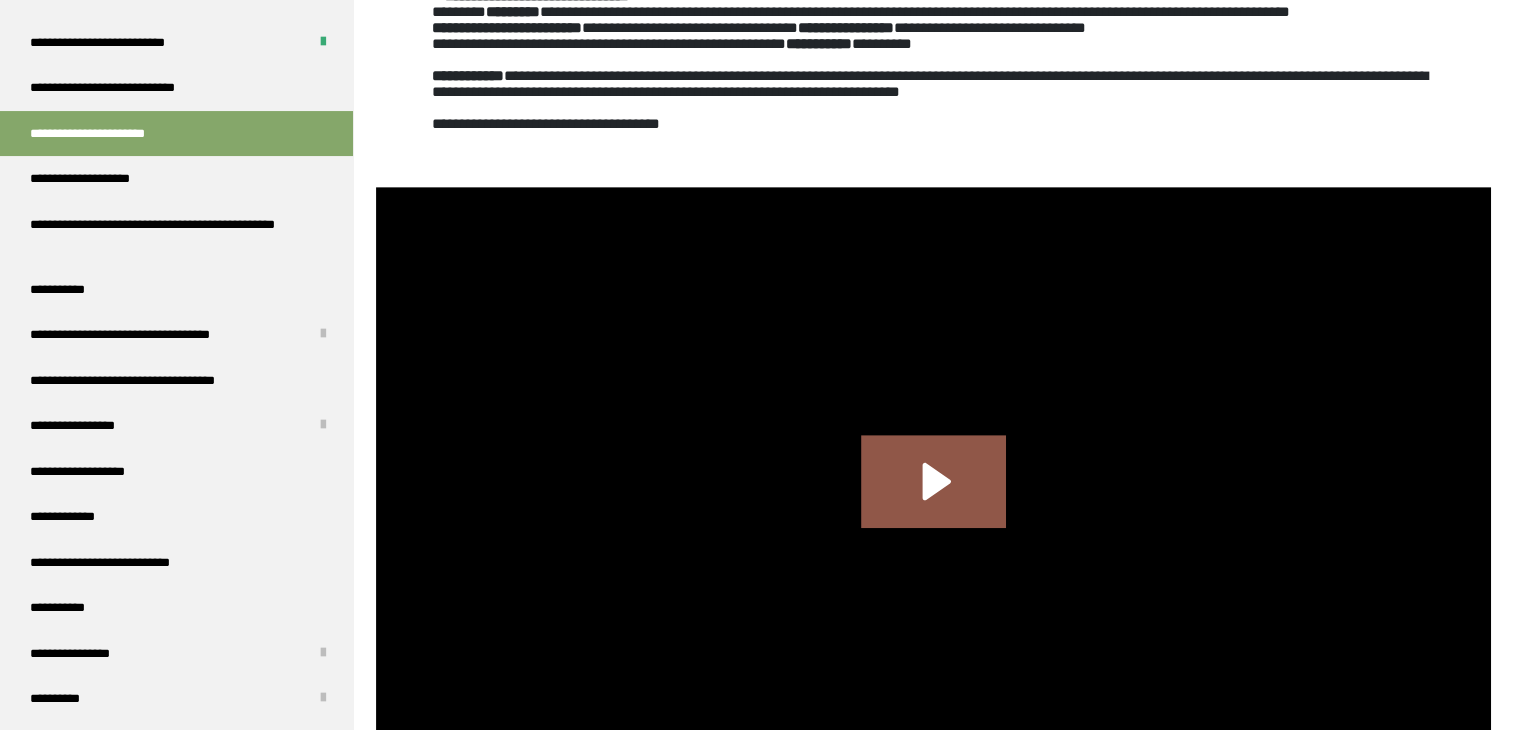 scroll, scrollTop: 990, scrollLeft: 0, axis: vertical 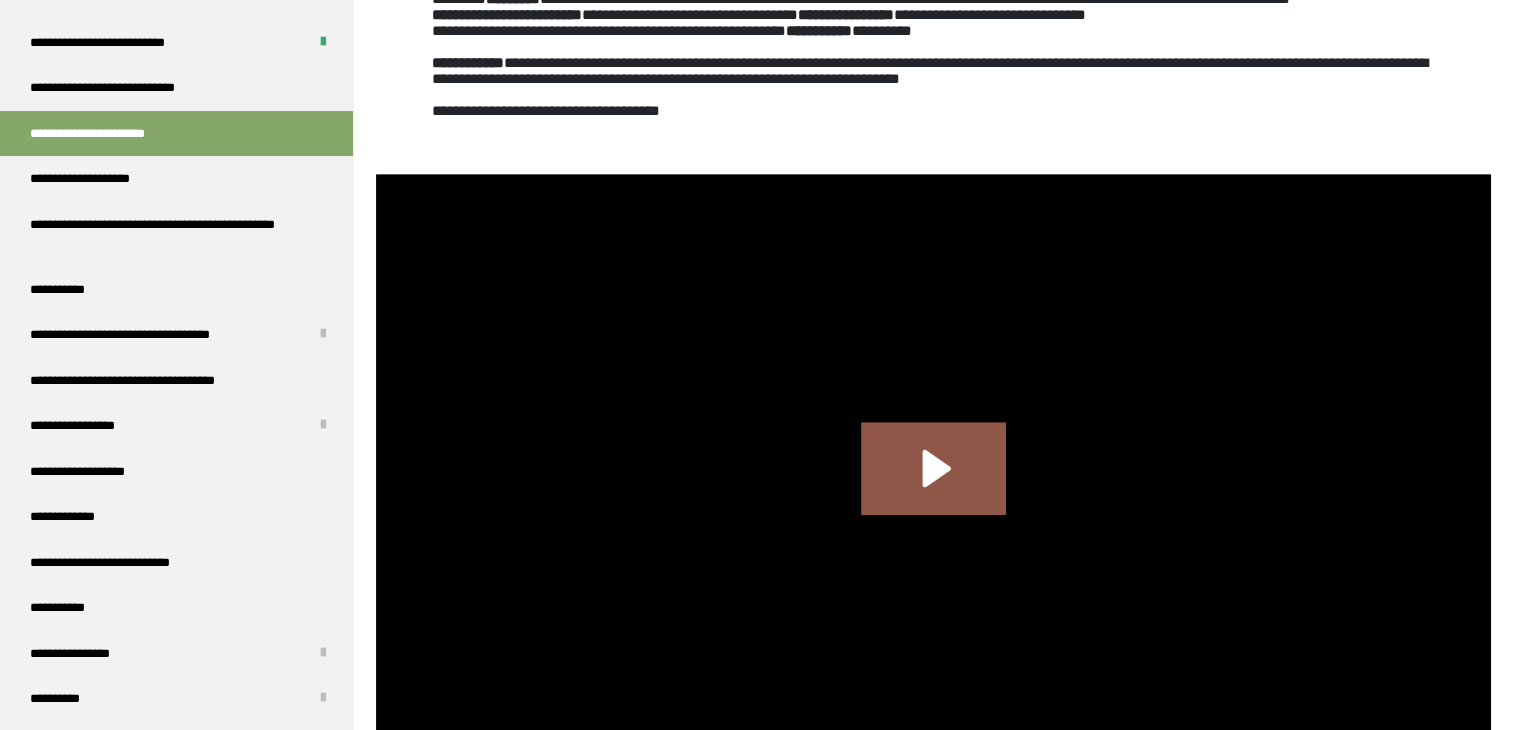 click on "**********" at bounding box center (759, 14) 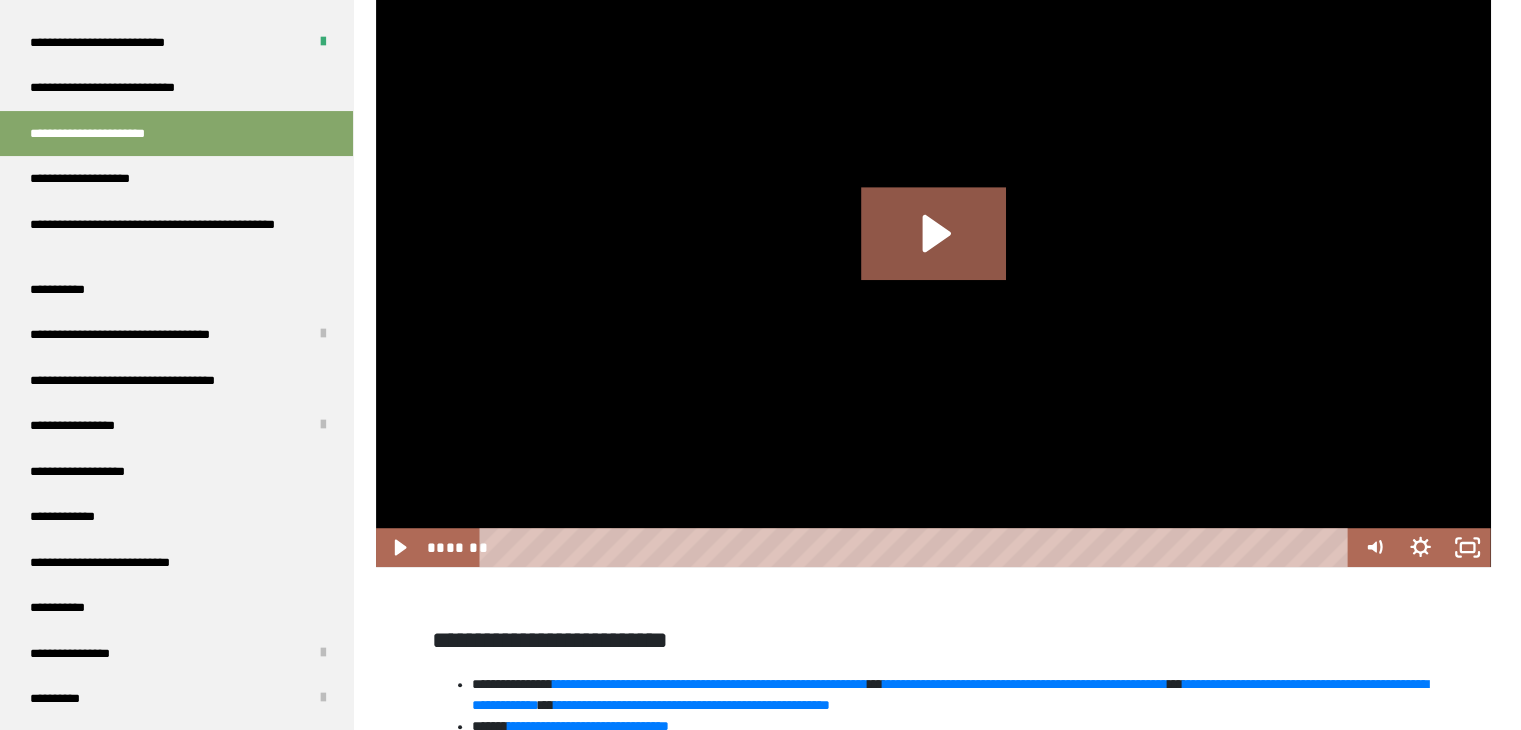 scroll, scrollTop: 1310, scrollLeft: 0, axis: vertical 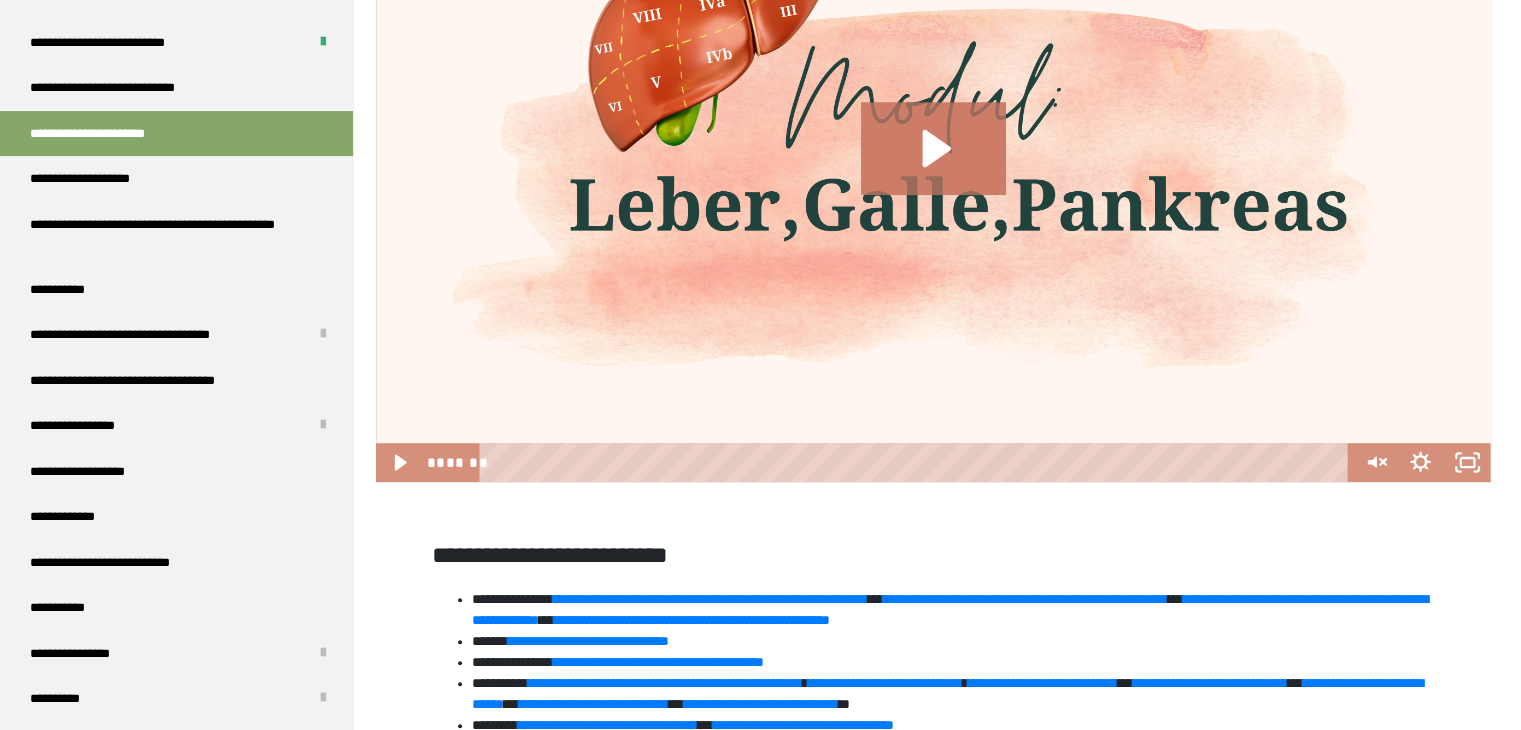 click on "**********" at bounding box center [933, 729] 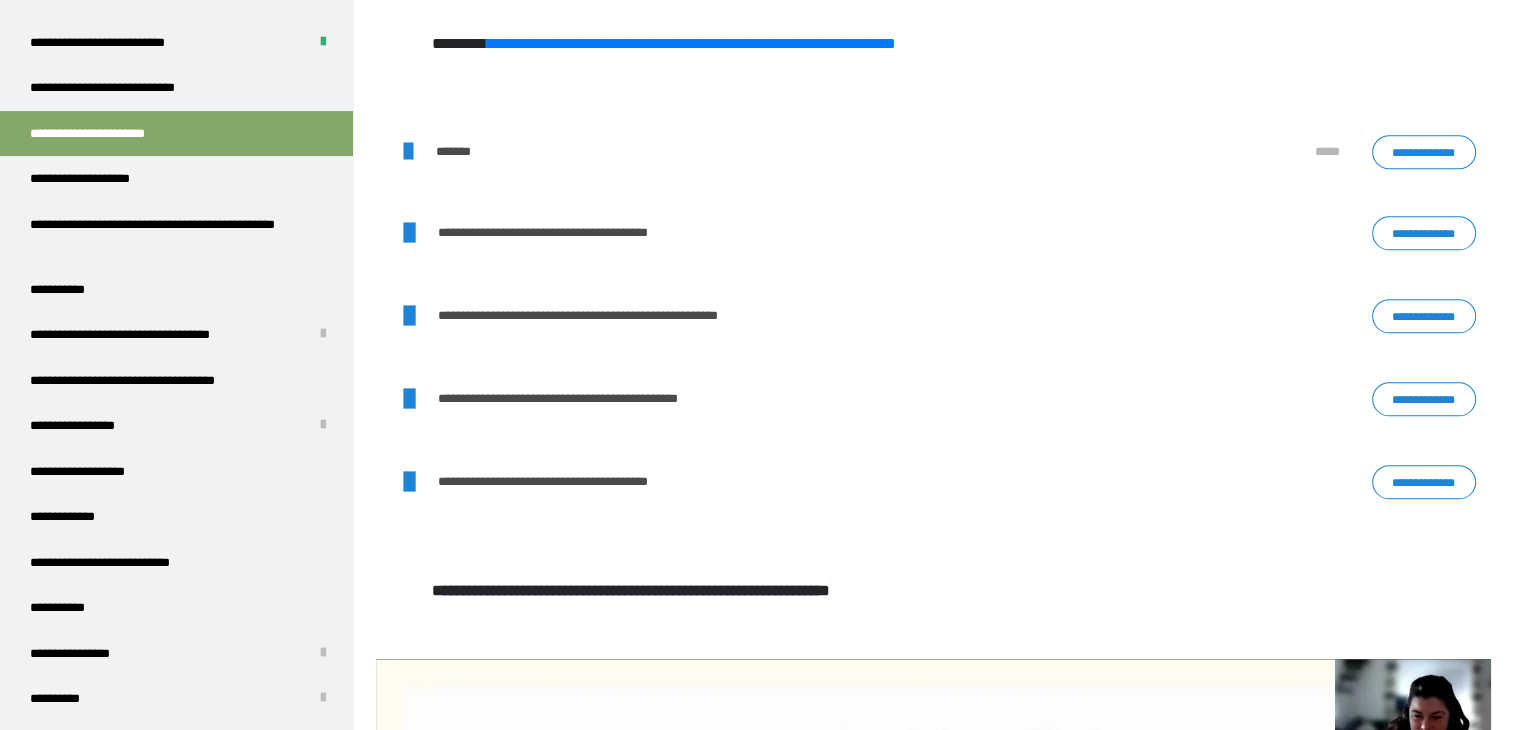 scroll, scrollTop: 2310, scrollLeft: 0, axis: vertical 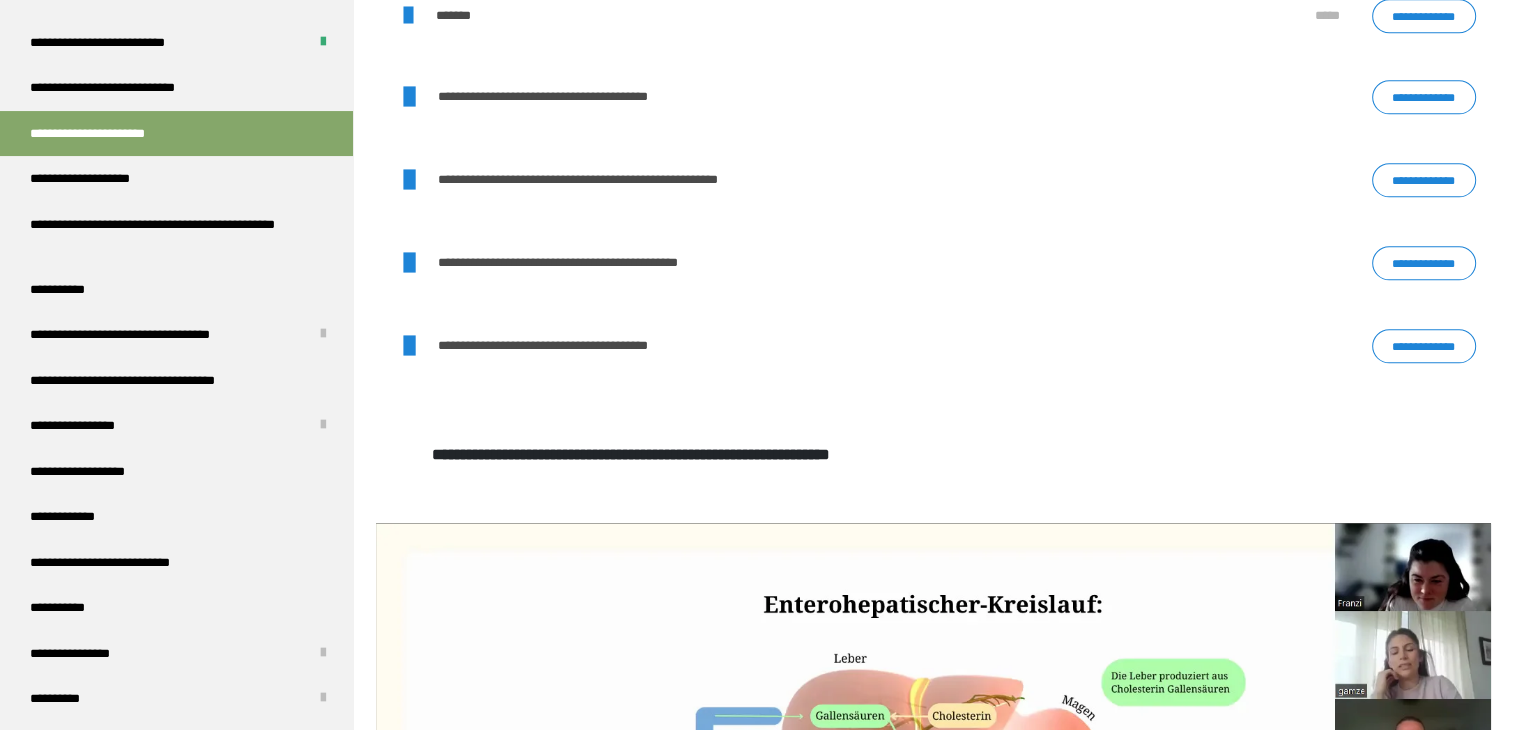 click on "**********" at bounding box center (1424, 180) 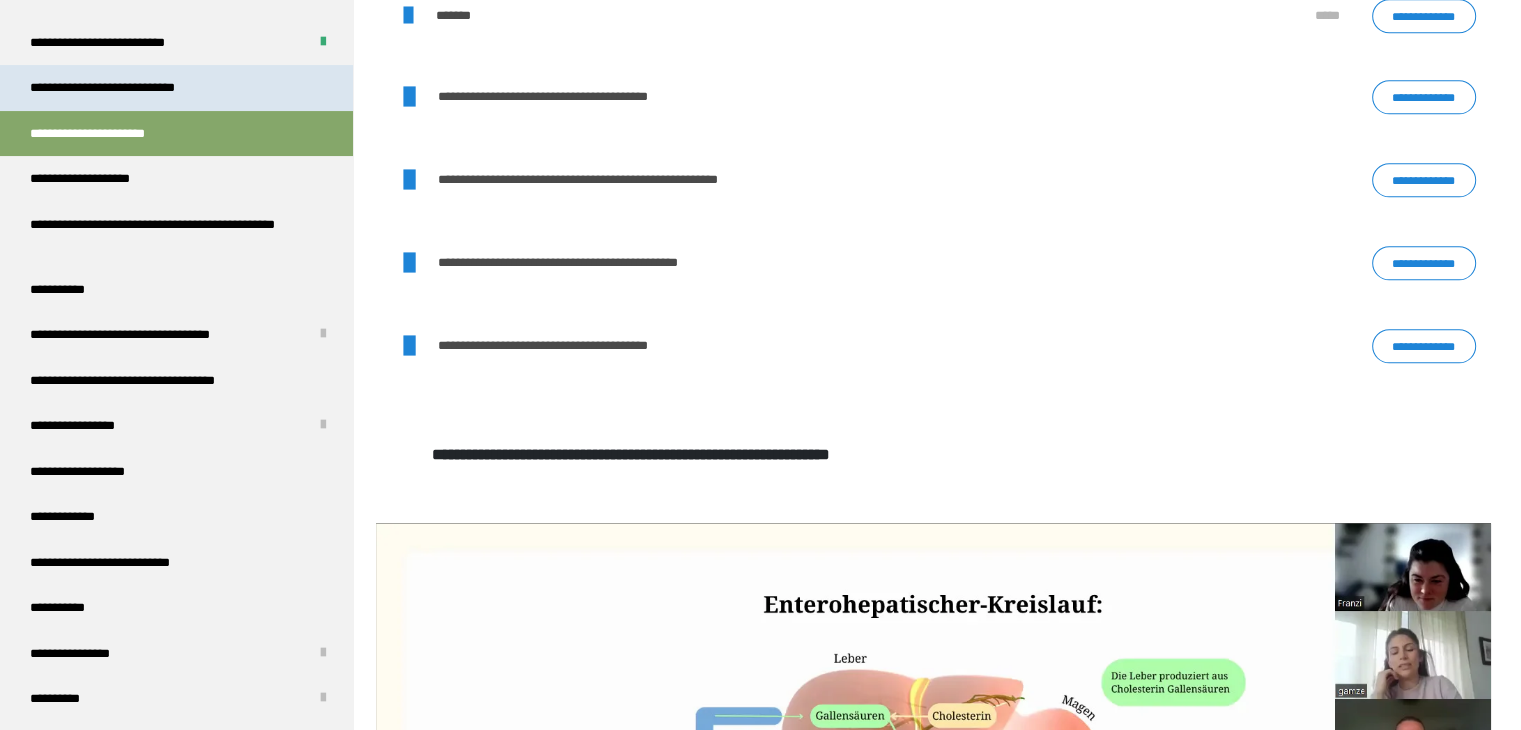 click on "**********" at bounding box center [119, 88] 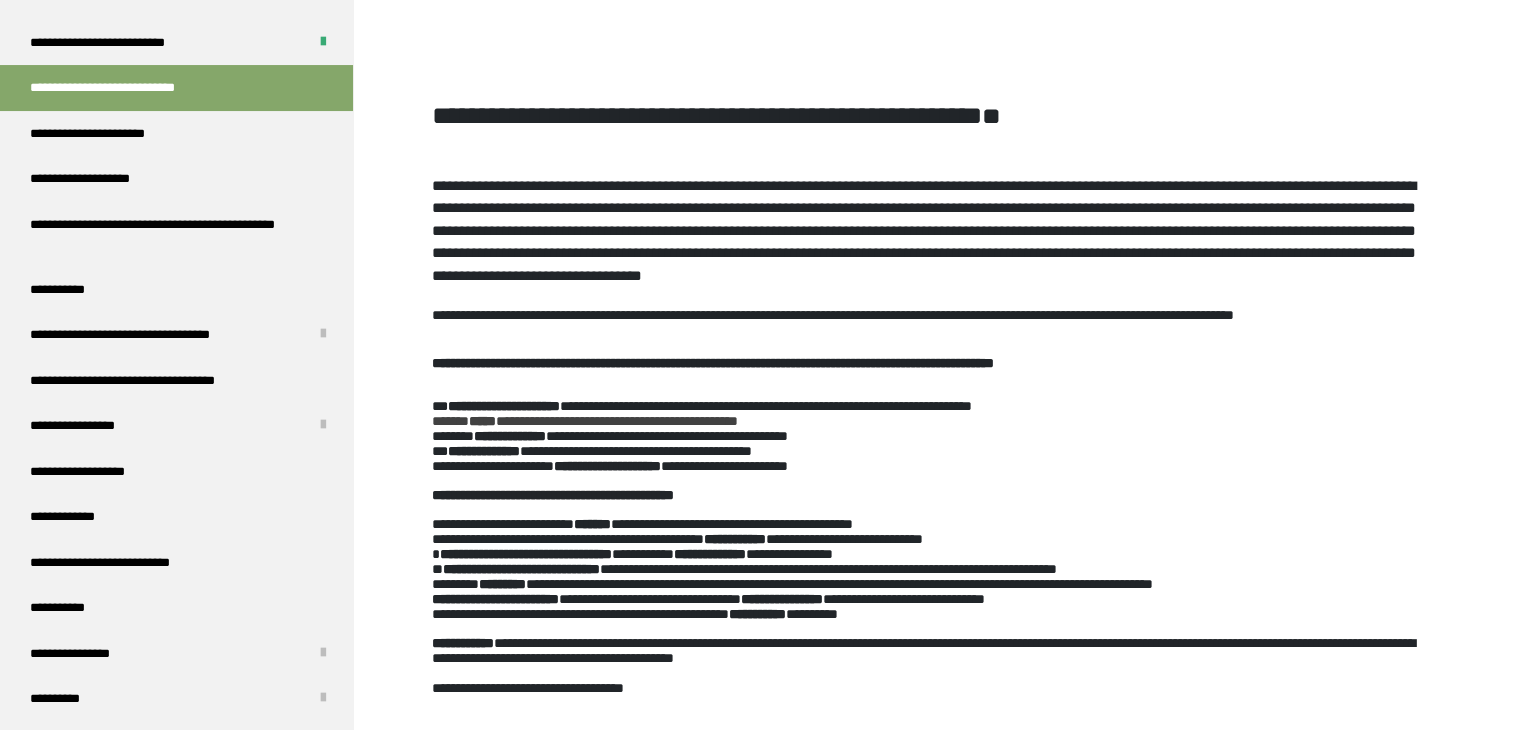 click on "**********" at bounding box center [933, 451] 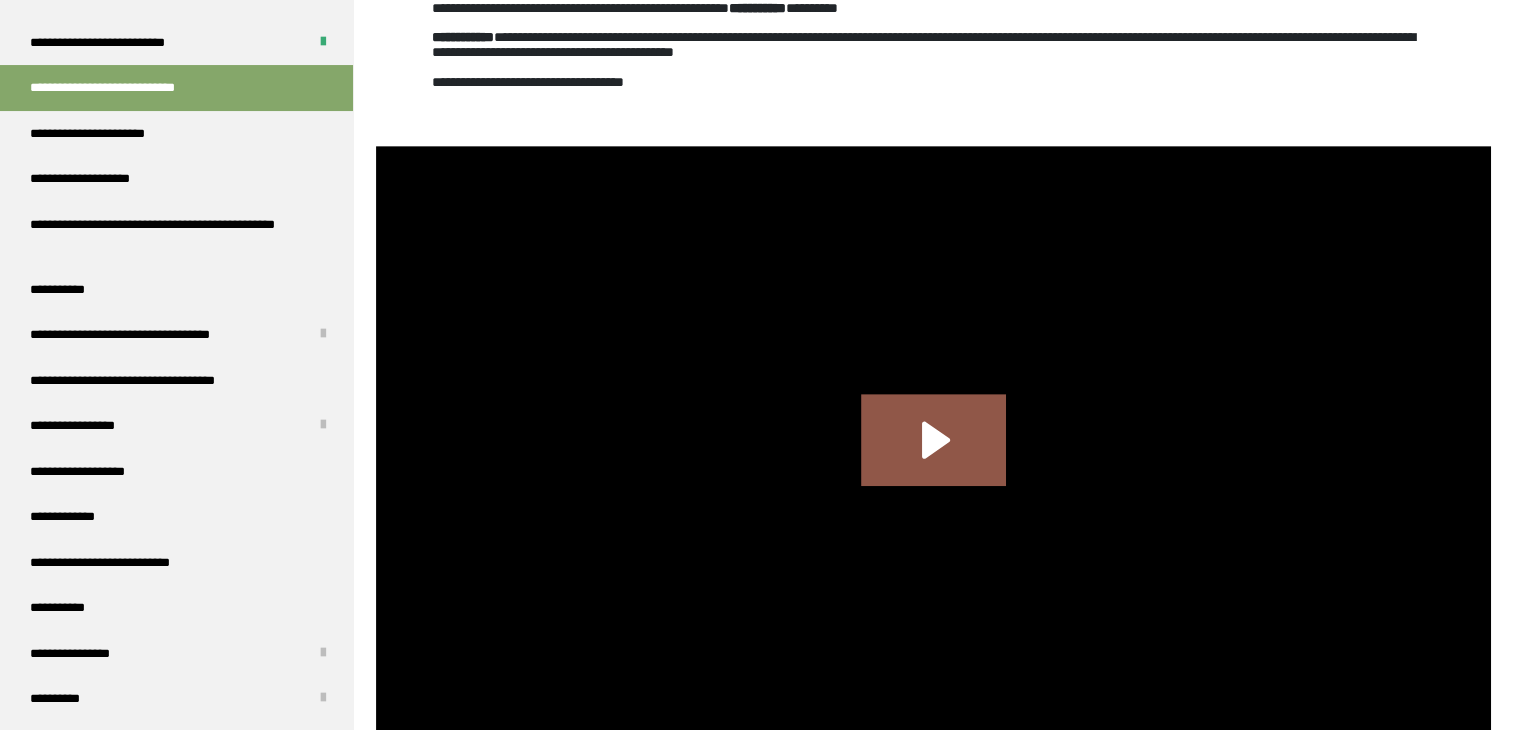 scroll, scrollTop: 950, scrollLeft: 0, axis: vertical 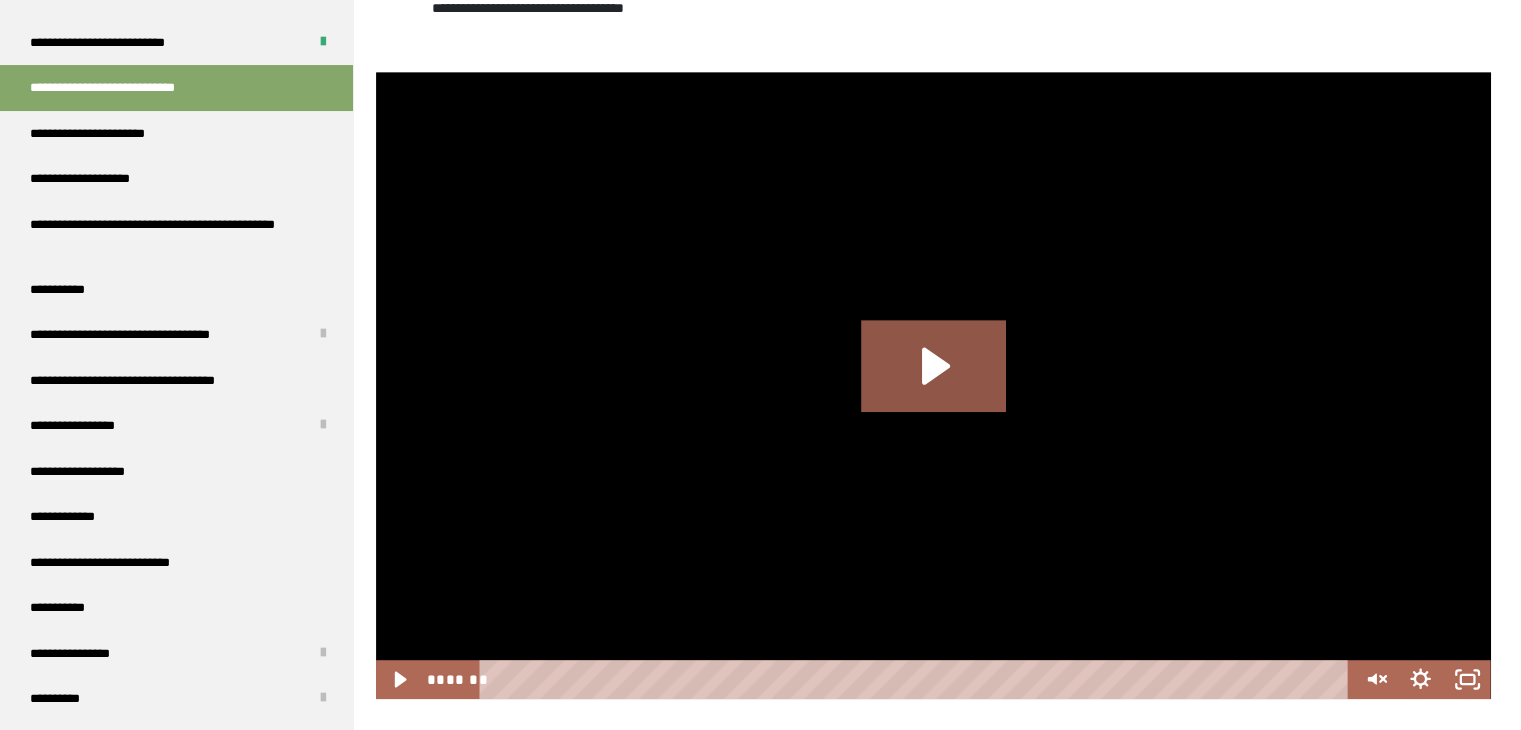 click on "**********" at bounding box center [933, -44] 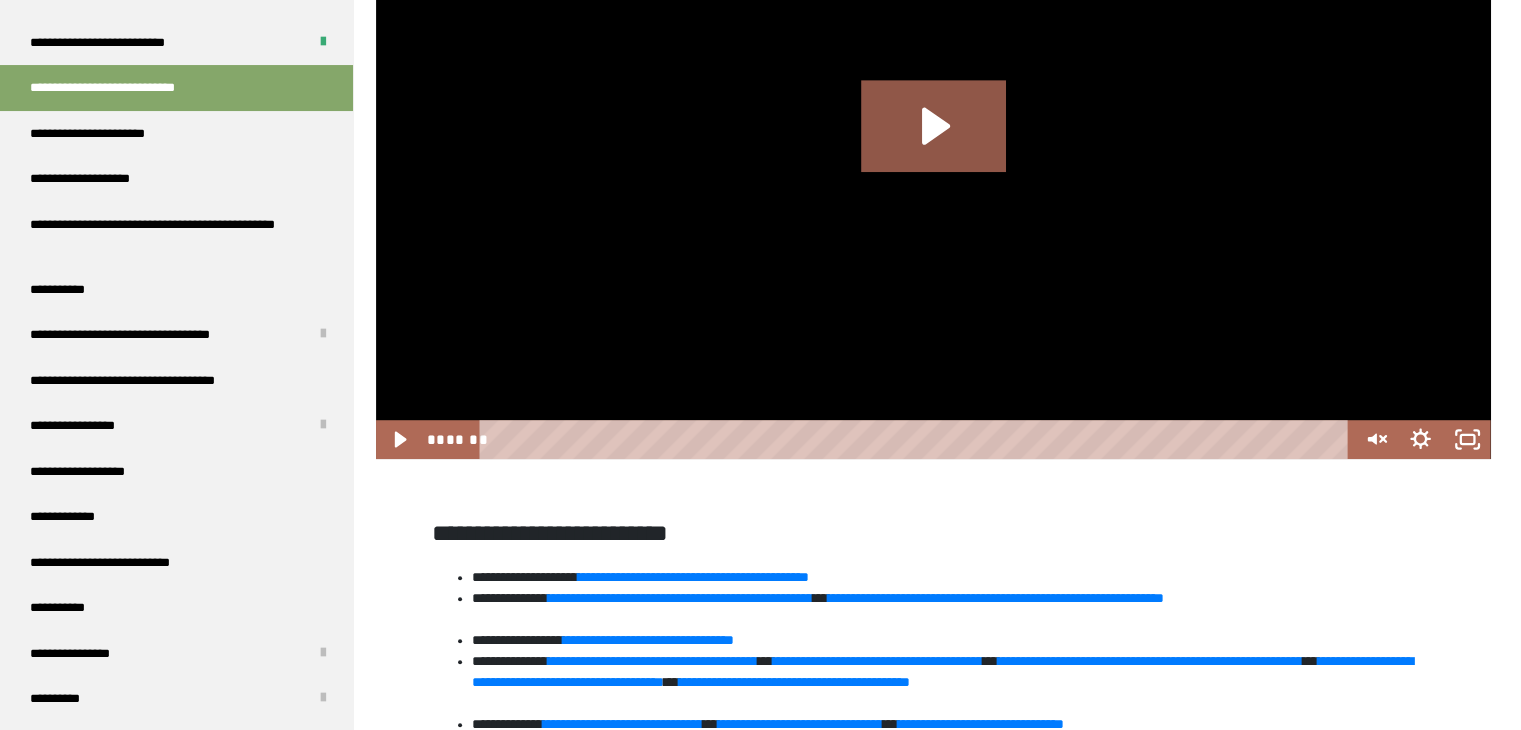 scroll, scrollTop: 1270, scrollLeft: 0, axis: vertical 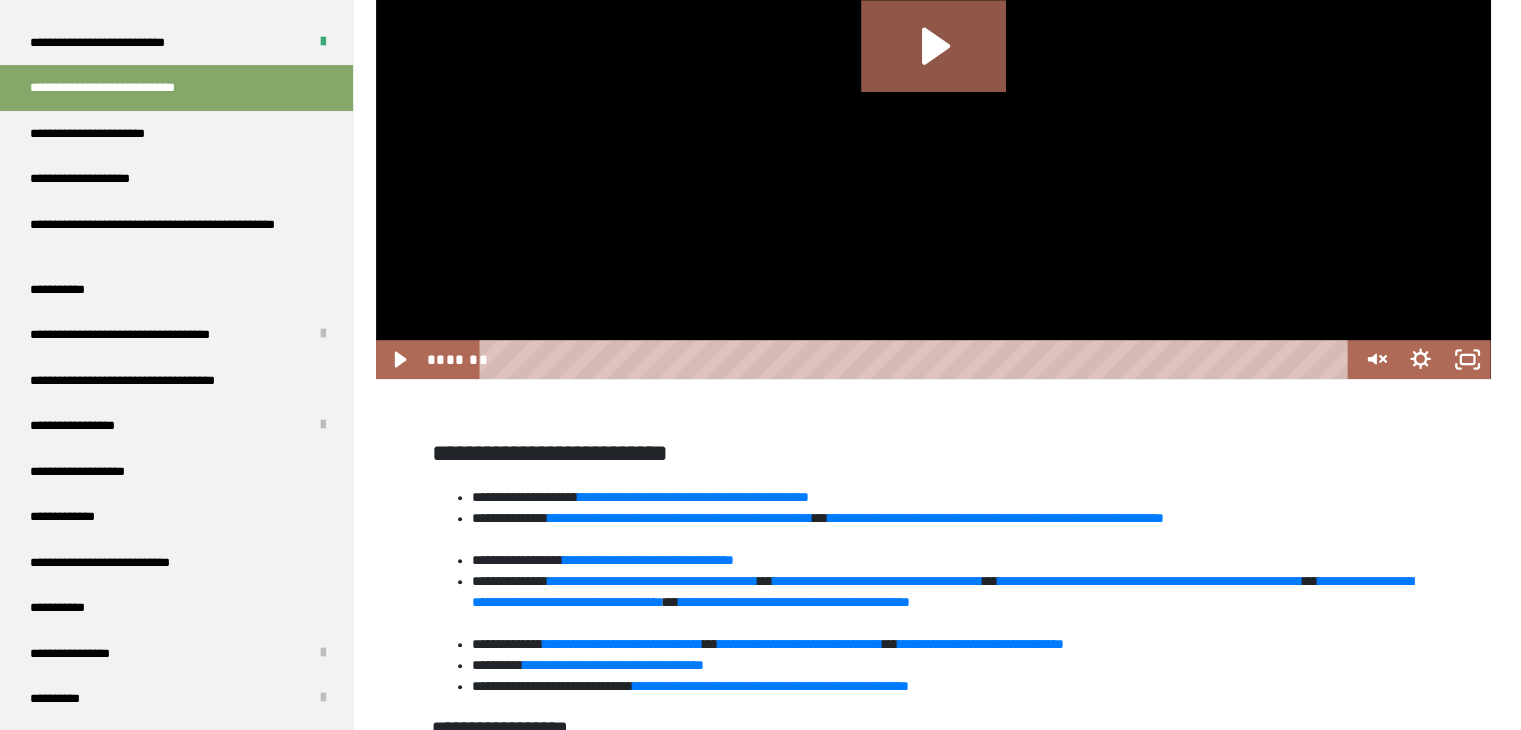 click on "**********" at bounding box center [933, 612] 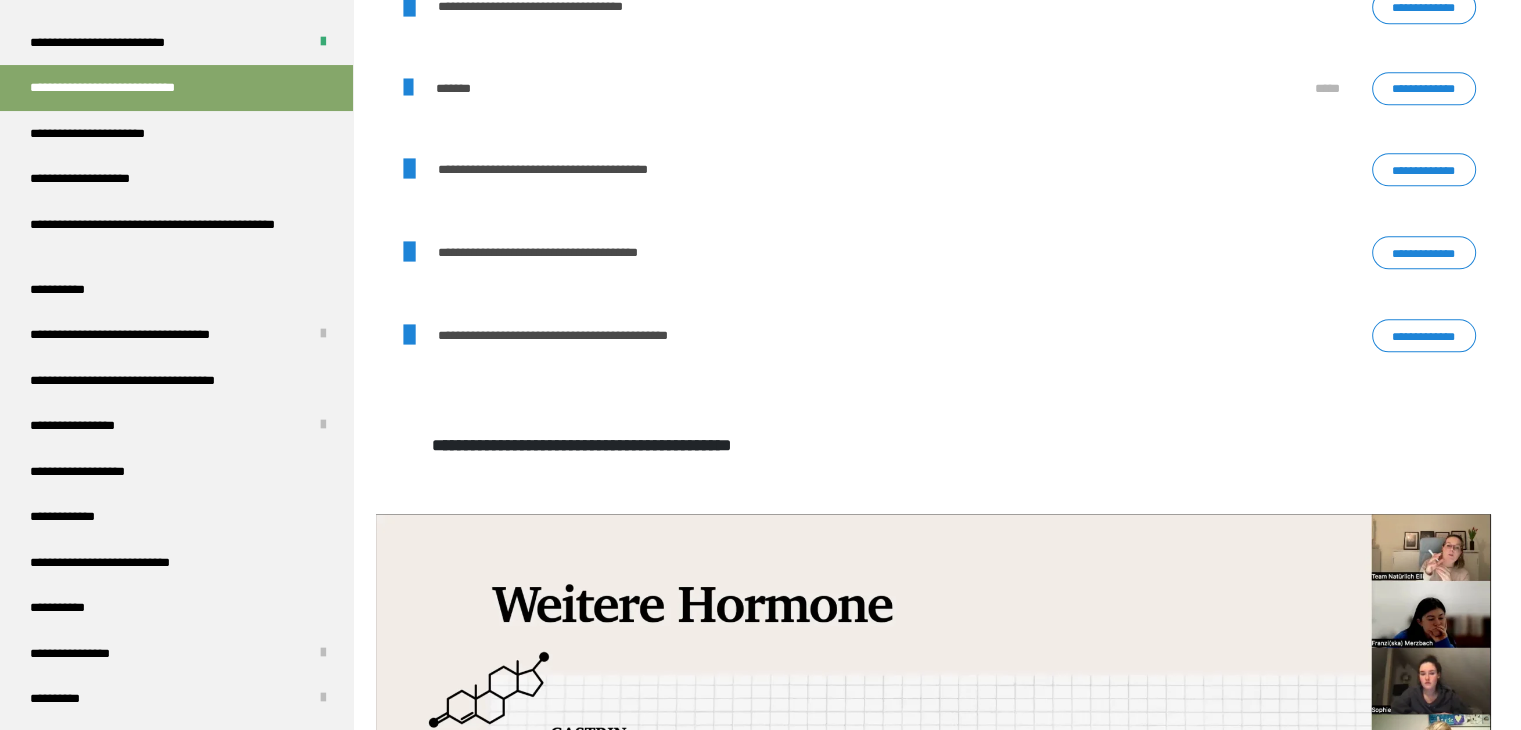 scroll, scrollTop: 2230, scrollLeft: 0, axis: vertical 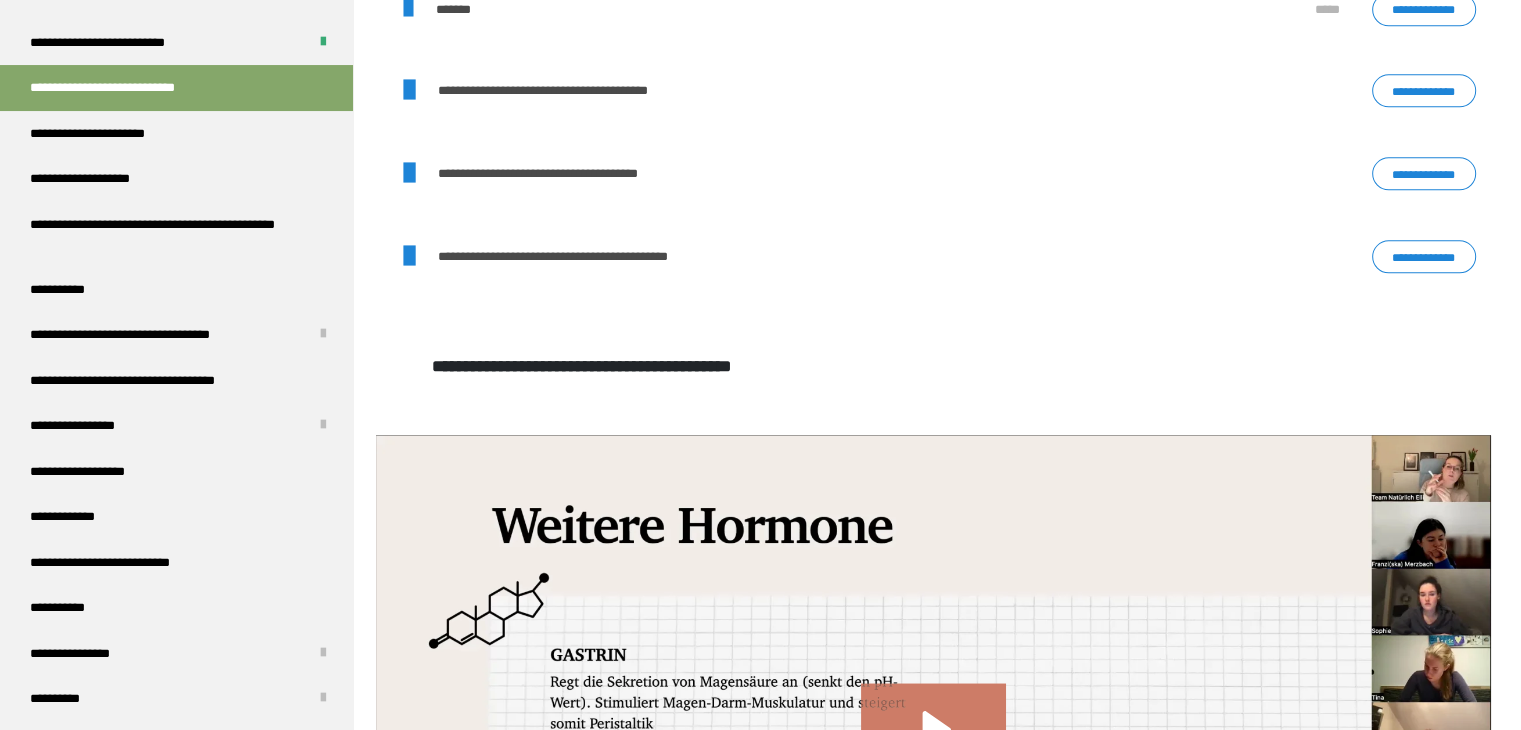 click on "**********" at bounding box center [1424, 257] 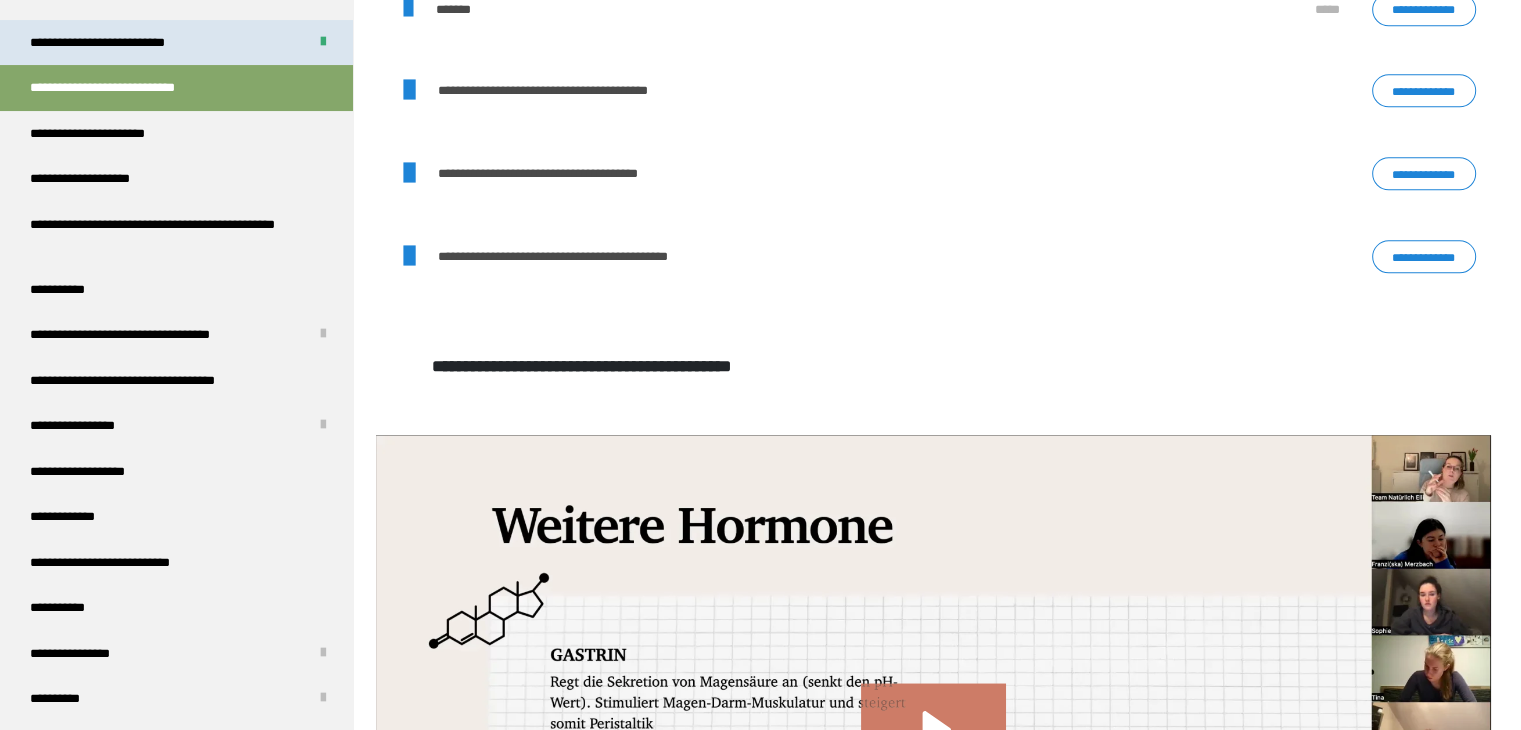 click on "**********" at bounding box center [176, 43] 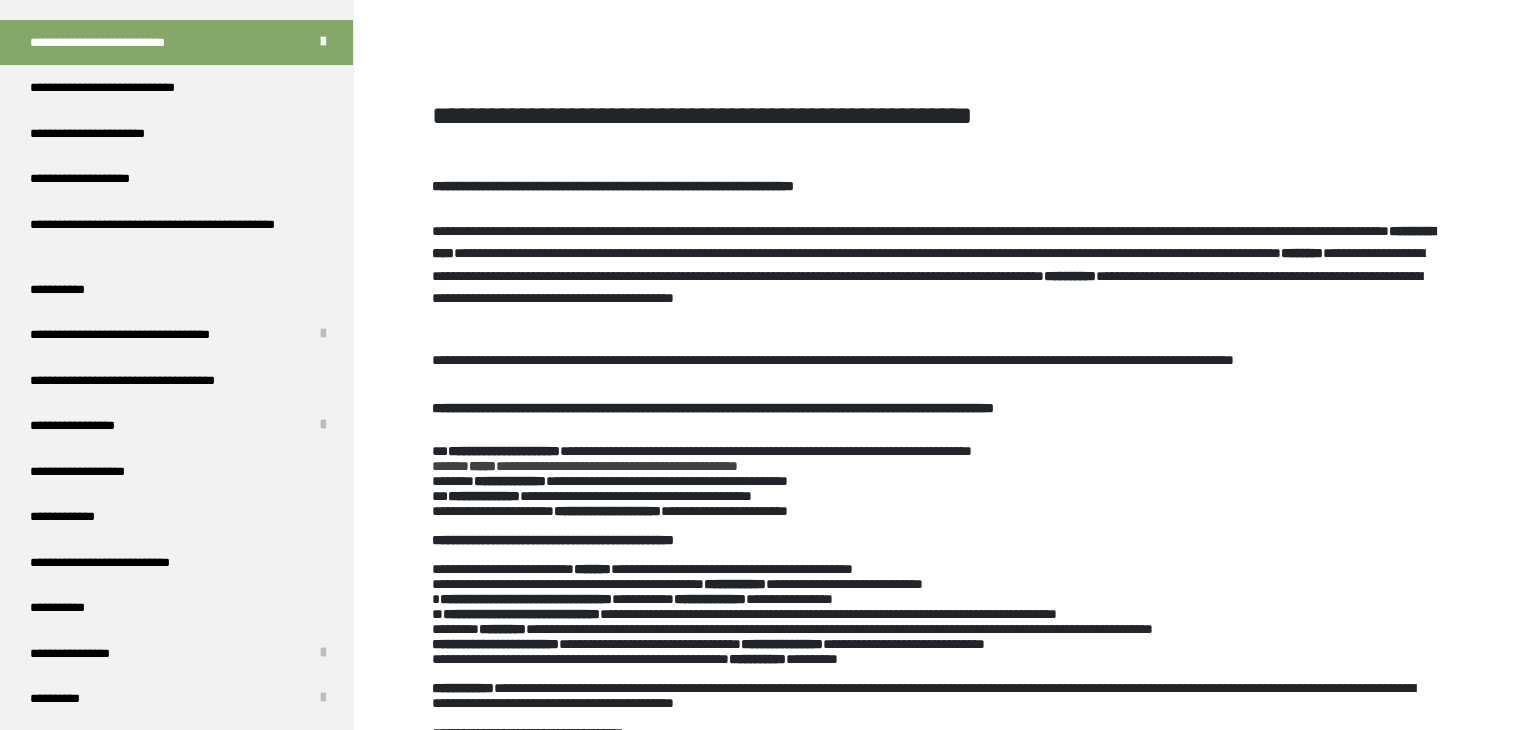 click on "**********" at bounding box center (933, 511) 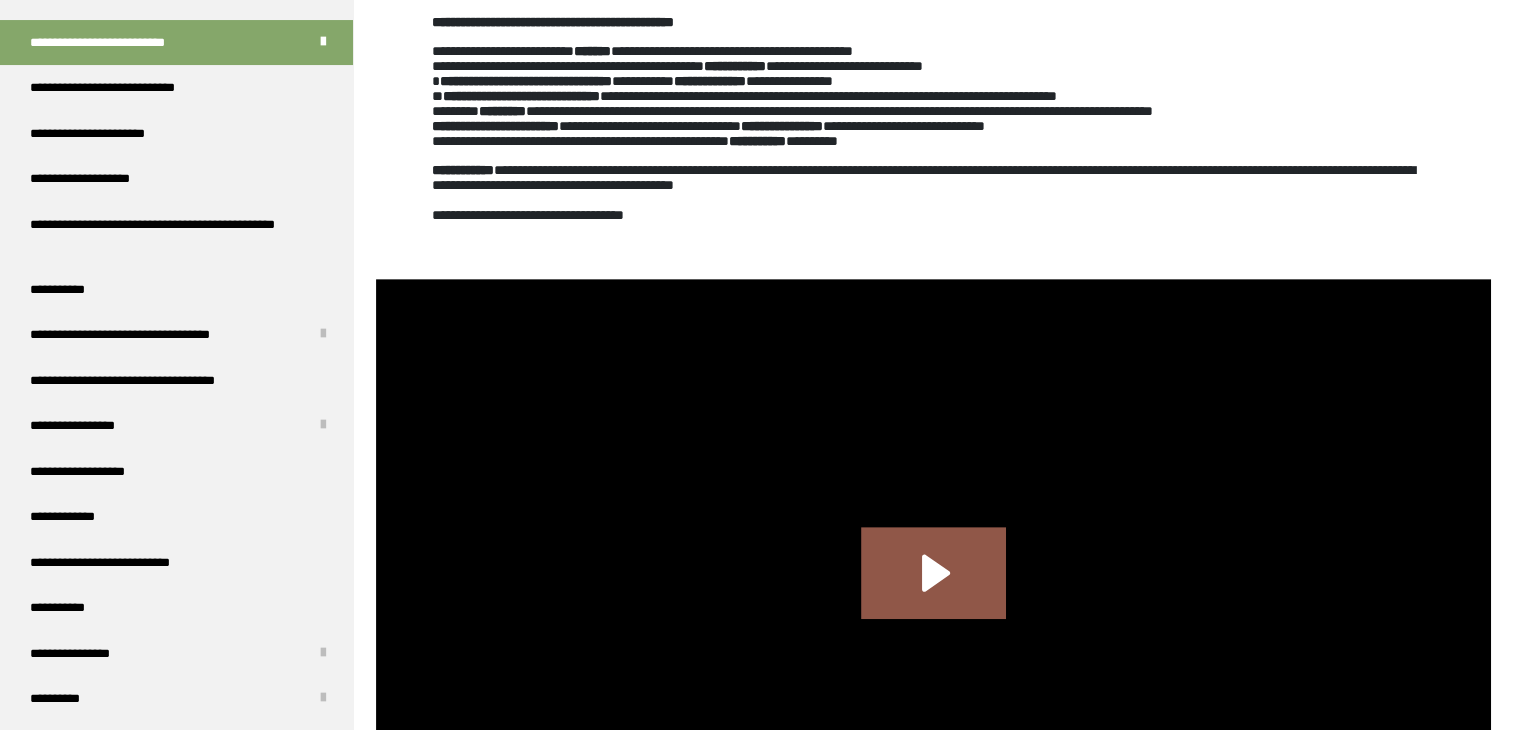 scroll, scrollTop: 790, scrollLeft: 0, axis: vertical 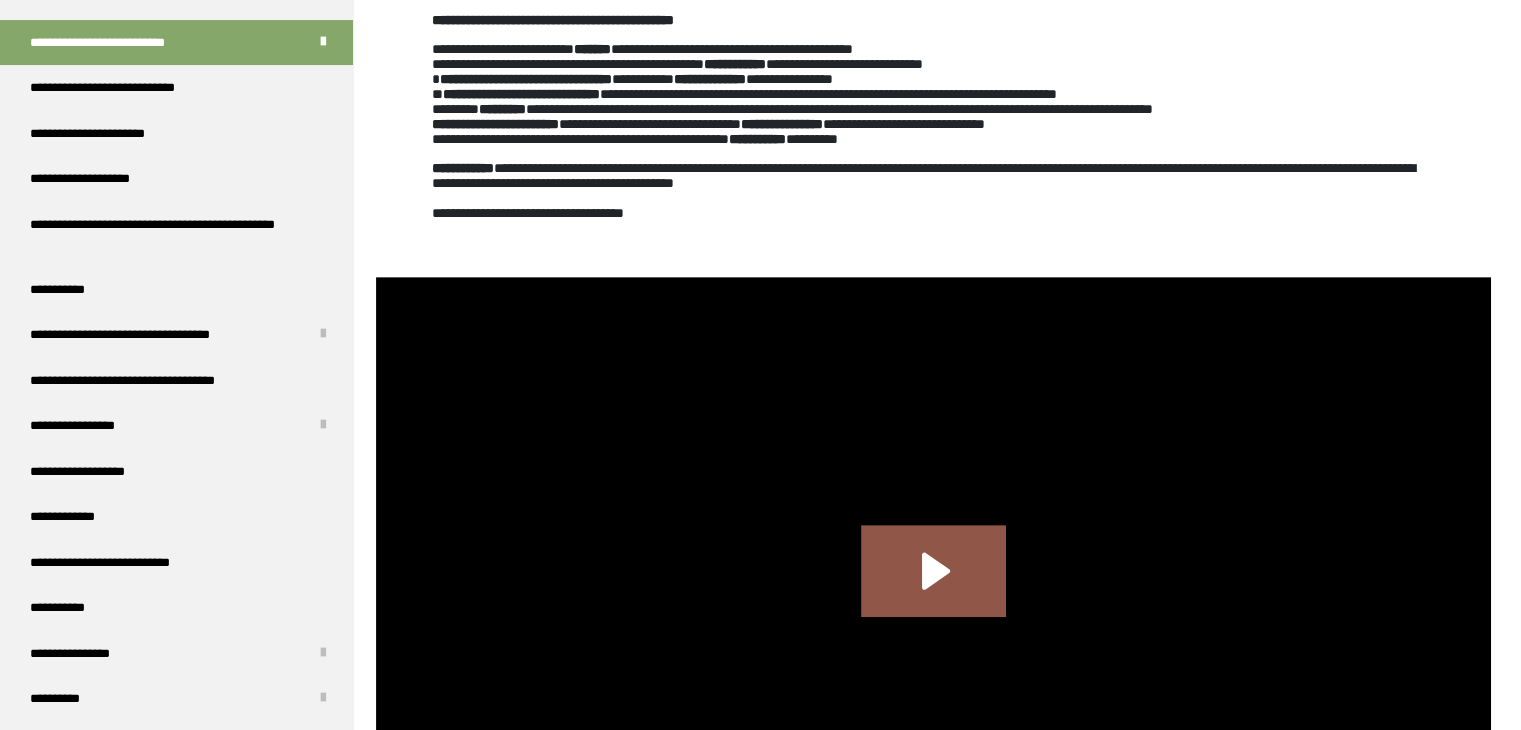 click on "**********" at bounding box center (933, 161) 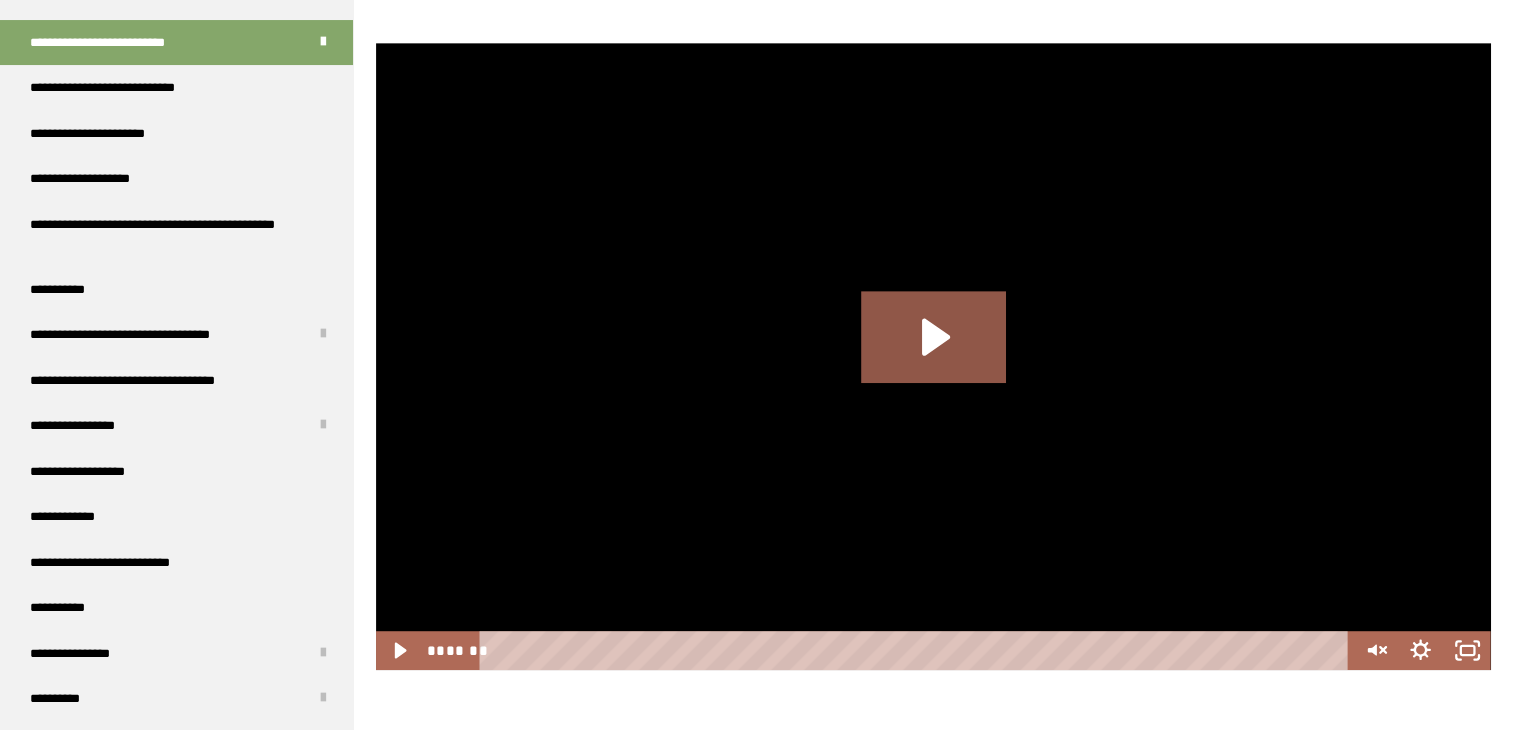 scroll, scrollTop: 1110, scrollLeft: 0, axis: vertical 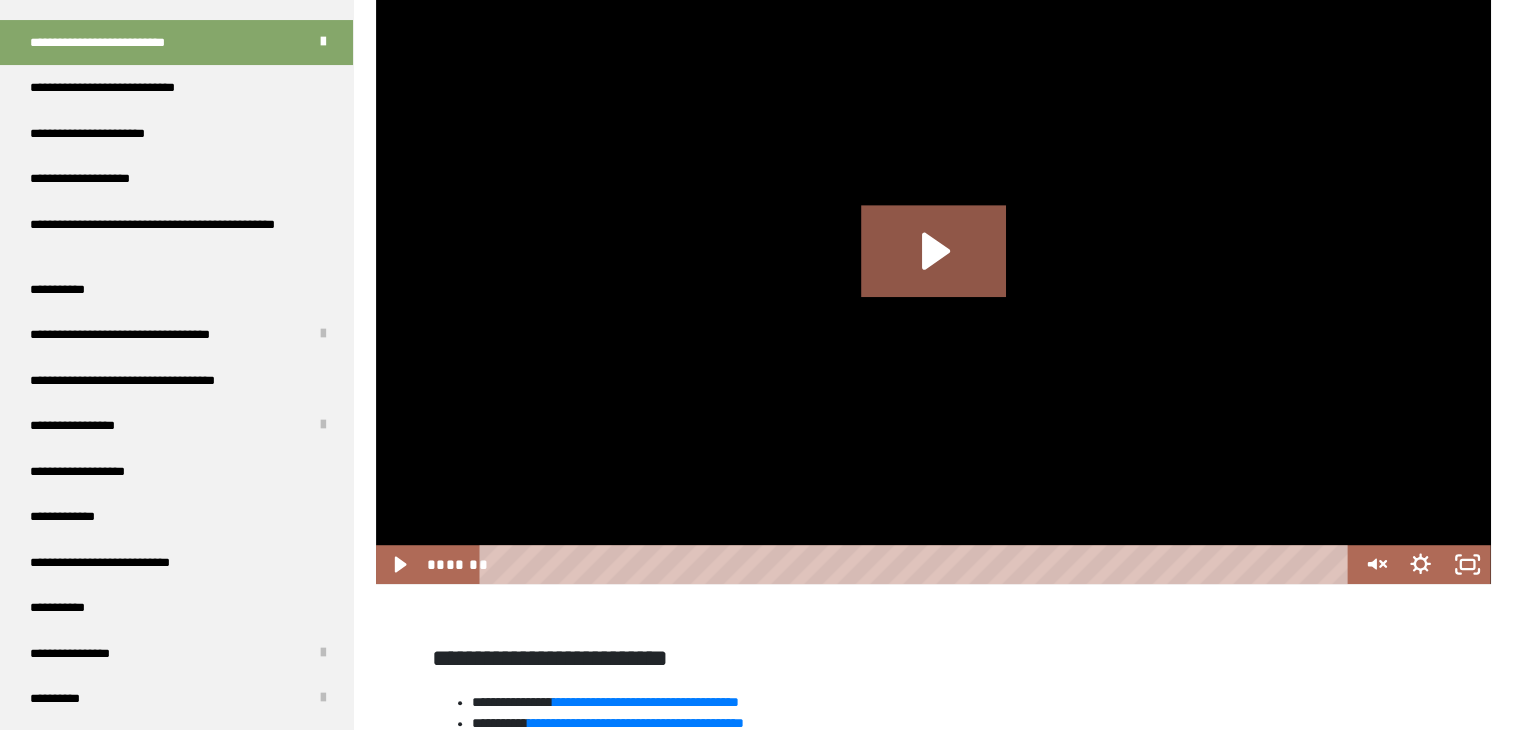 click on "**********" at bounding box center [933, -107] 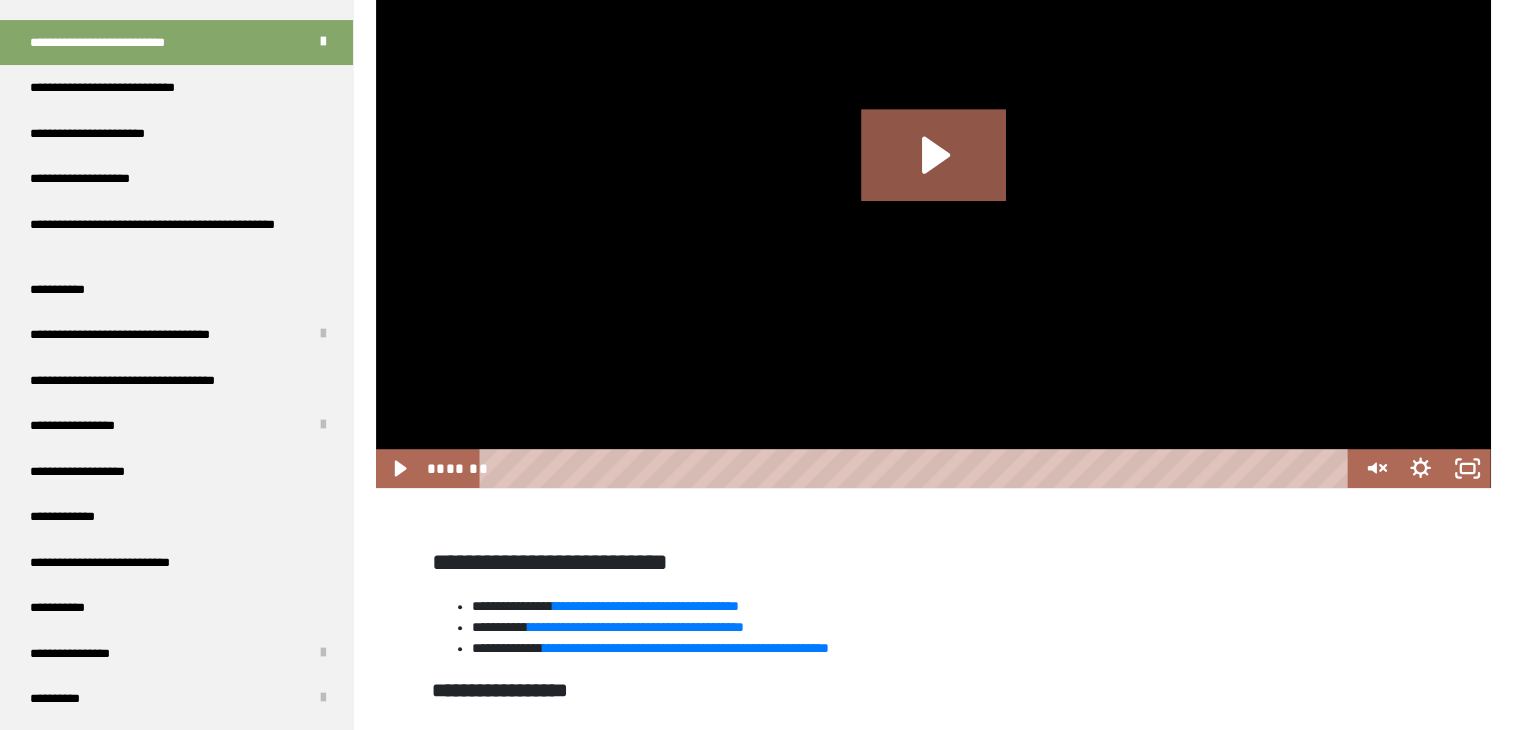 scroll, scrollTop: 1310, scrollLeft: 0, axis: vertical 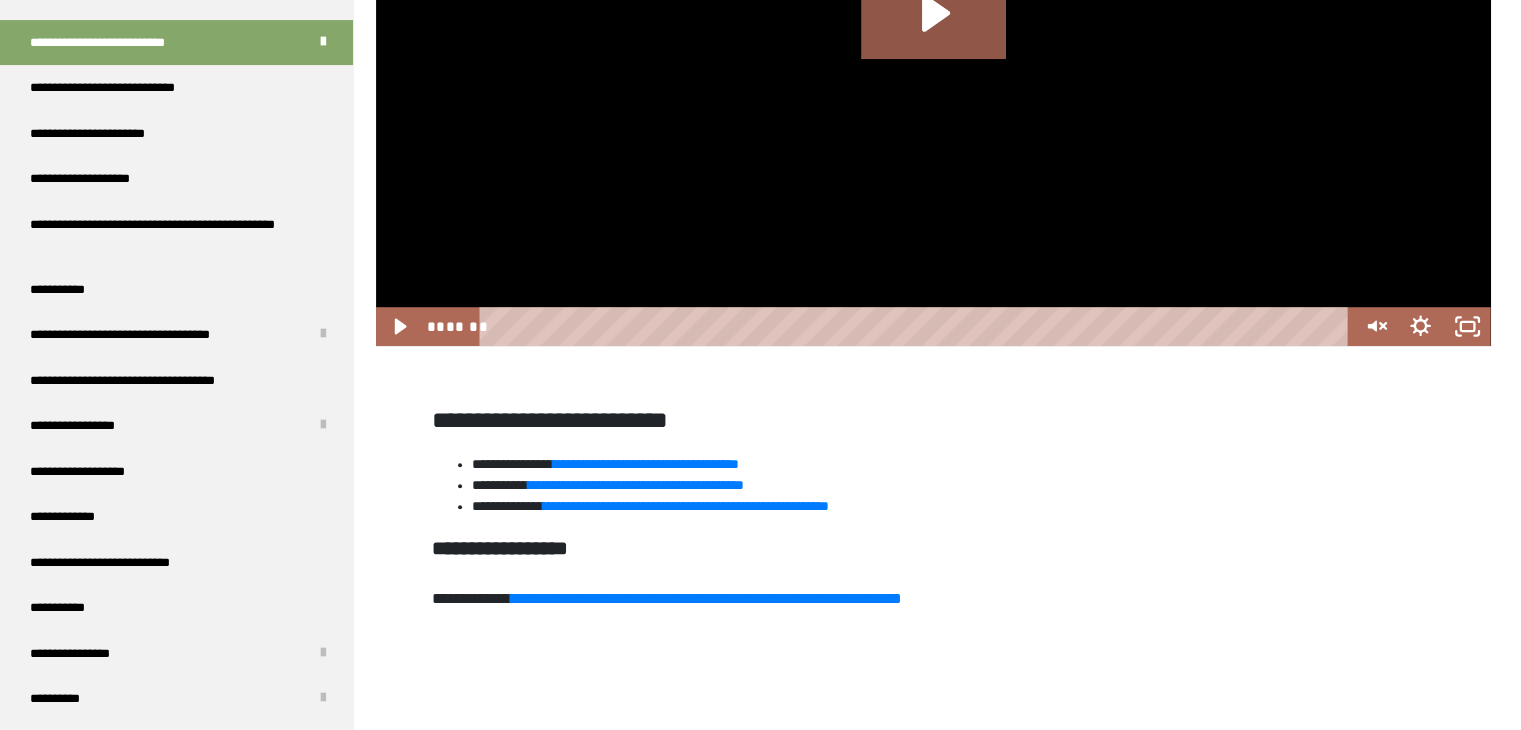 click on "**********" at bounding box center (933, 506) 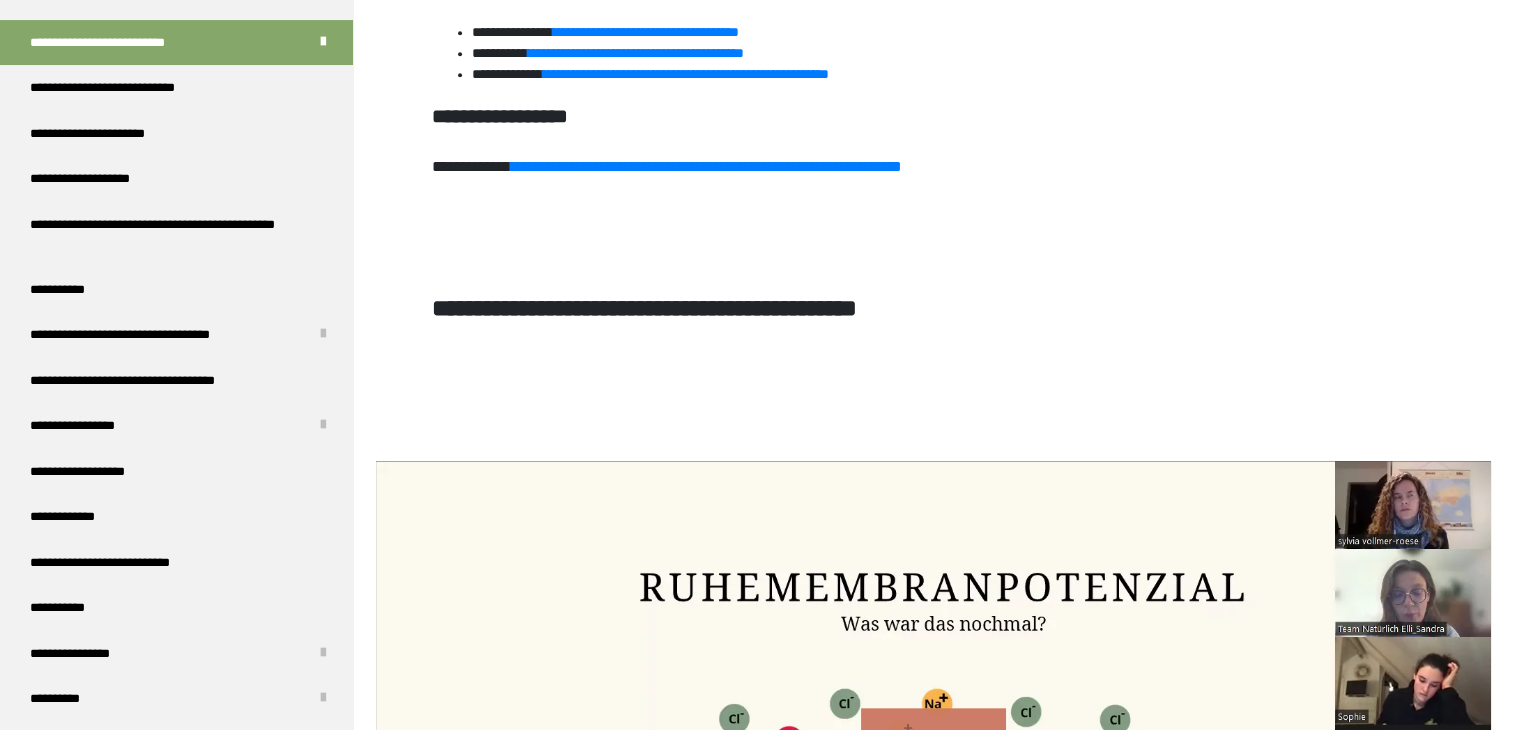 scroll, scrollTop: 1910, scrollLeft: 0, axis: vertical 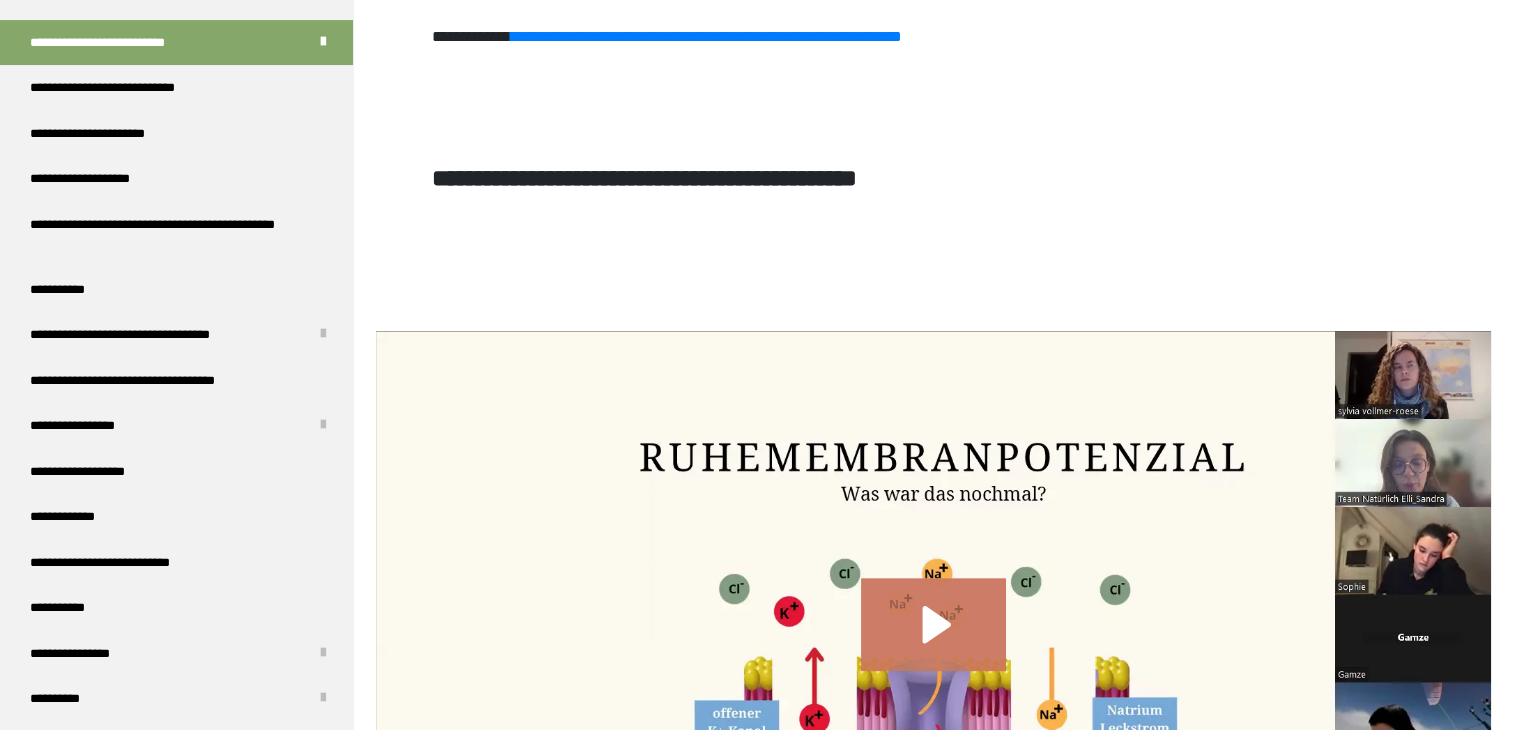 click on "**********" at bounding box center (933, 218) 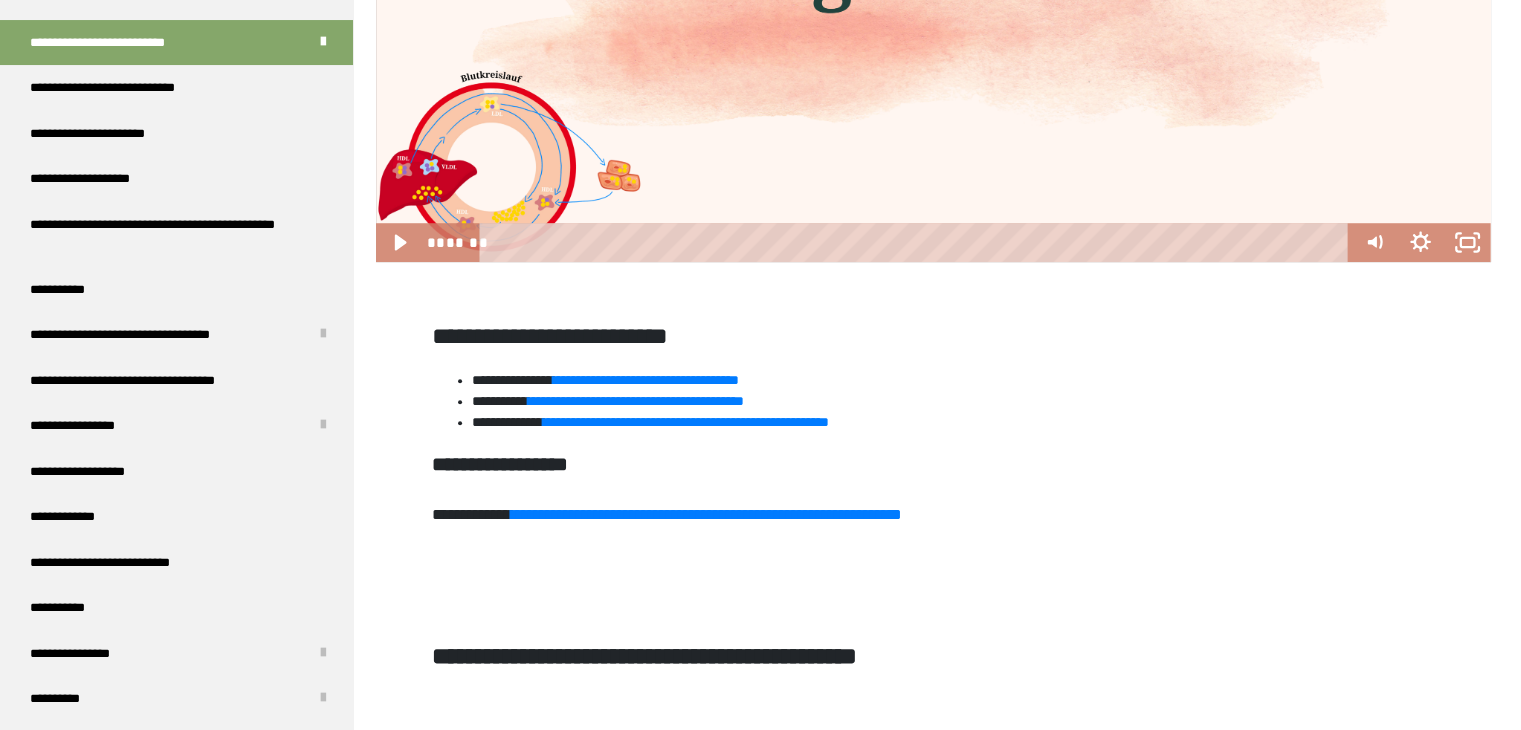 scroll, scrollTop: 1430, scrollLeft: 0, axis: vertical 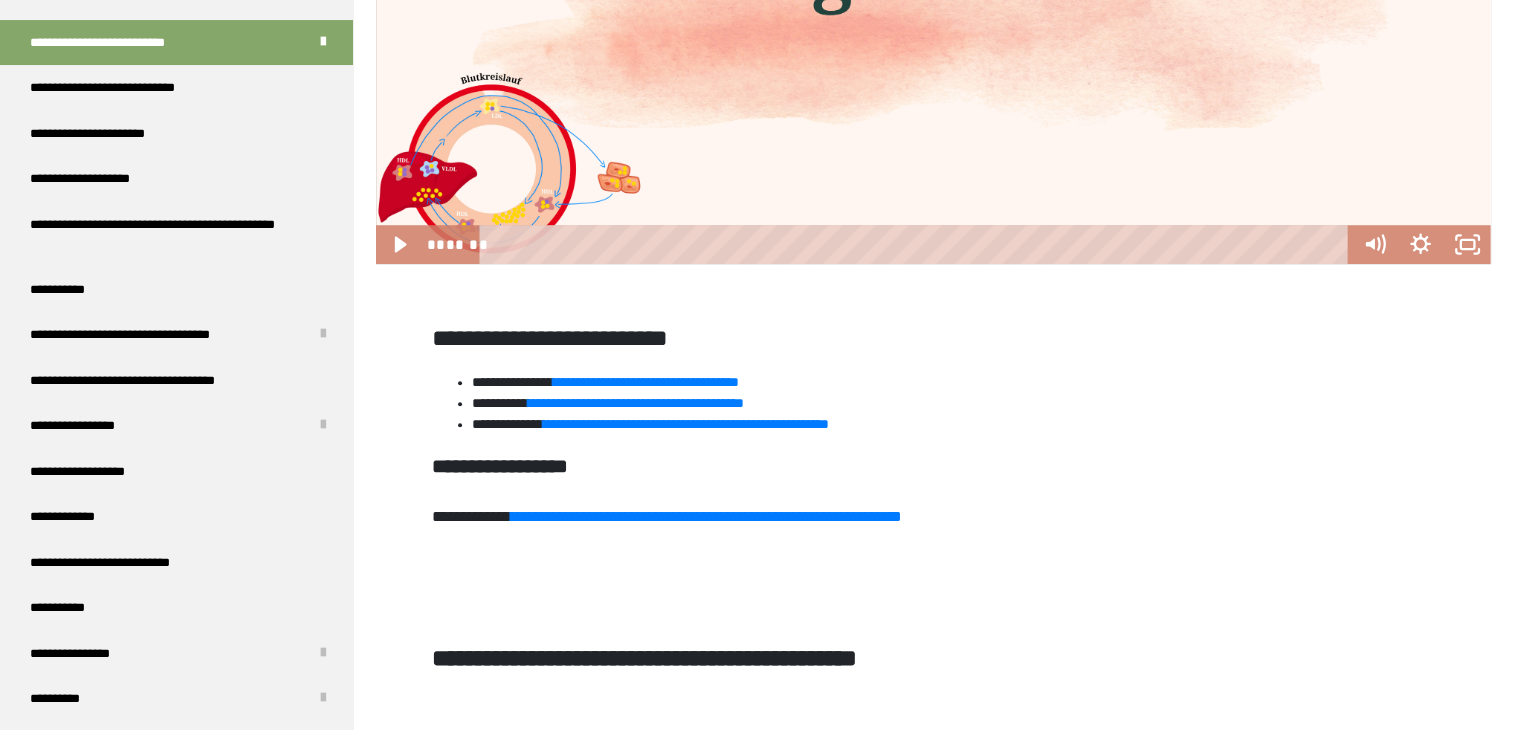 click on "**********" at bounding box center [933, 338] 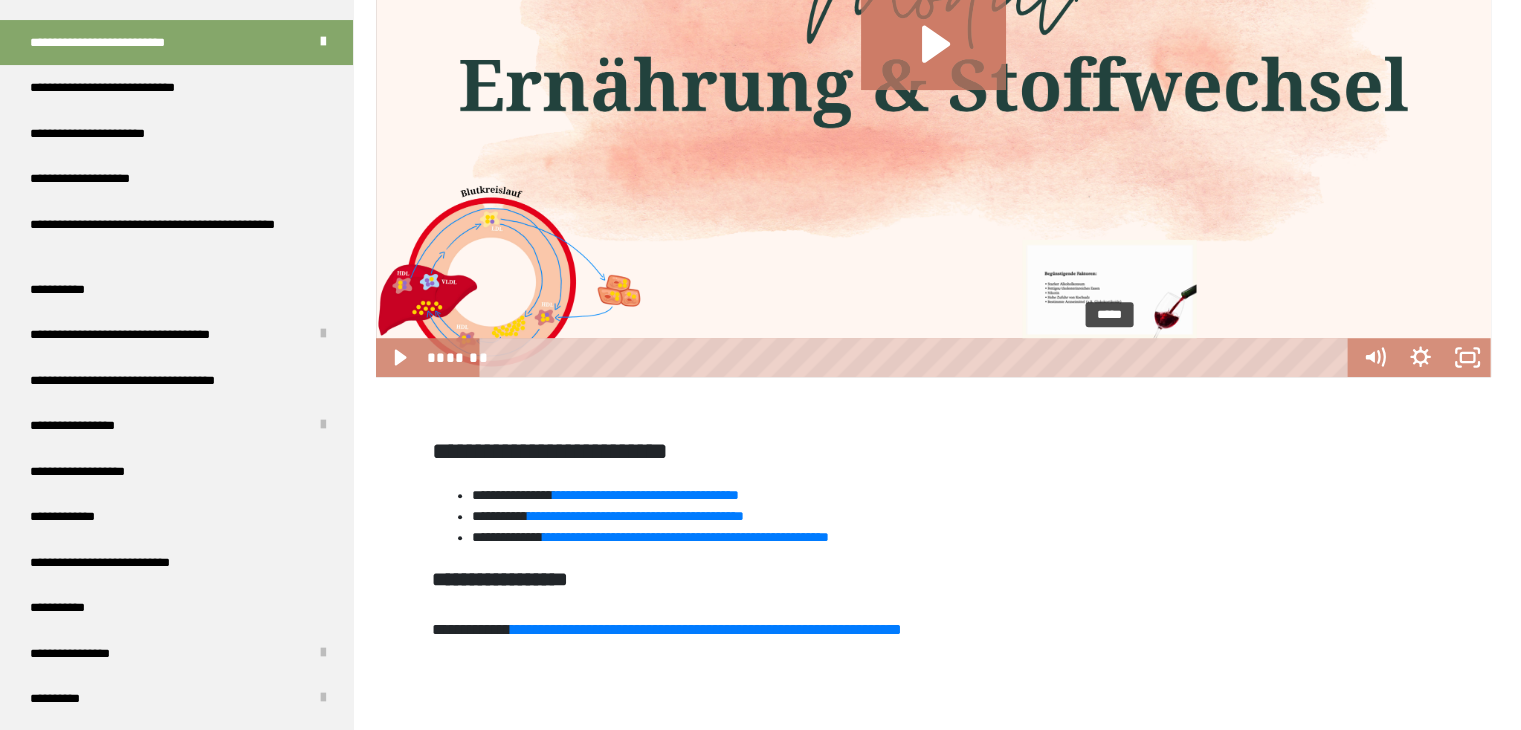 scroll, scrollTop: 1230, scrollLeft: 0, axis: vertical 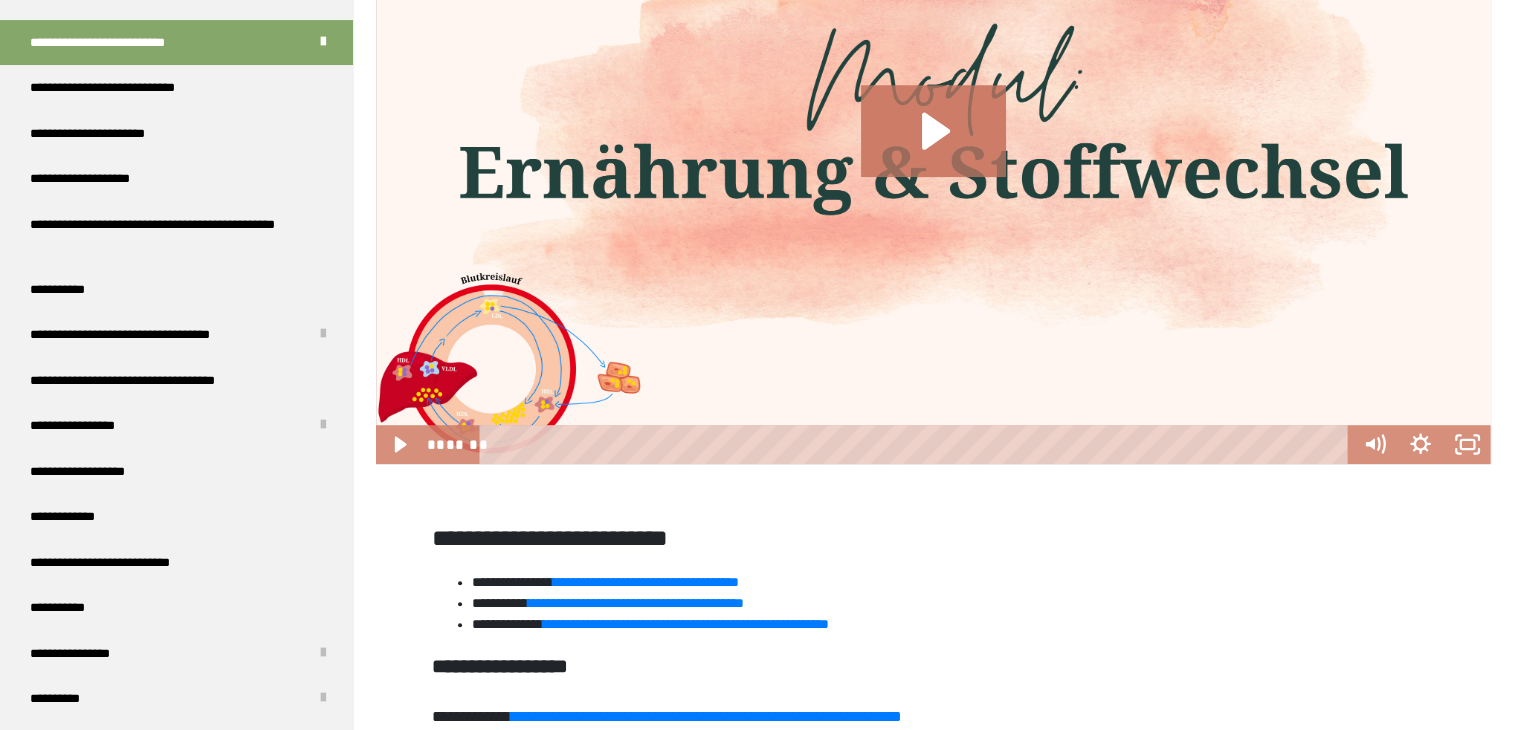 click on "**********" at bounding box center (760, 618) 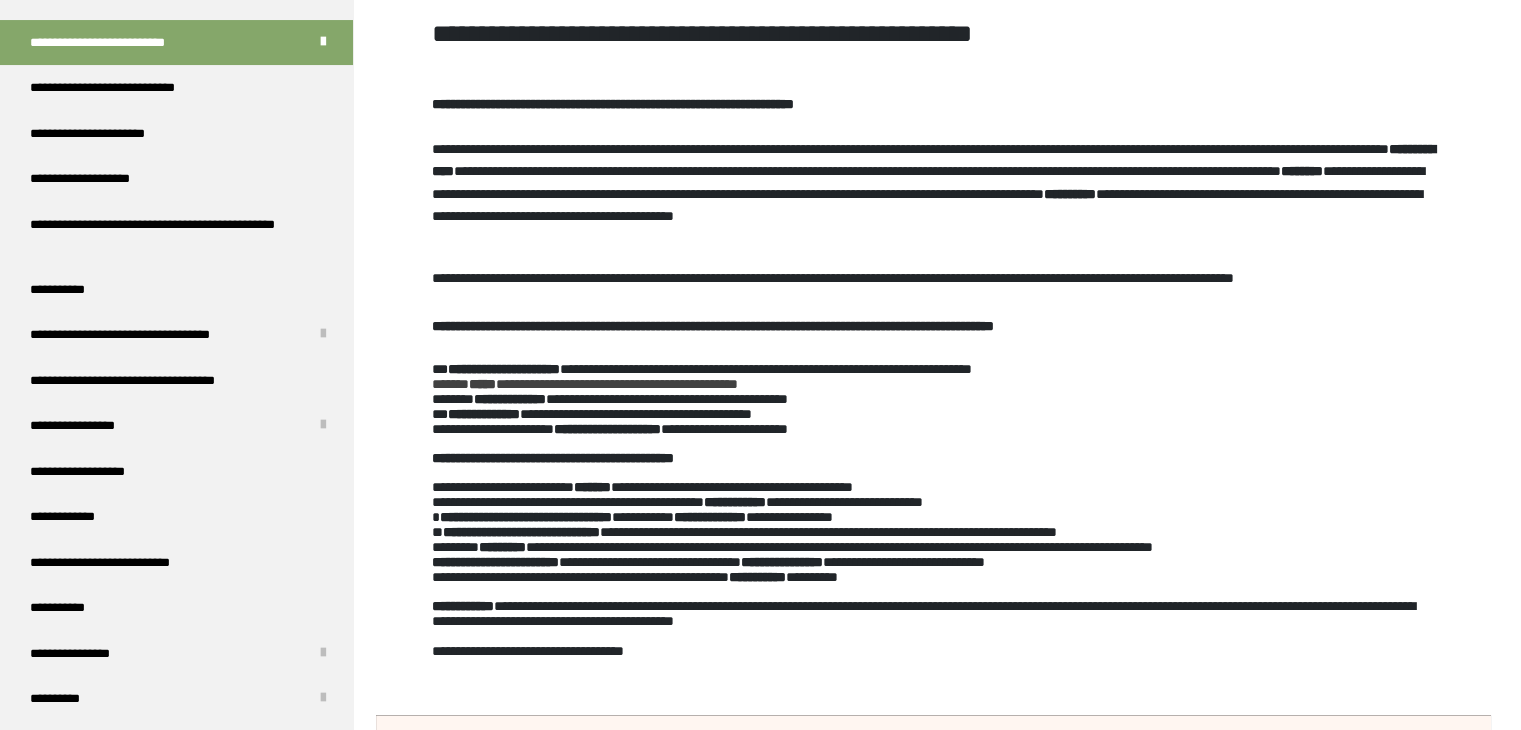 scroll, scrollTop: 210, scrollLeft: 0, axis: vertical 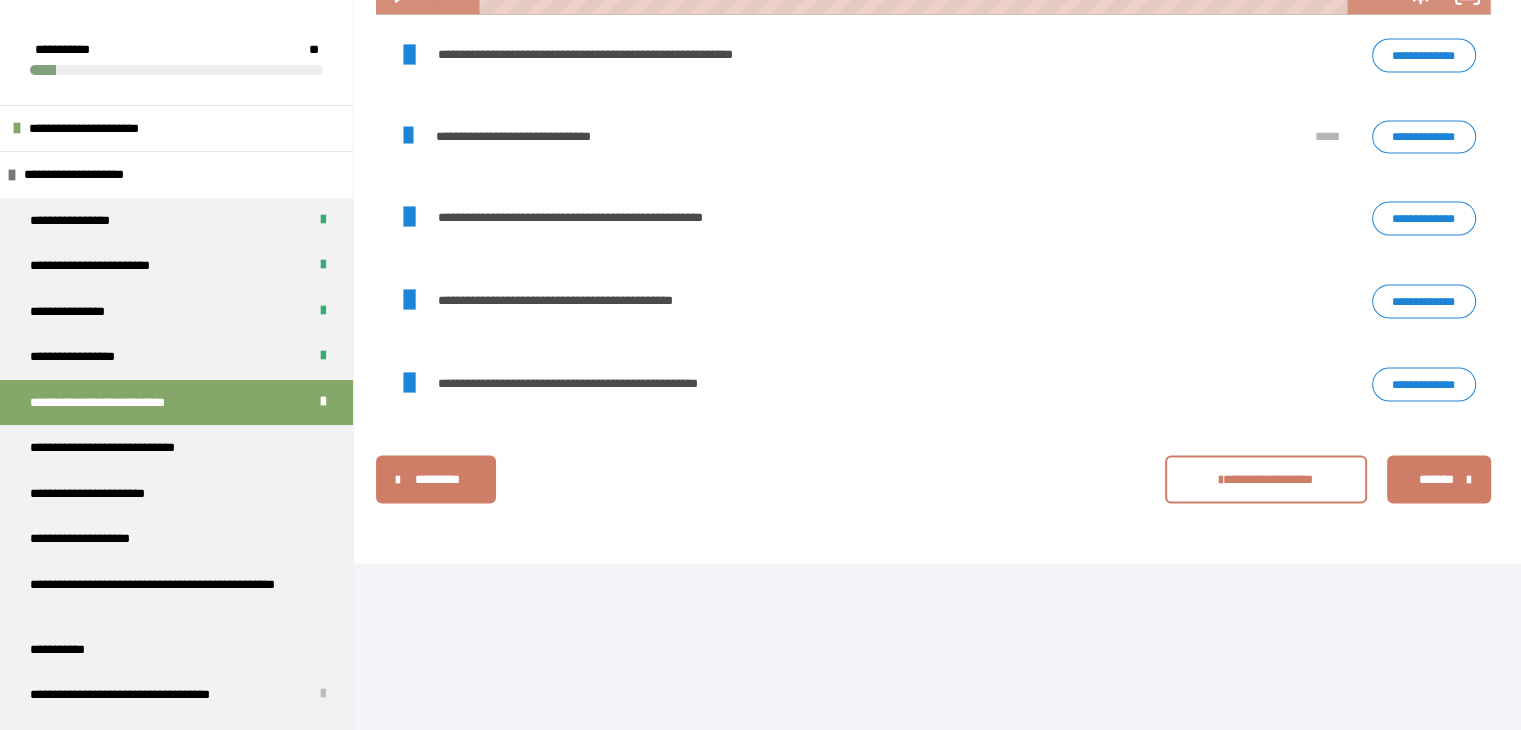 click on "**********" at bounding box center [1424, 218] 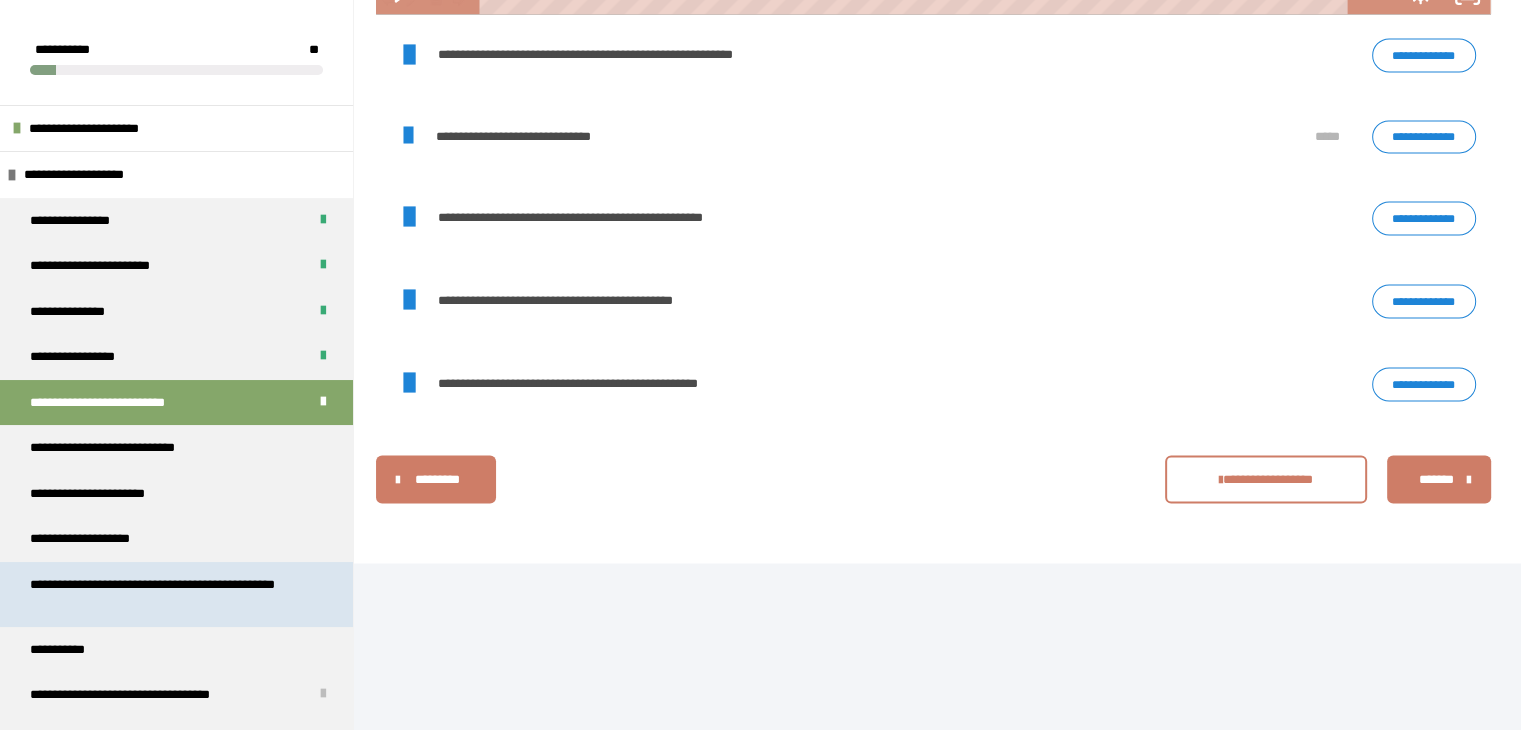 click on "**********" at bounding box center [161, 594] 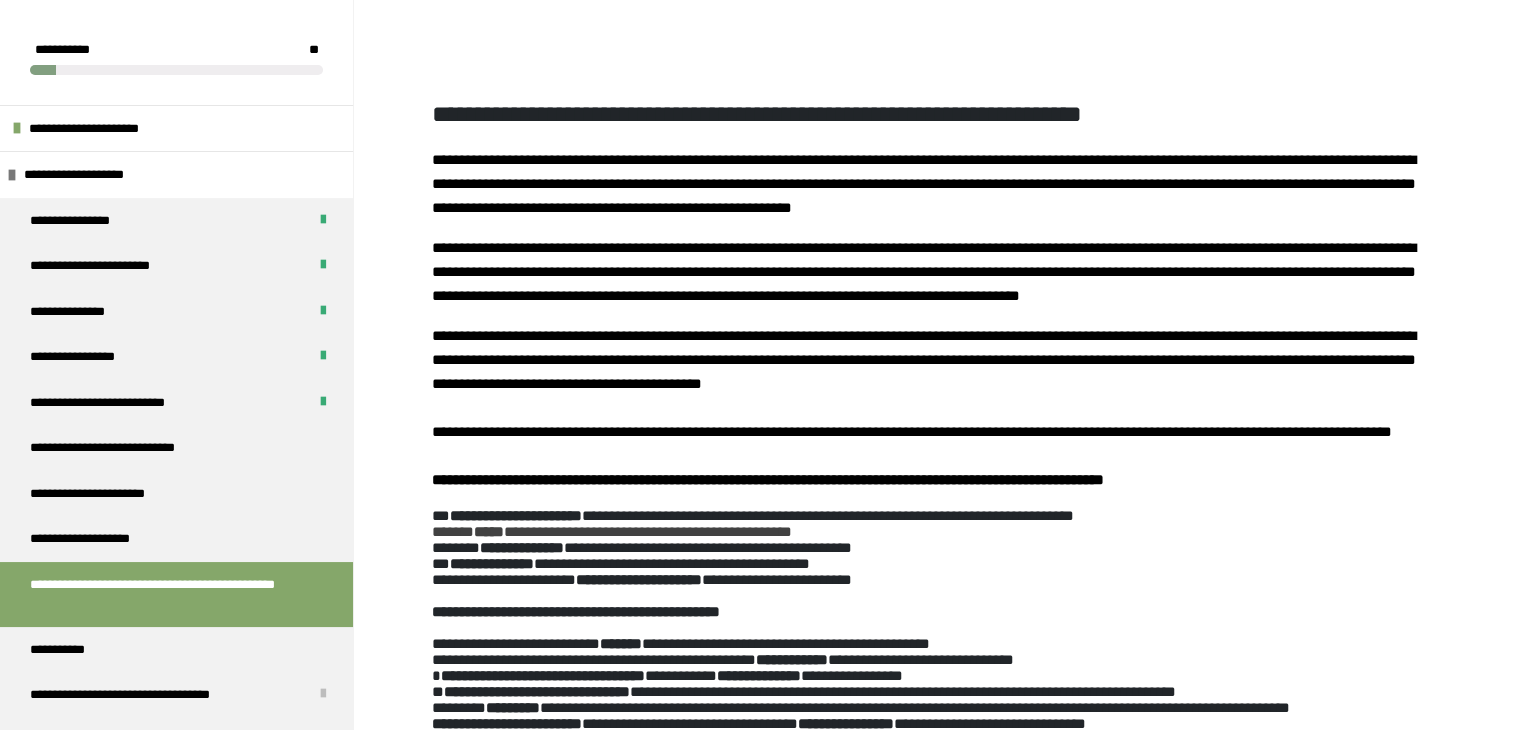 click on "**********" at bounding box center (648, 531) 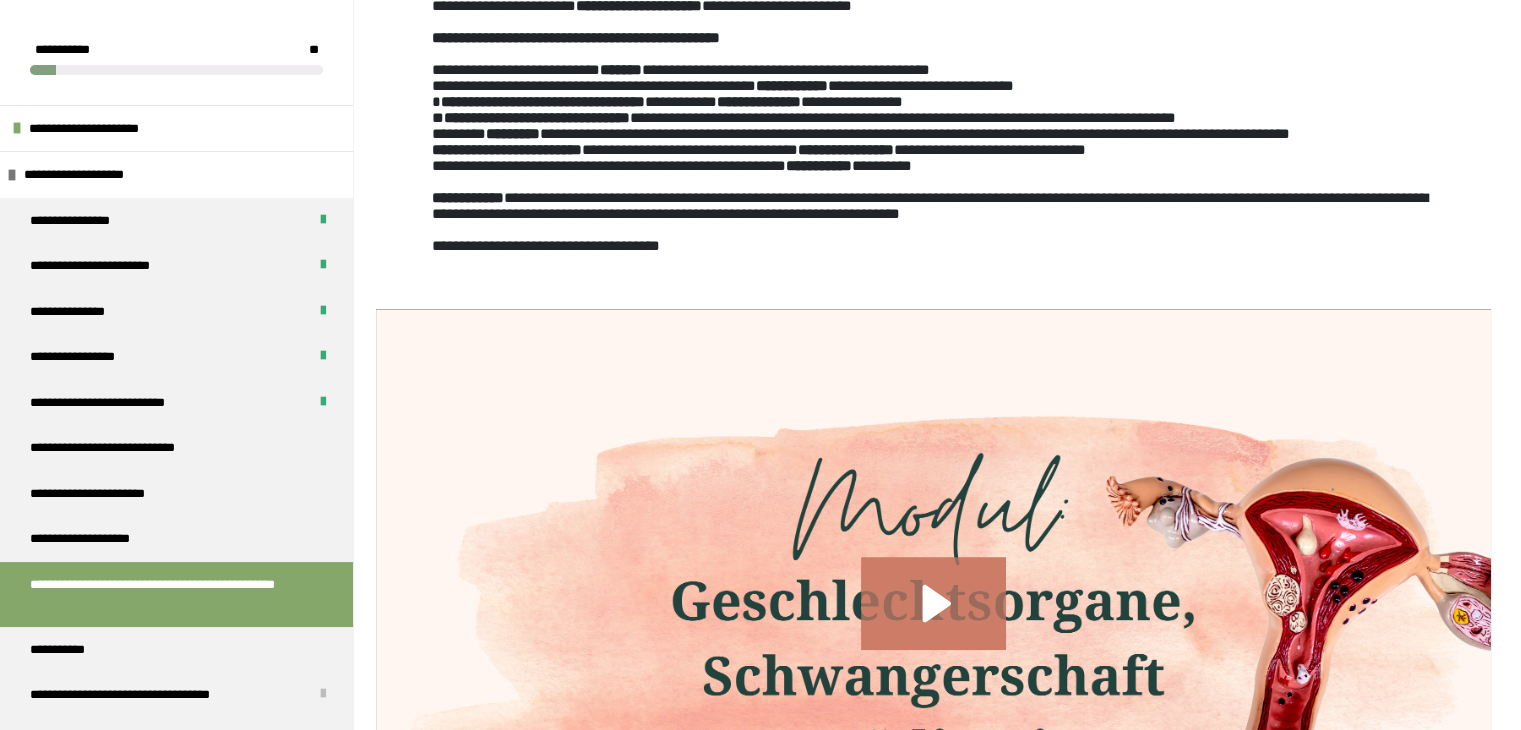 scroll, scrollTop: 910, scrollLeft: 0, axis: vertical 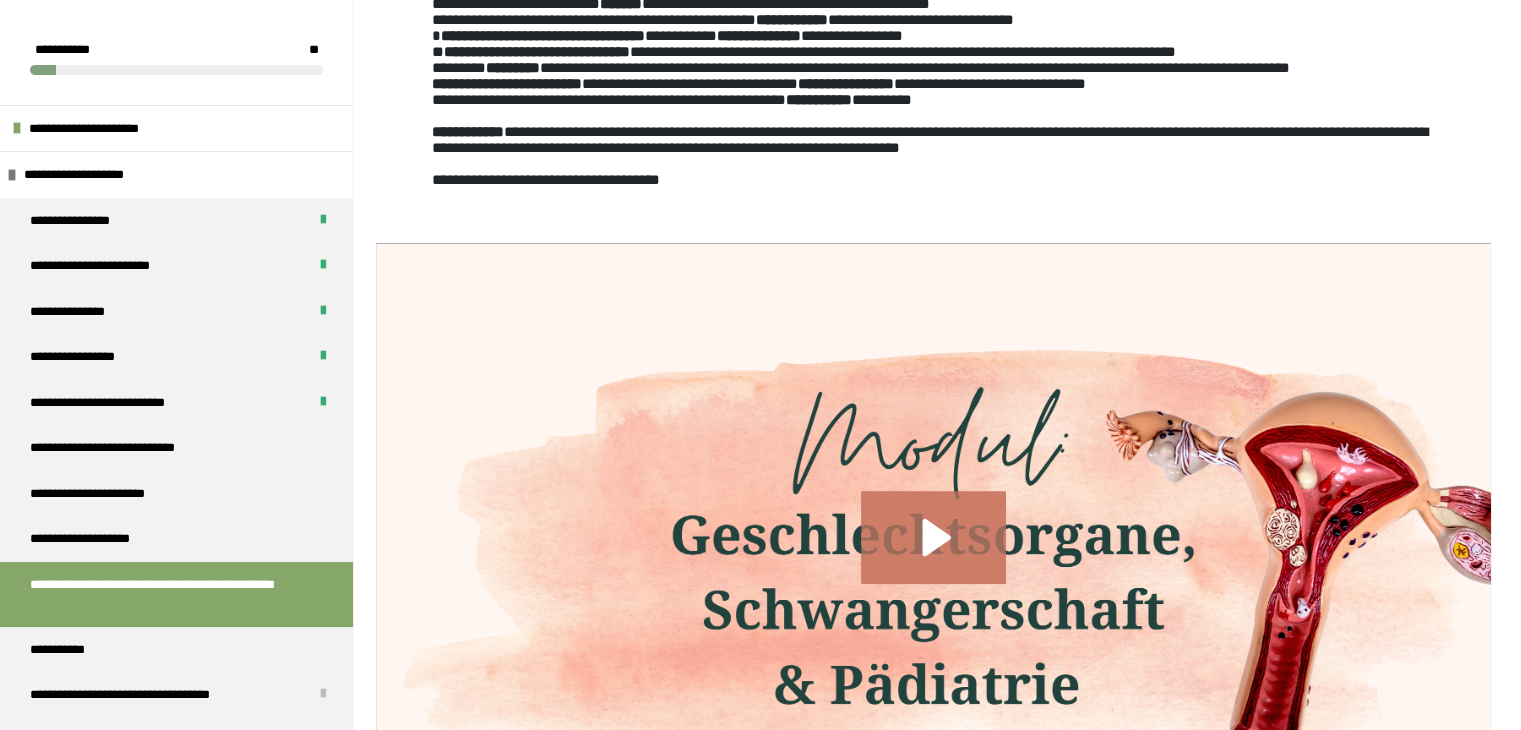 click at bounding box center [933, 556] 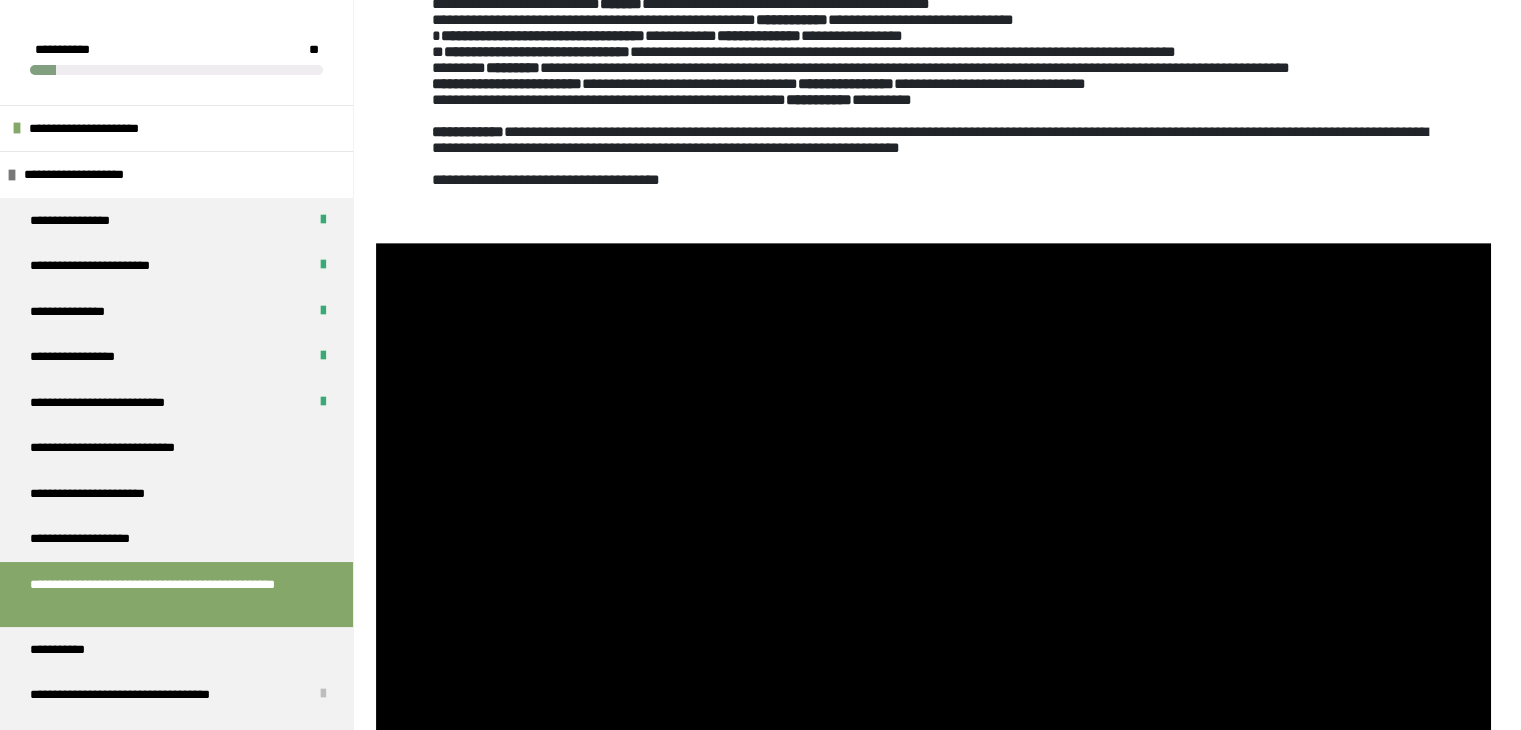 type 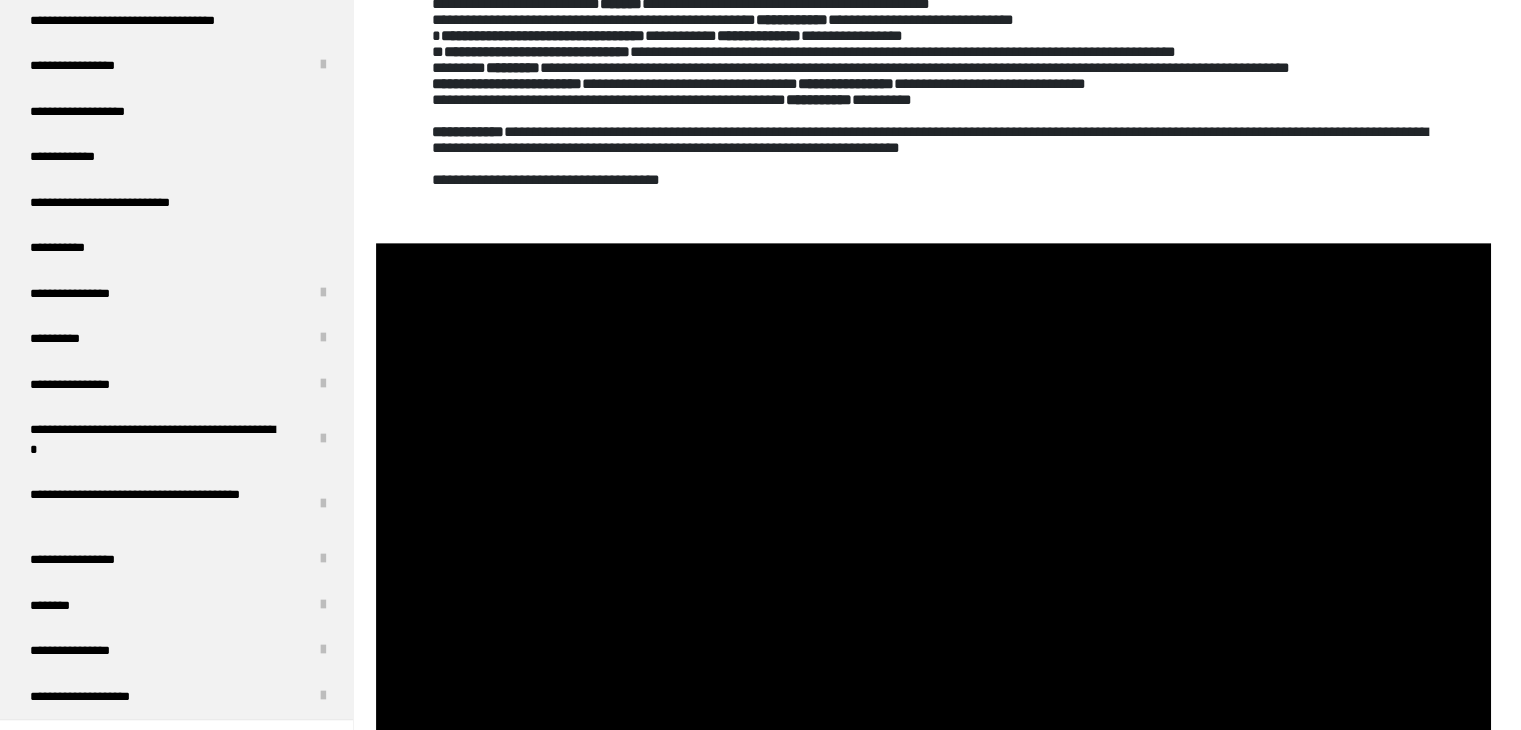 scroll, scrollTop: 722, scrollLeft: 0, axis: vertical 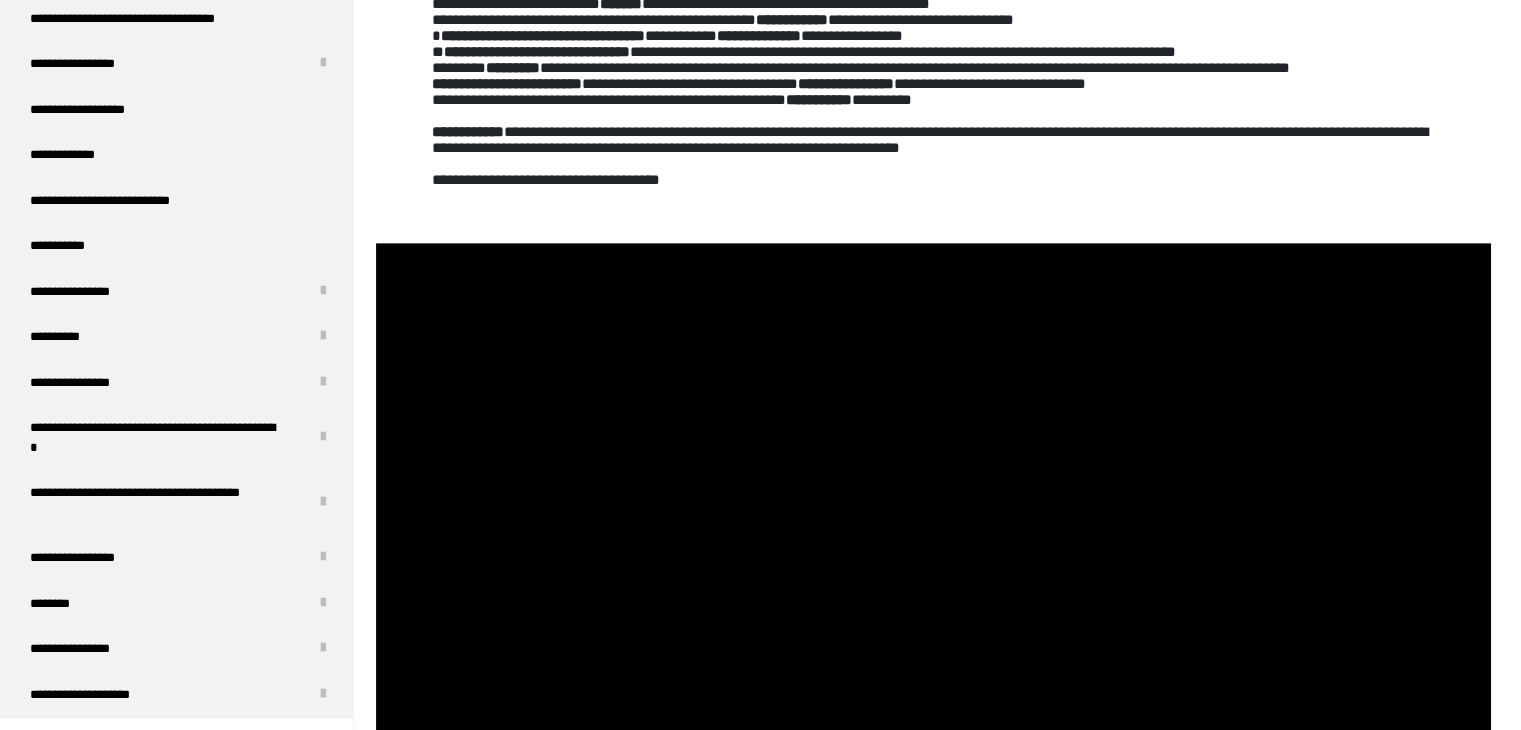 click on "**********" at bounding box center (681, 3) 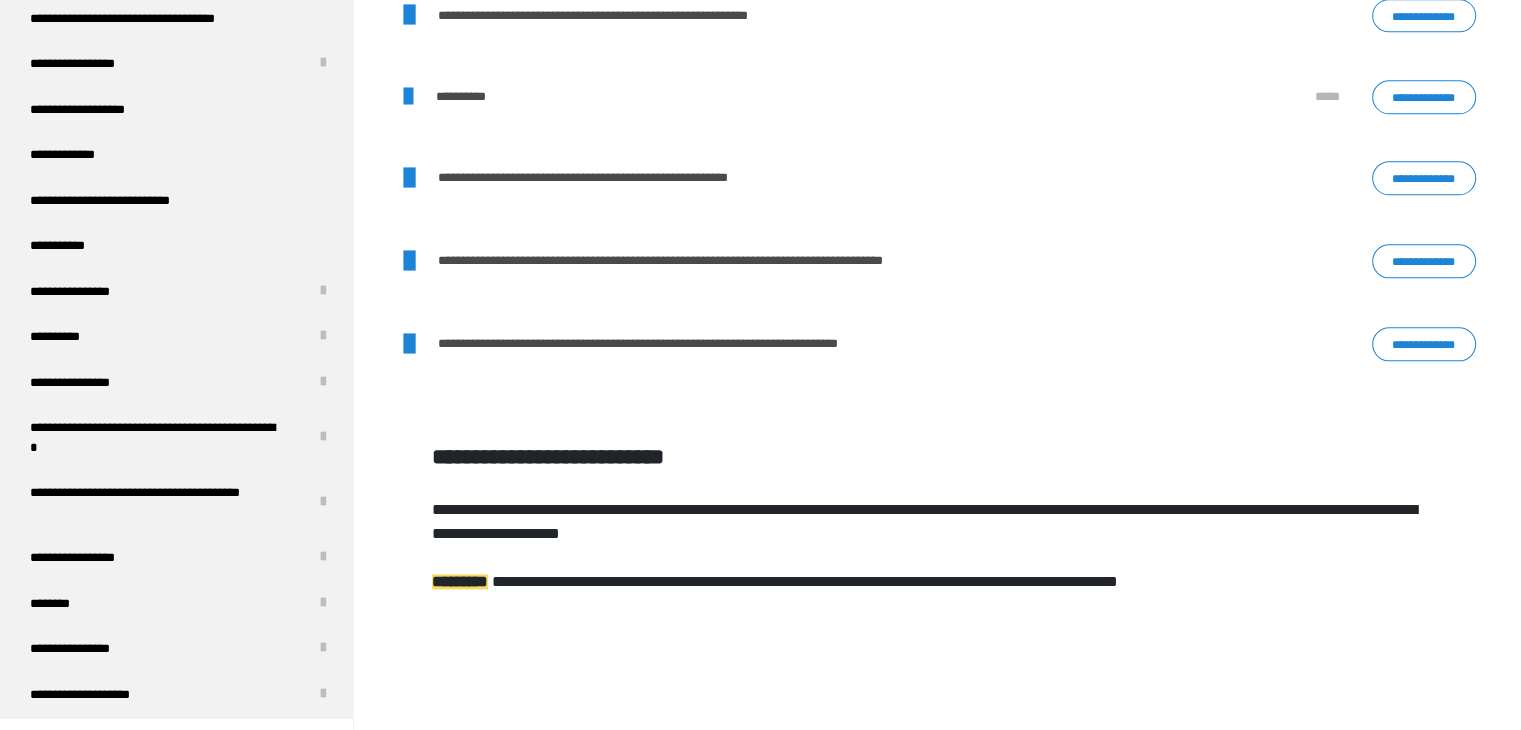 scroll, scrollTop: 2430, scrollLeft: 0, axis: vertical 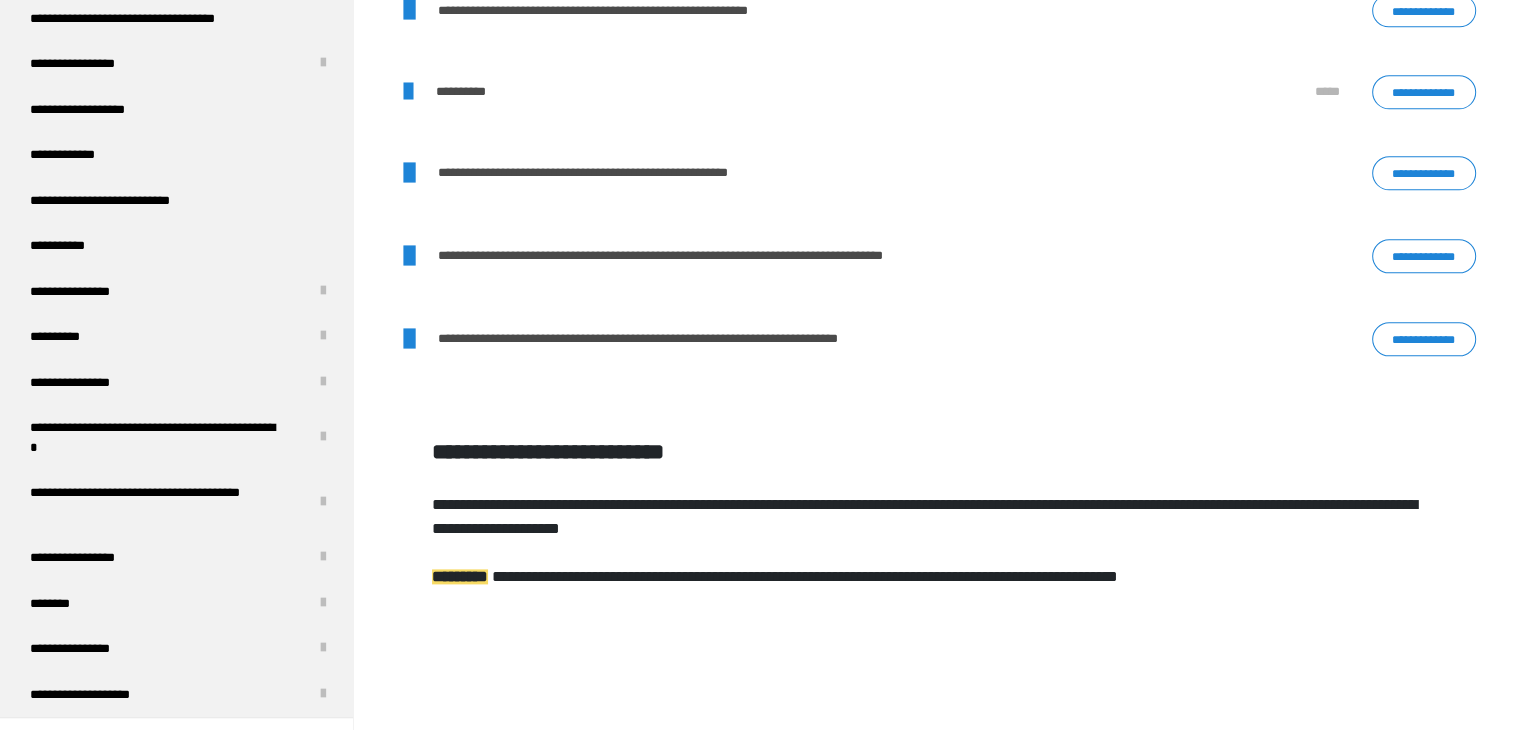 click on "**********" at bounding box center (1424, -72) 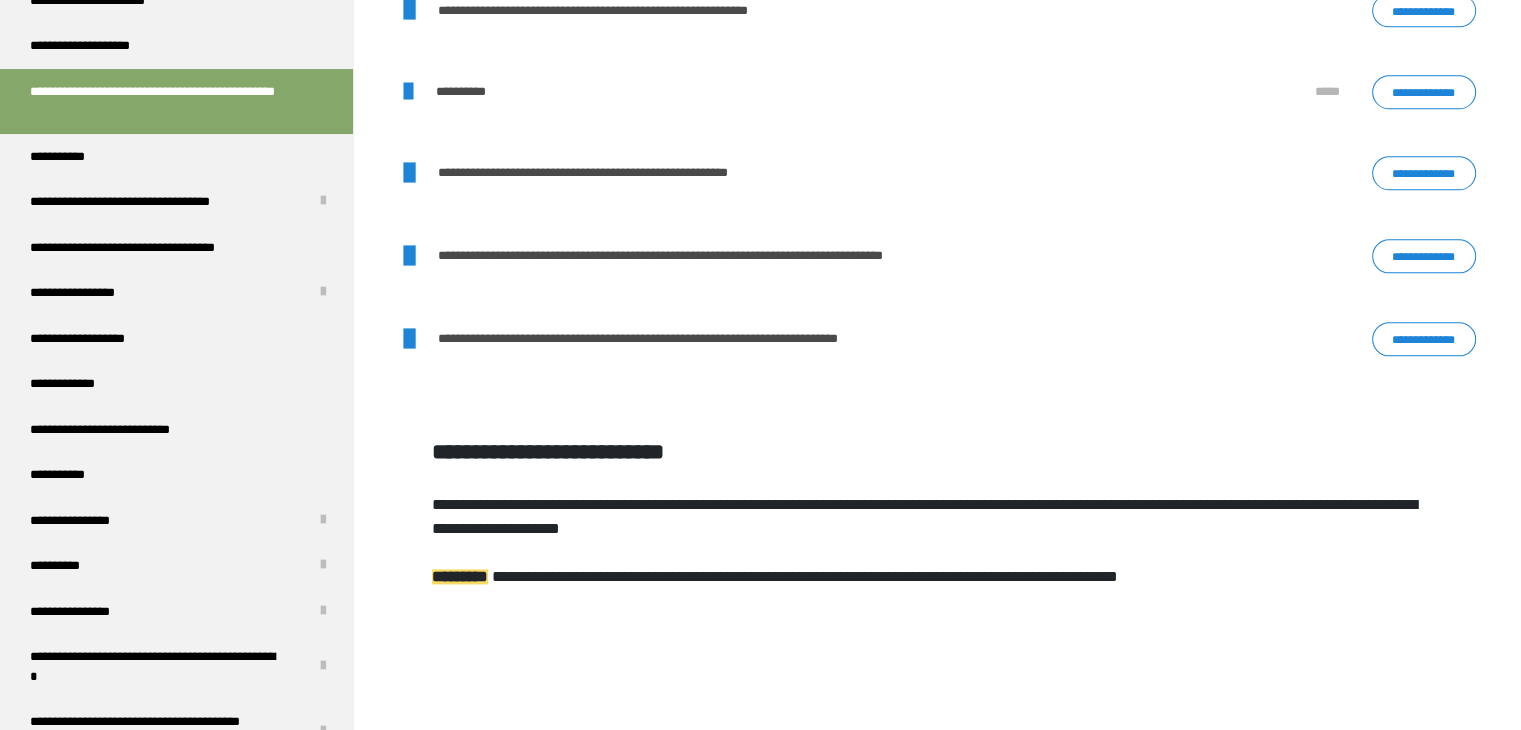 scroll, scrollTop: 482, scrollLeft: 0, axis: vertical 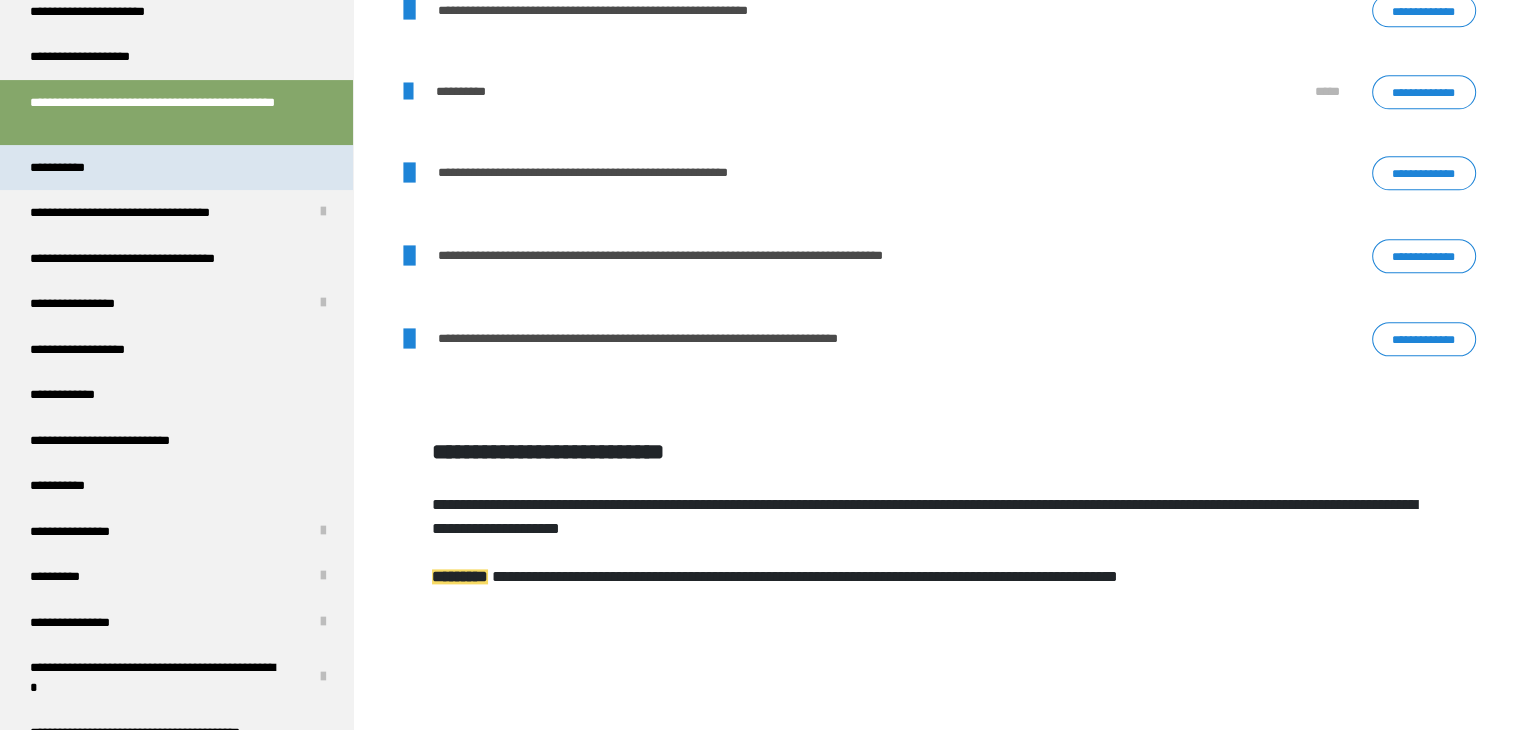 click on "**********" at bounding box center [176, 168] 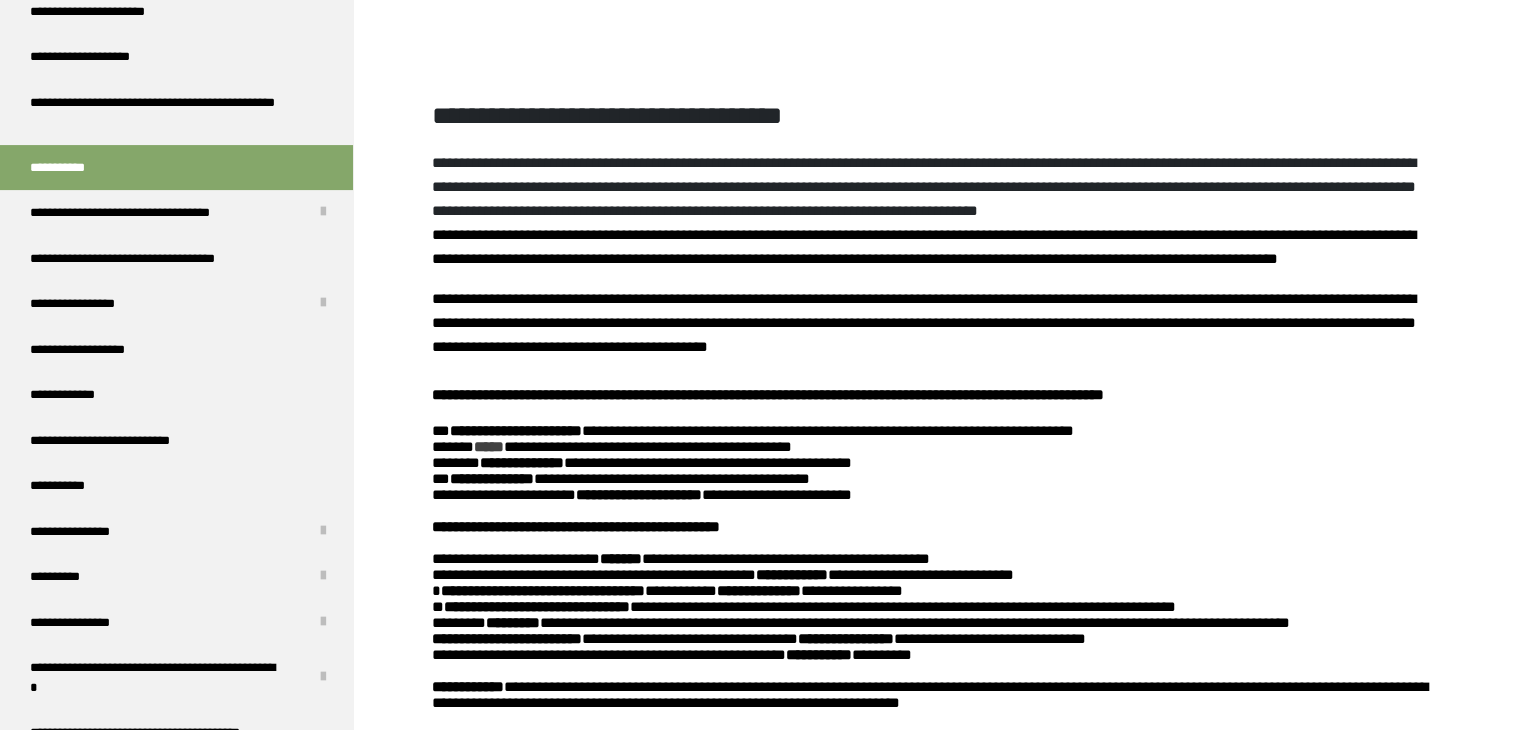 click on "**********" at bounding box center [933, 447] 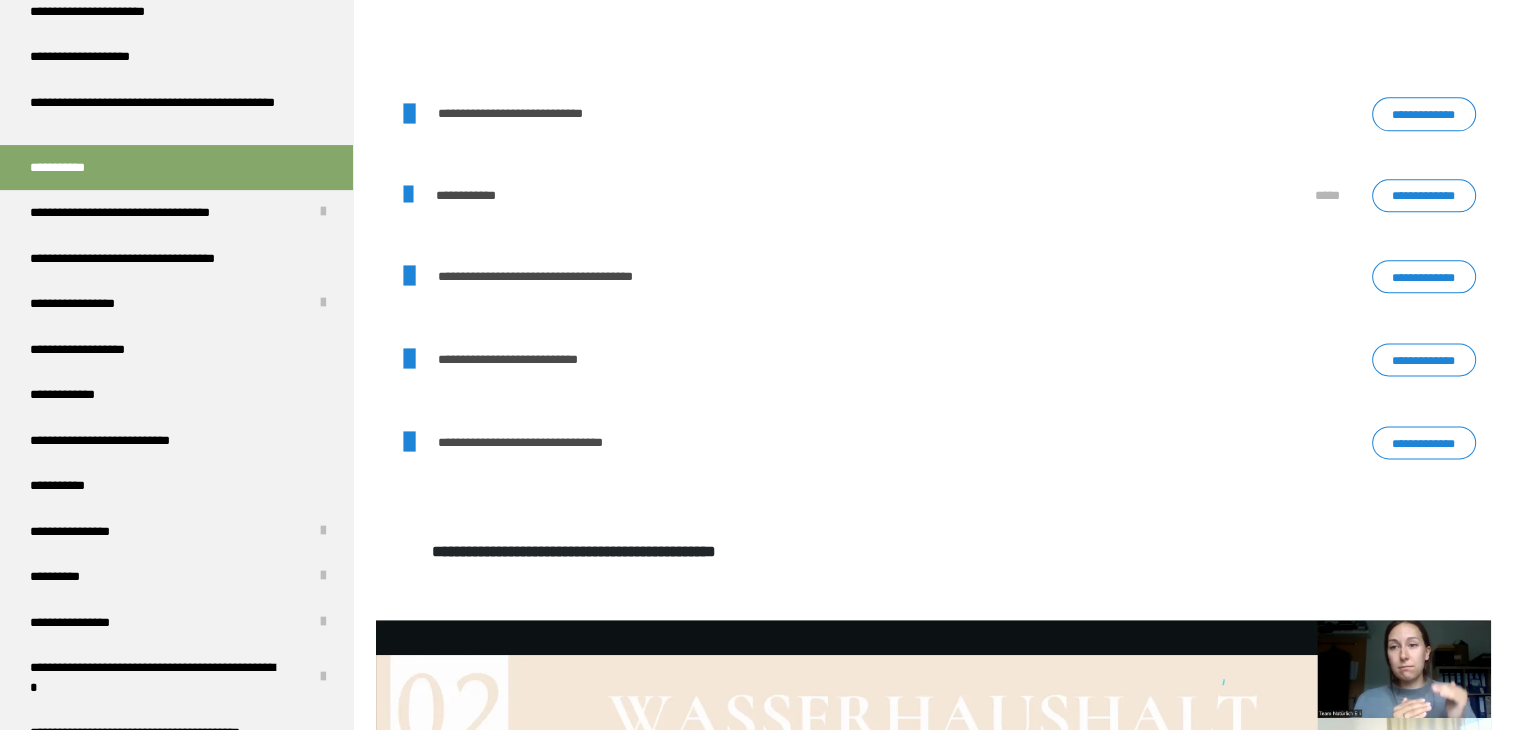 scroll, scrollTop: 2550, scrollLeft: 0, axis: vertical 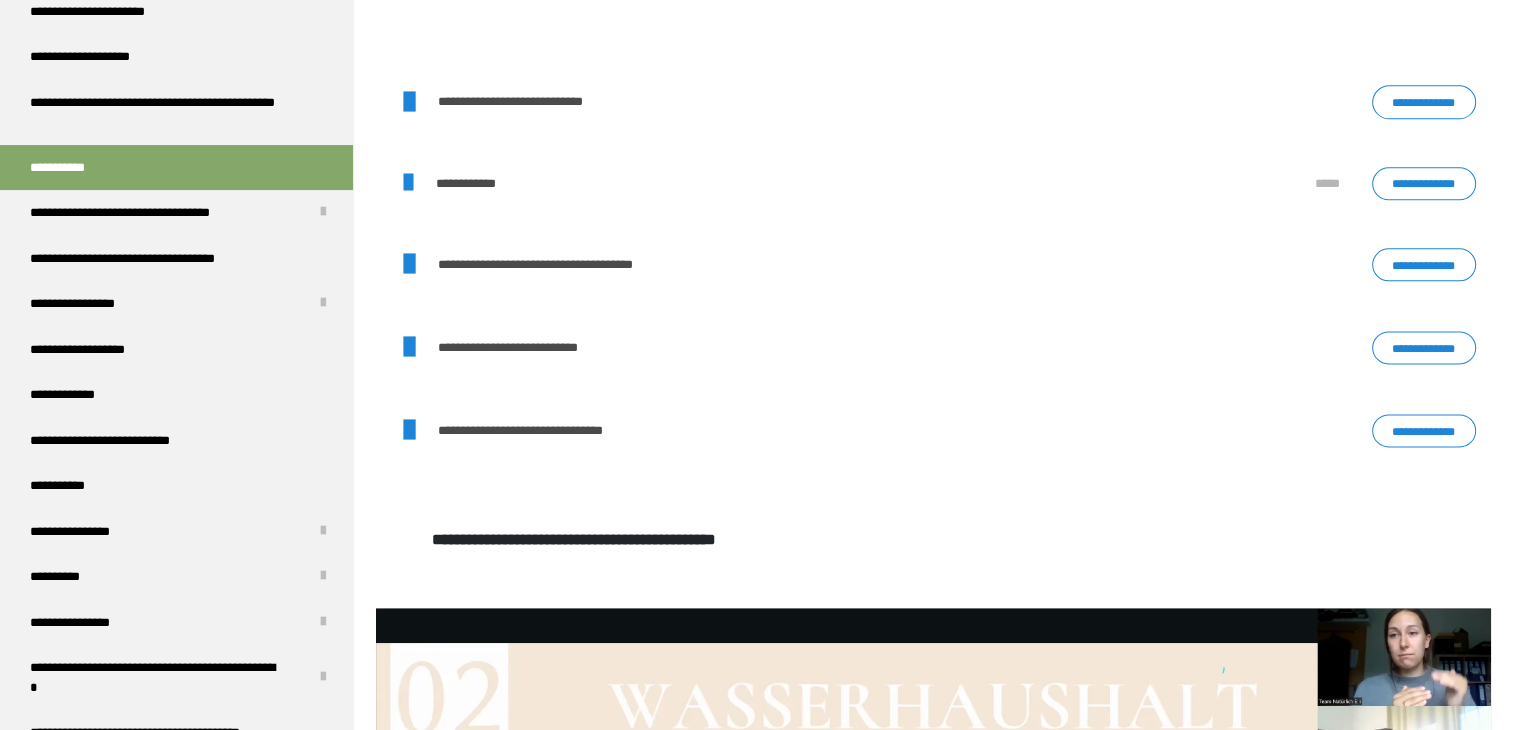 click on "**********" at bounding box center (1424, 102) 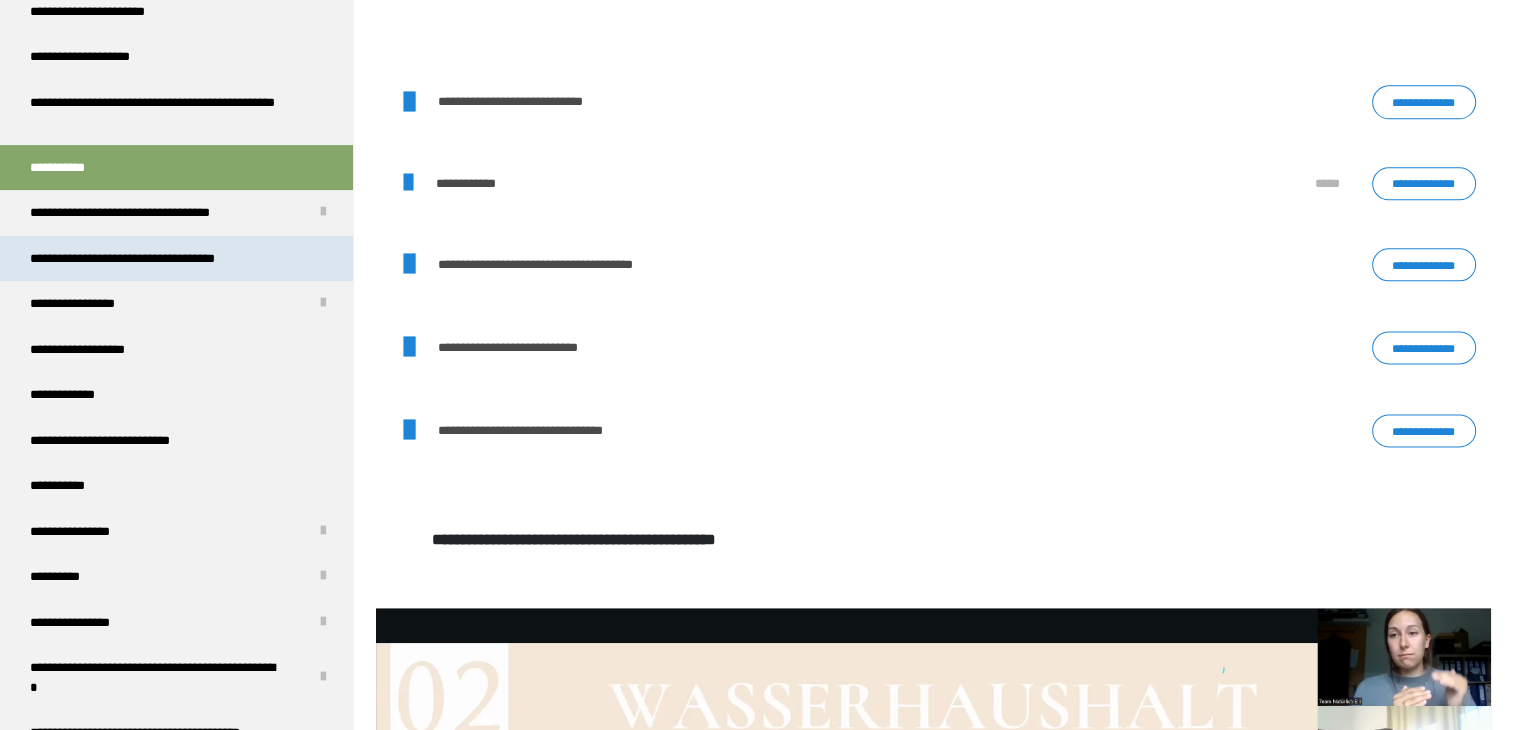 click on "**********" at bounding box center [158, 259] 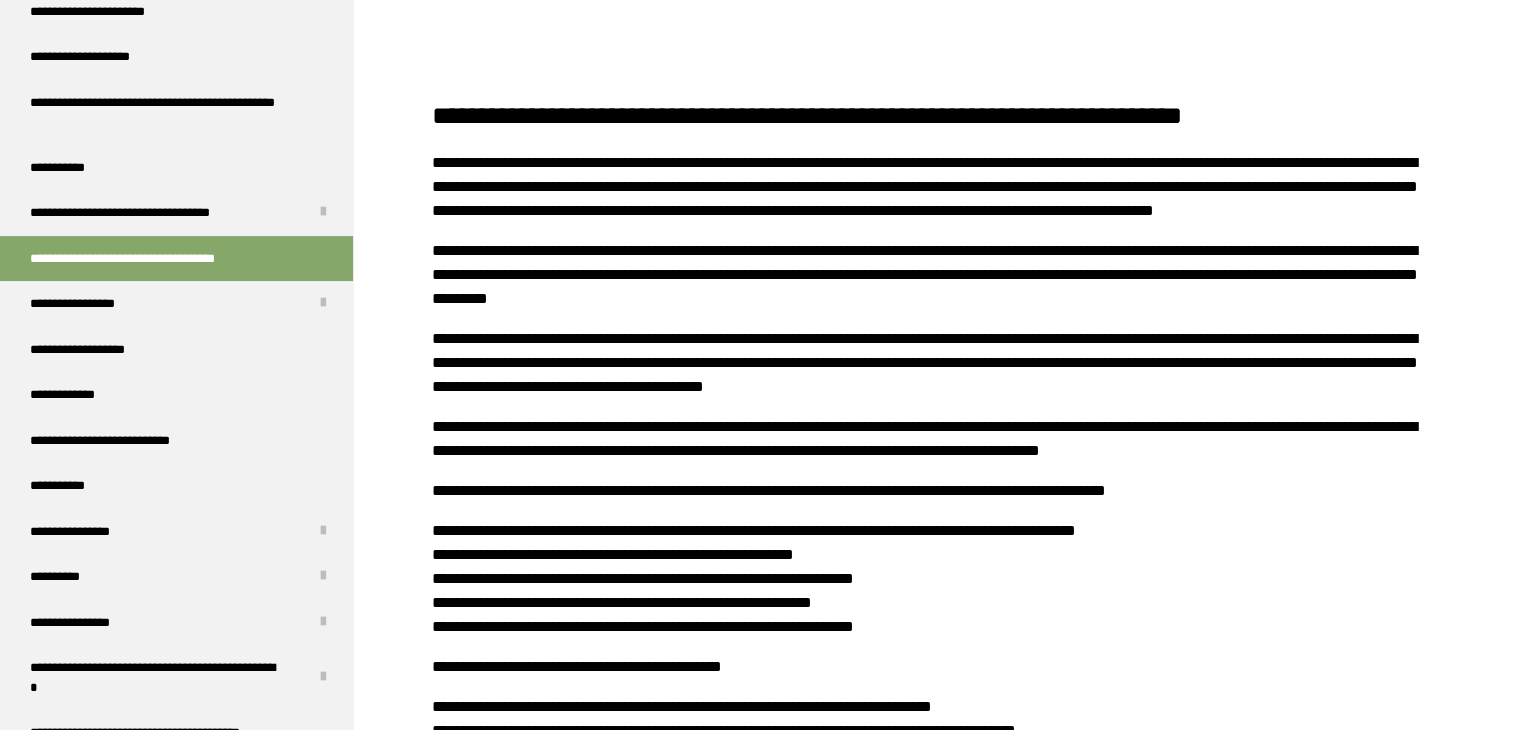 click on "**********" at bounding box center [933, 531] 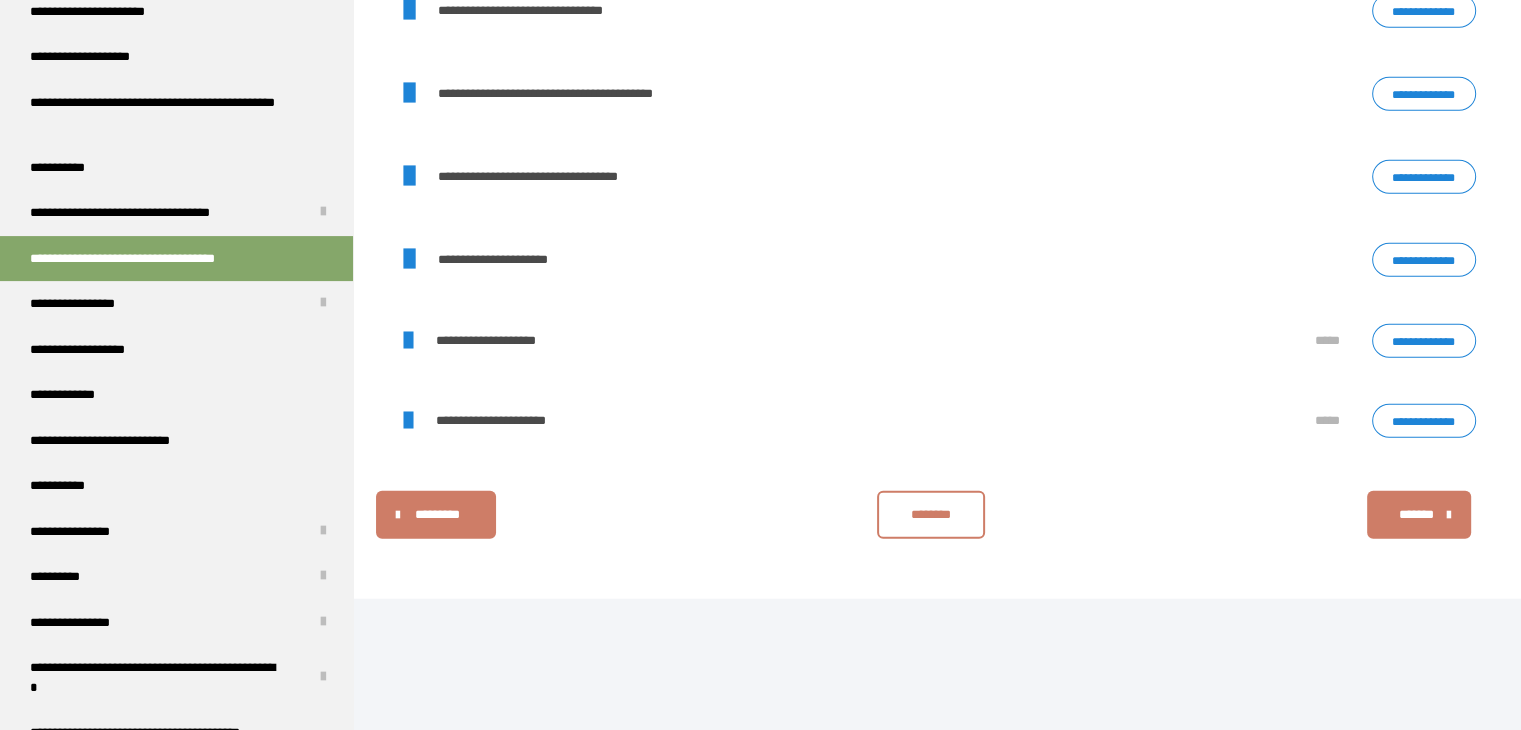 scroll, scrollTop: 5178, scrollLeft: 0, axis: vertical 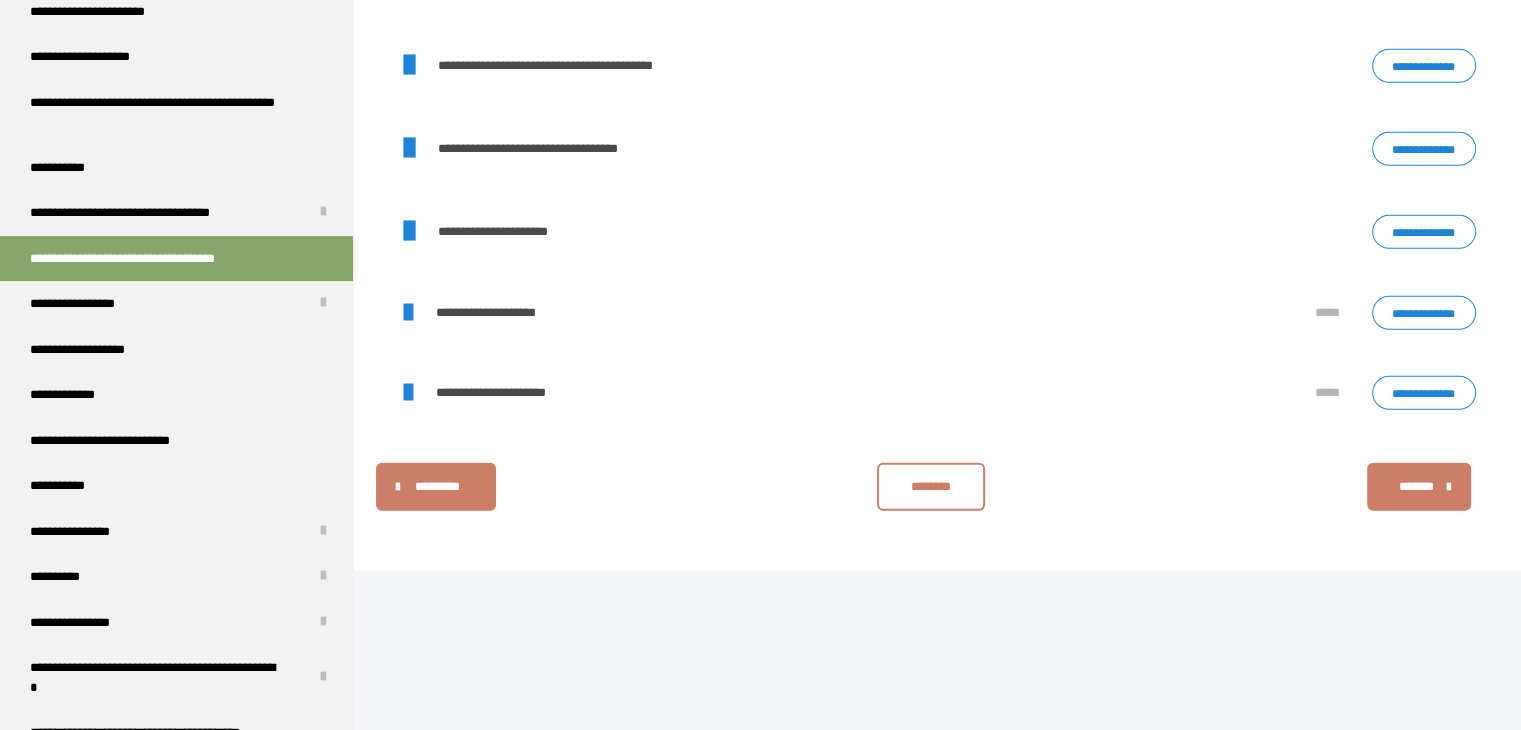 click on "**********" at bounding box center (1424, -17) 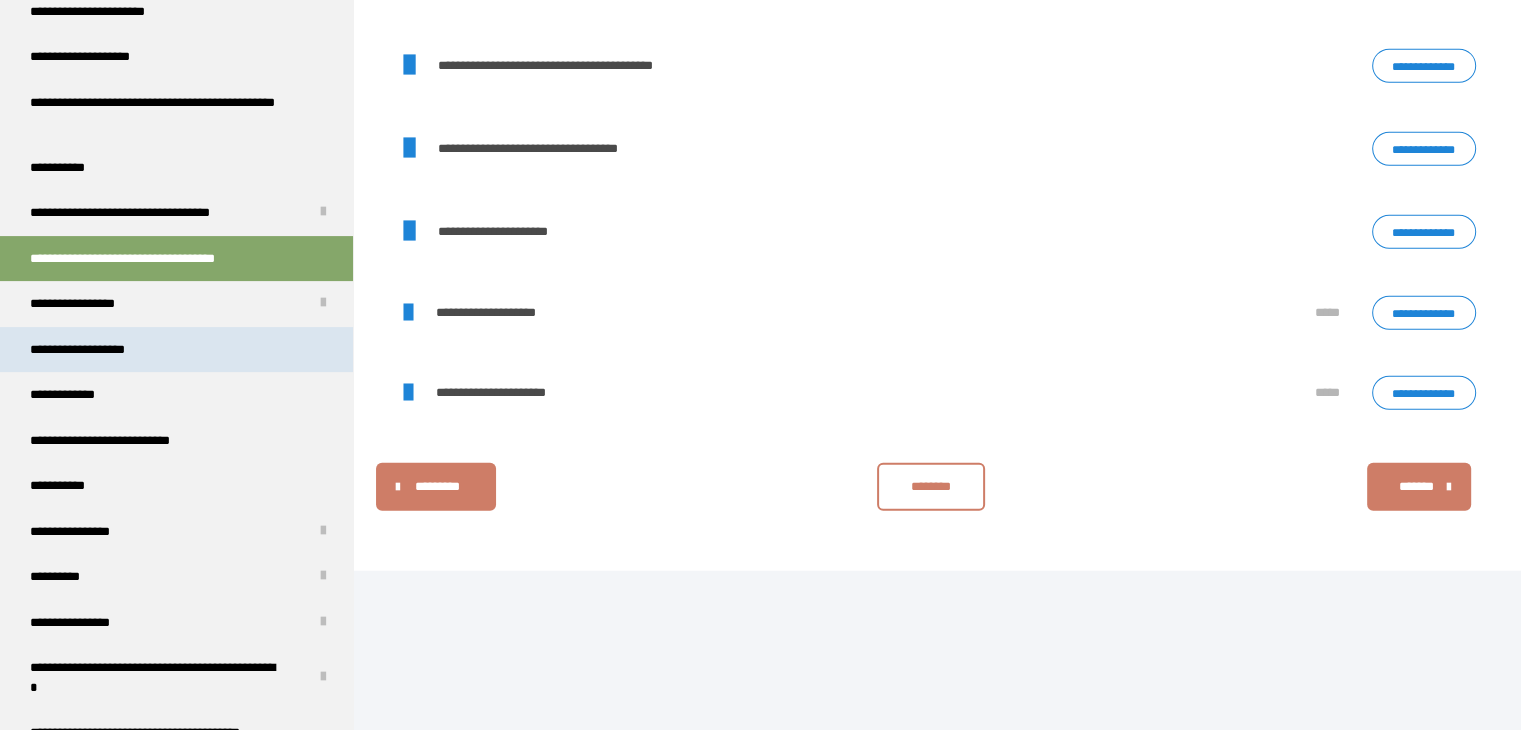 click on "**********" at bounding box center [176, 350] 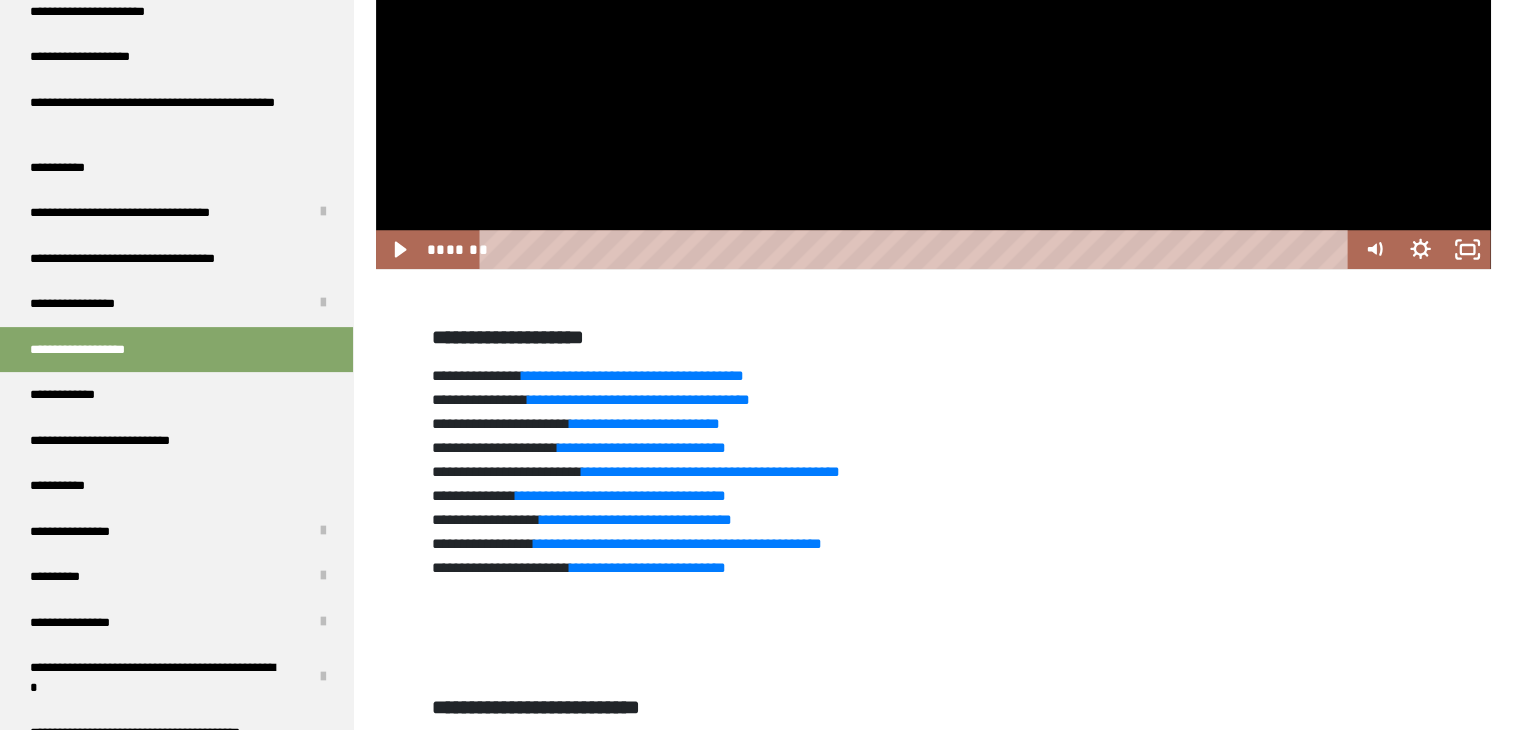 scroll, scrollTop: 1822, scrollLeft: 0, axis: vertical 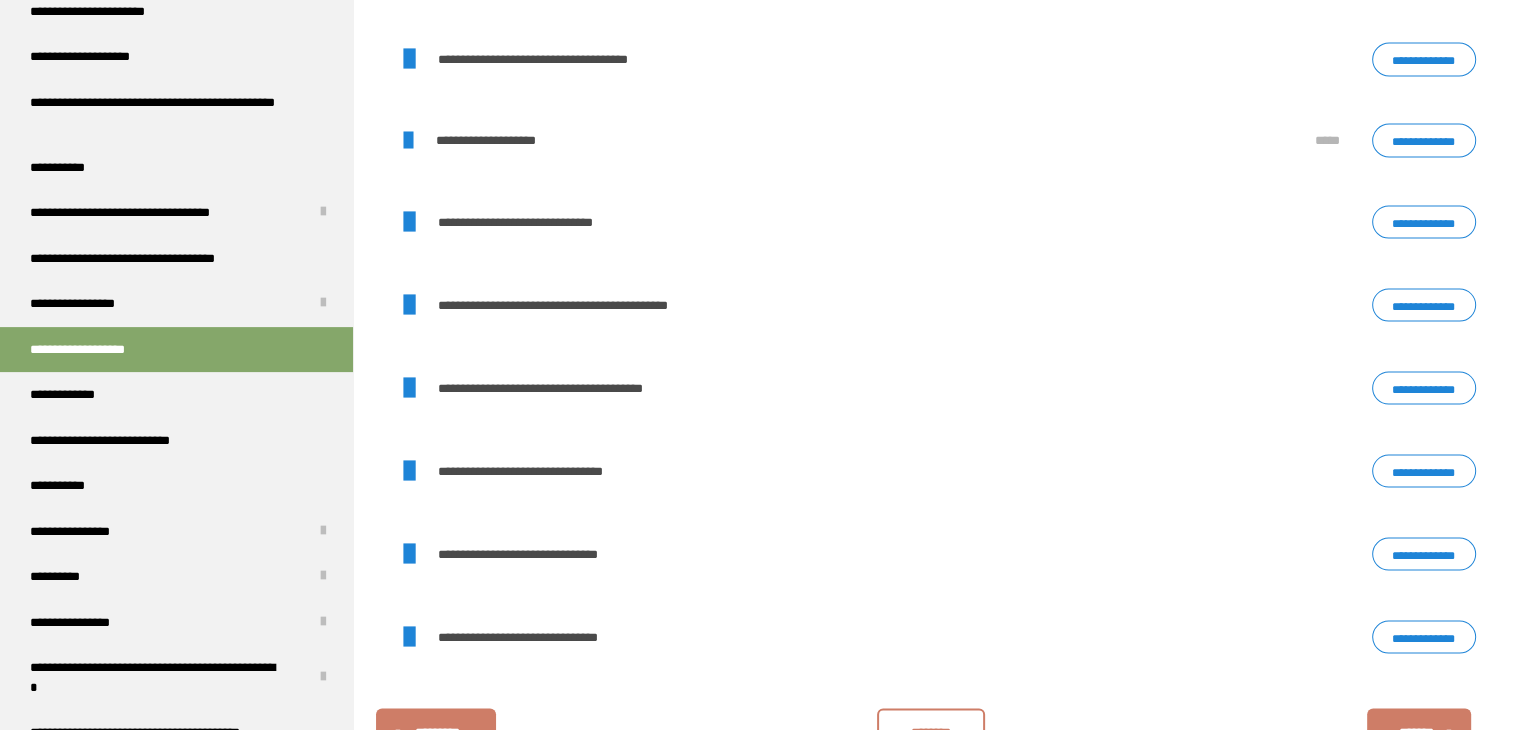 click on "**********" at bounding box center (1424, -22) 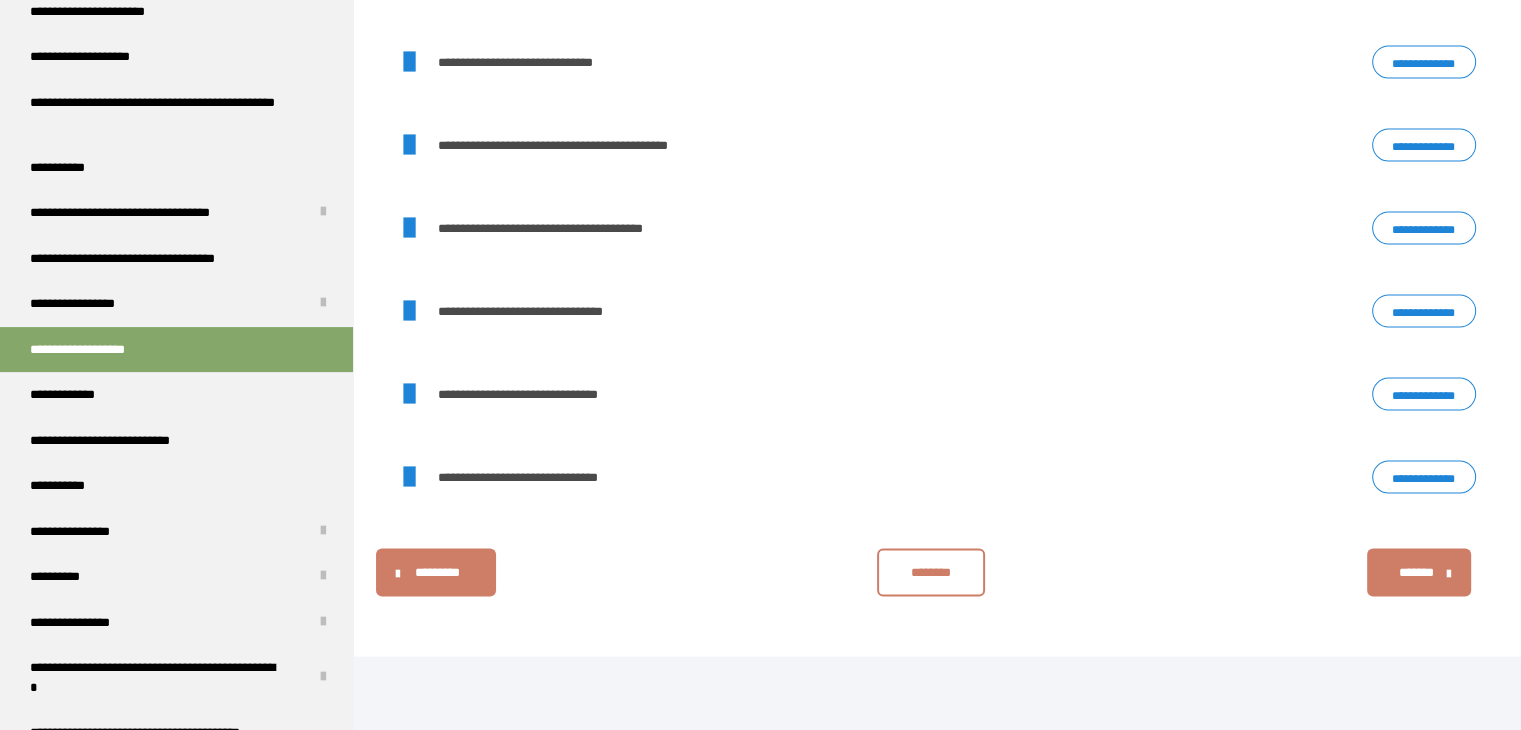 scroll, scrollTop: 4088, scrollLeft: 0, axis: vertical 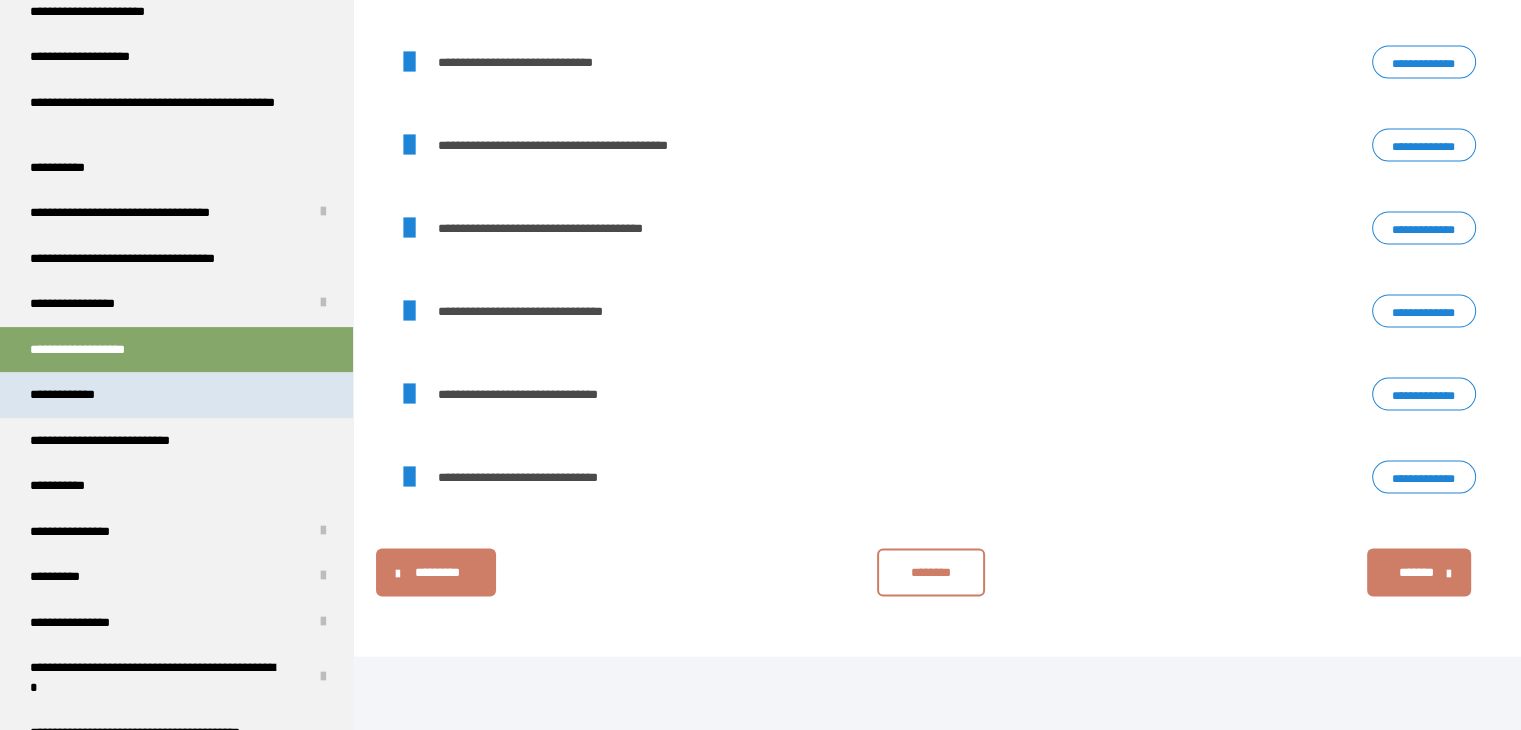 click on "**********" at bounding box center (176, 395) 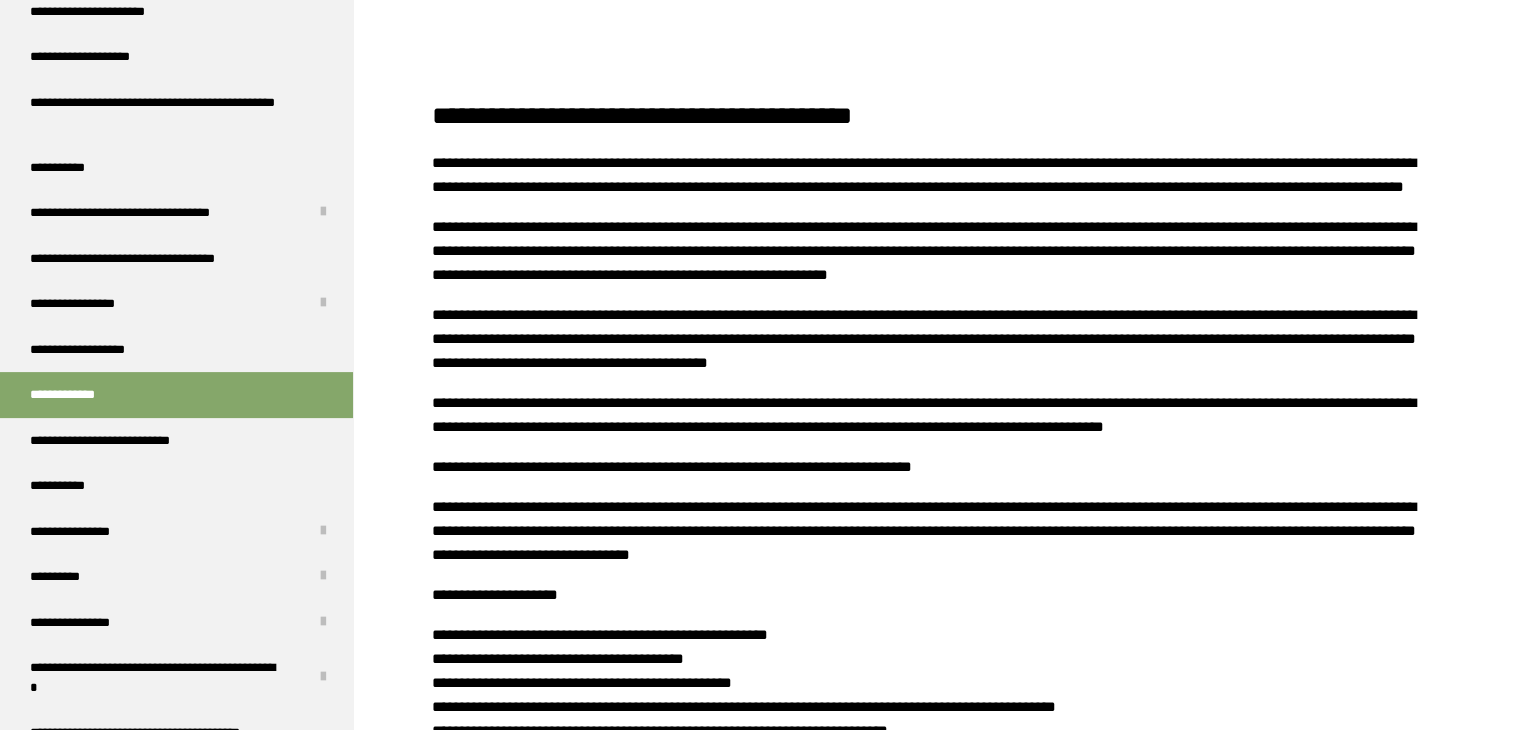 drag, startPoint x: 1000, startPoint y: 528, endPoint x: 984, endPoint y: 531, distance: 16.27882 